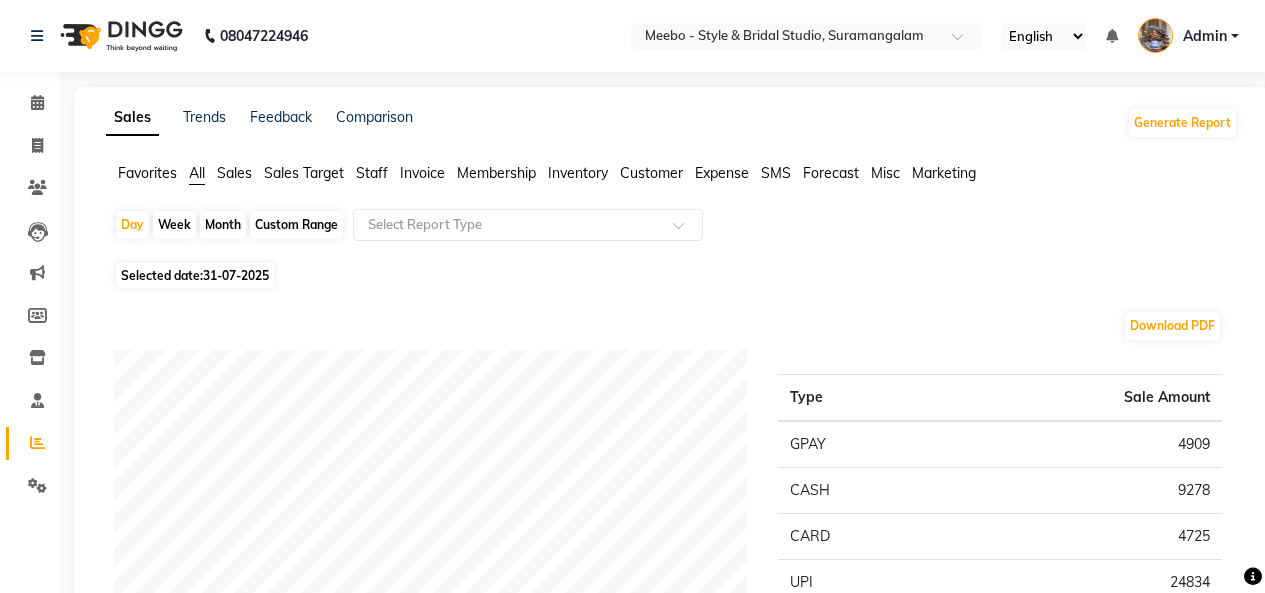 scroll, scrollTop: 238, scrollLeft: 0, axis: vertical 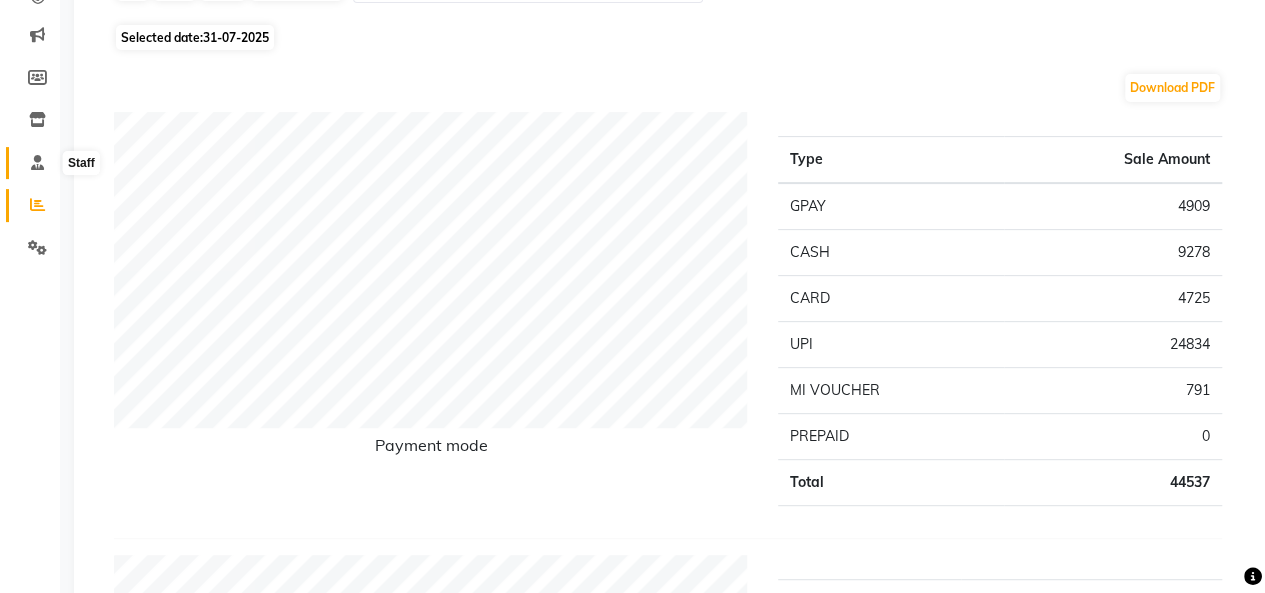 click 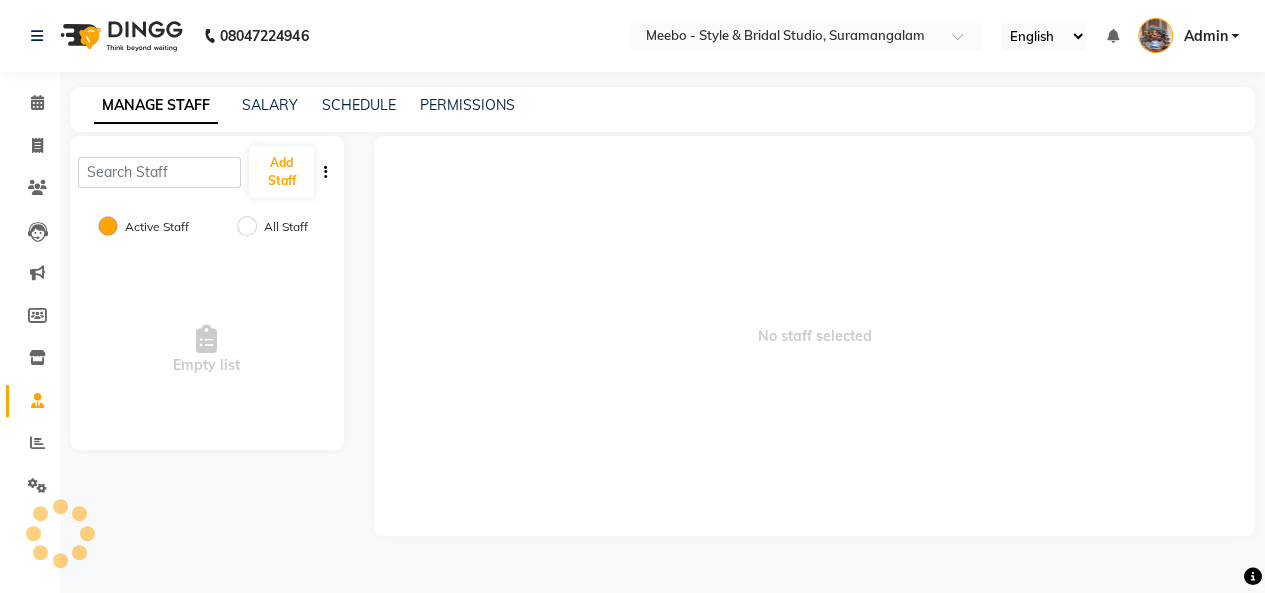 scroll, scrollTop: 0, scrollLeft: 0, axis: both 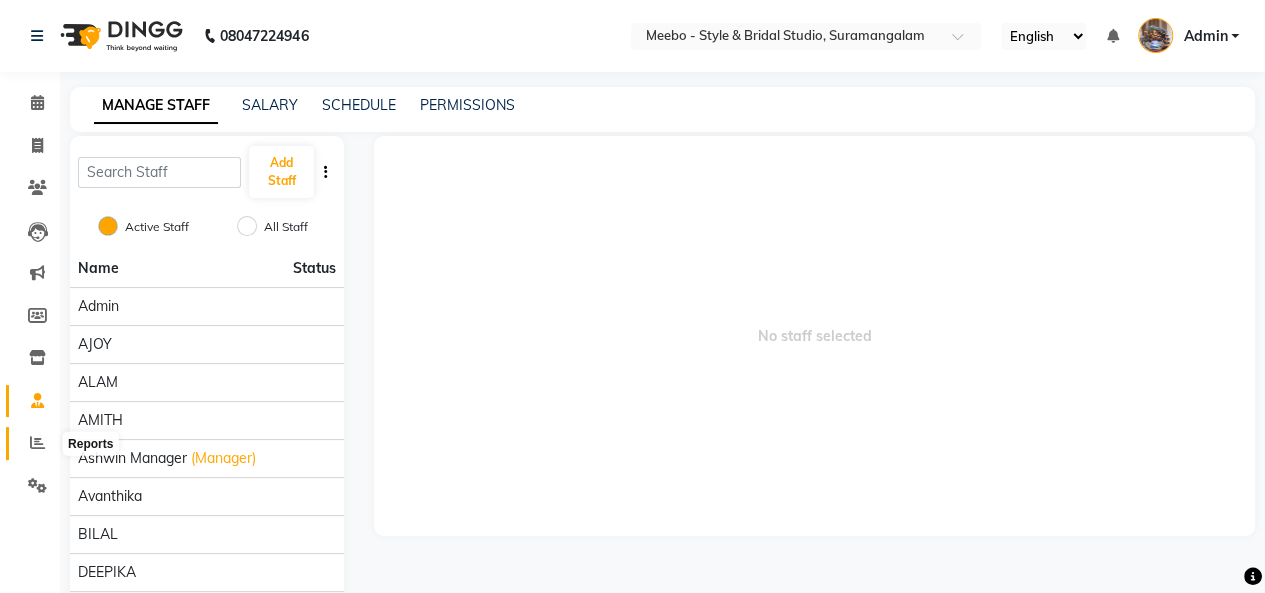 click 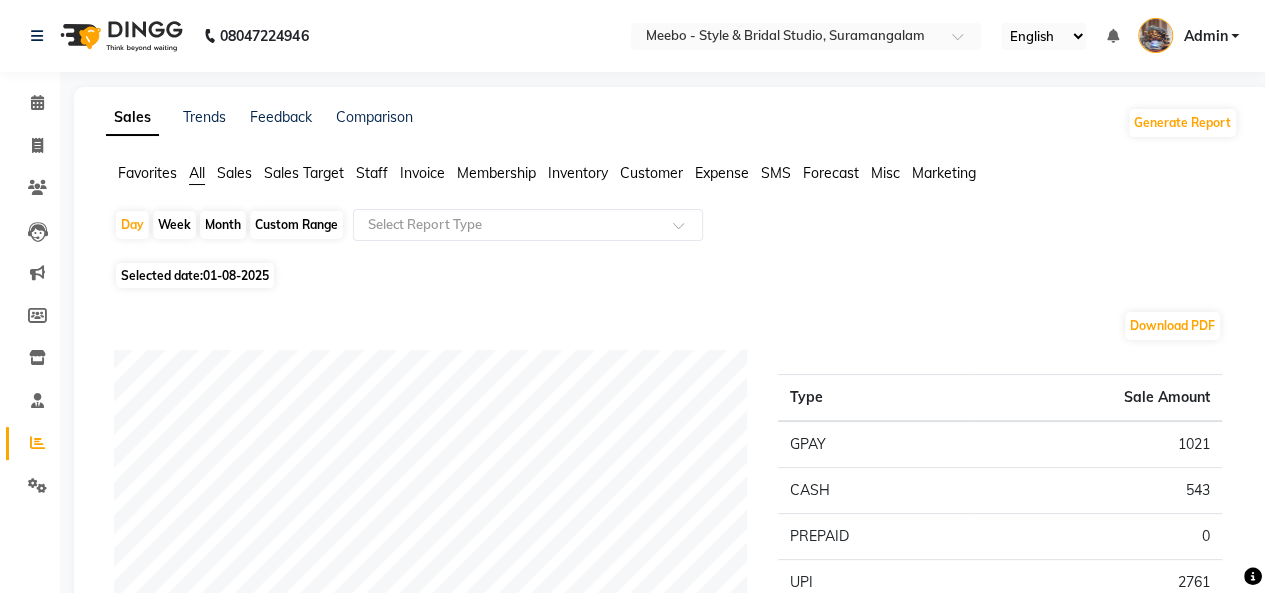 click on "Custom Range" 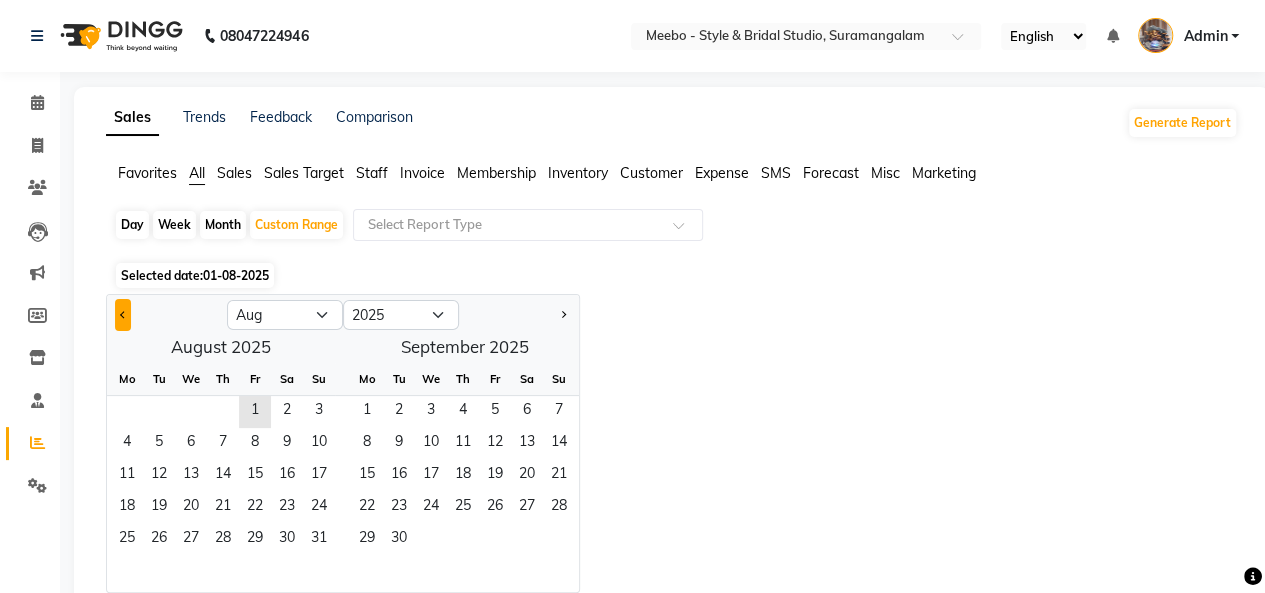 click 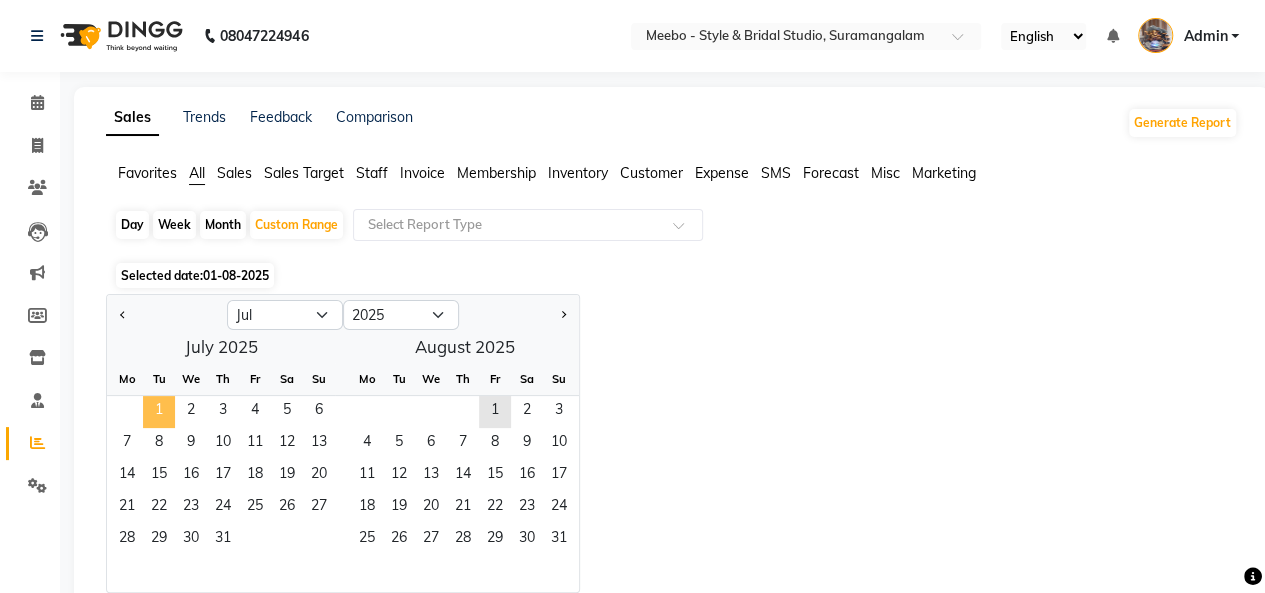 click on "1" 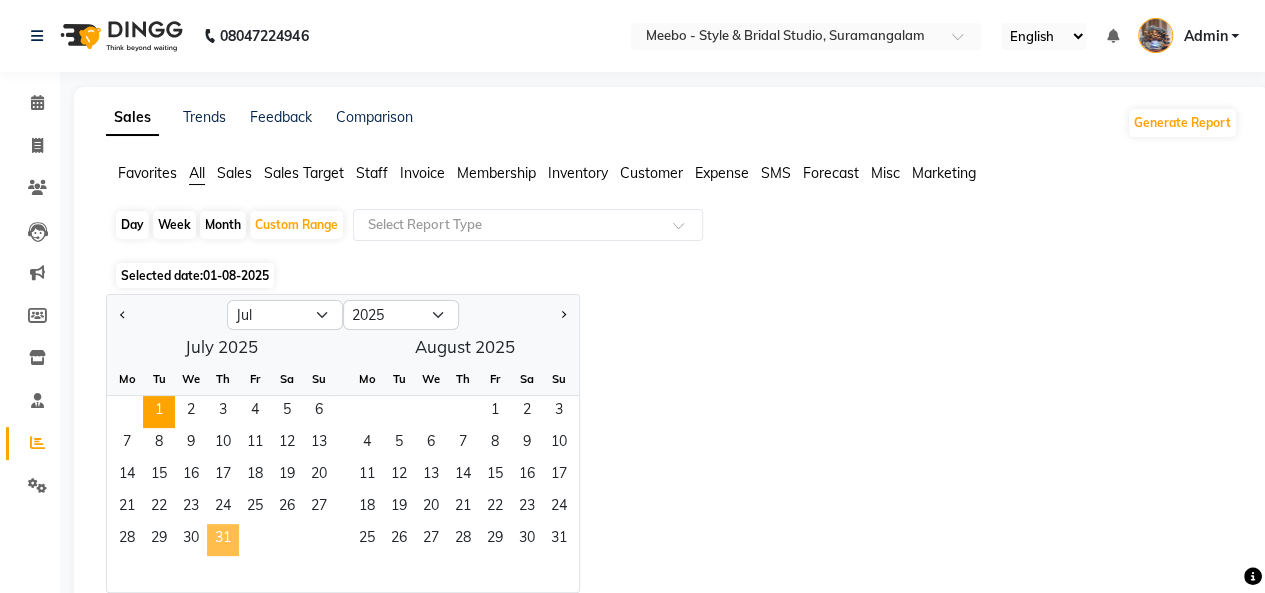 click on "31" 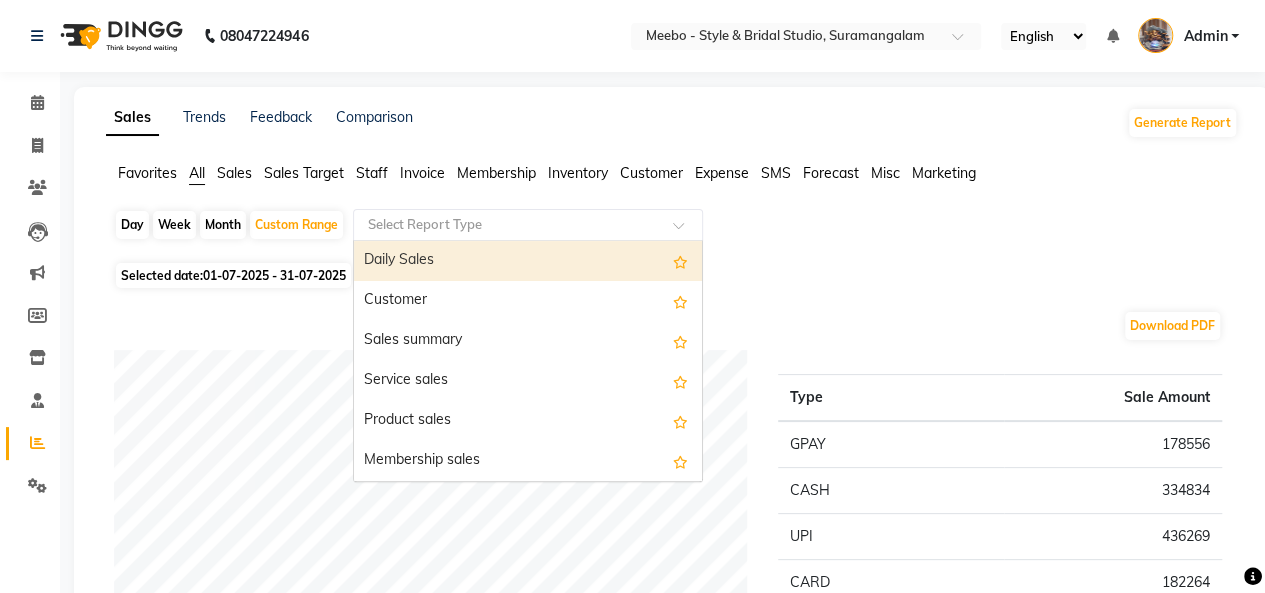 click 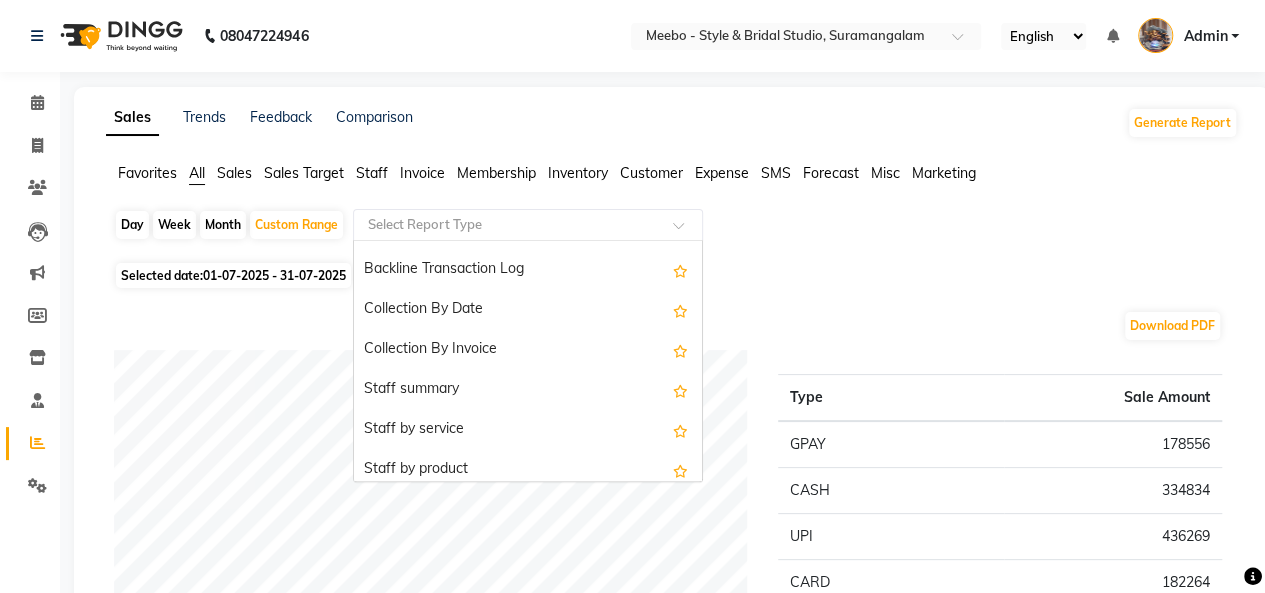 scroll, scrollTop: 627, scrollLeft: 0, axis: vertical 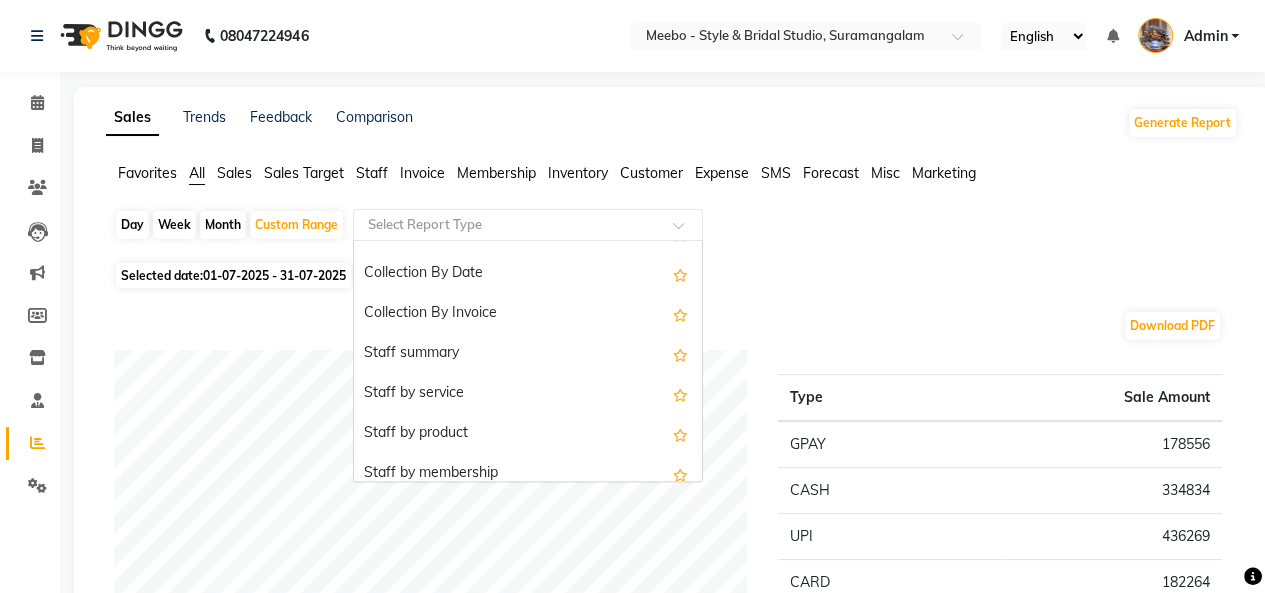 click on "Staff by service" at bounding box center [528, 394] 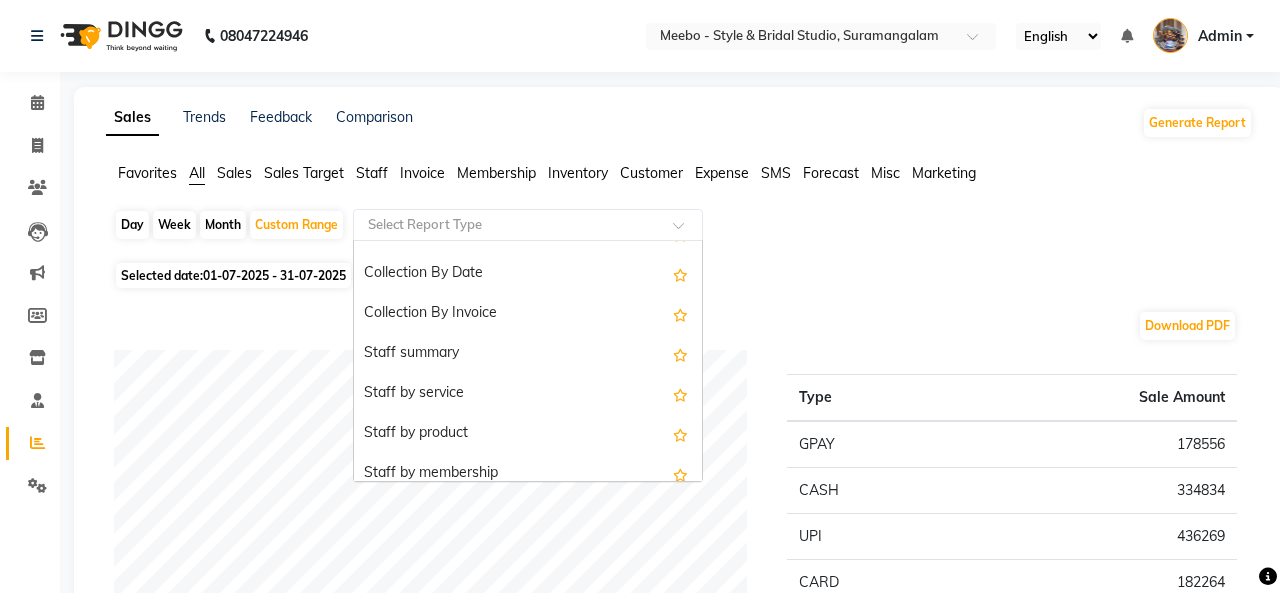 select on "full_report" 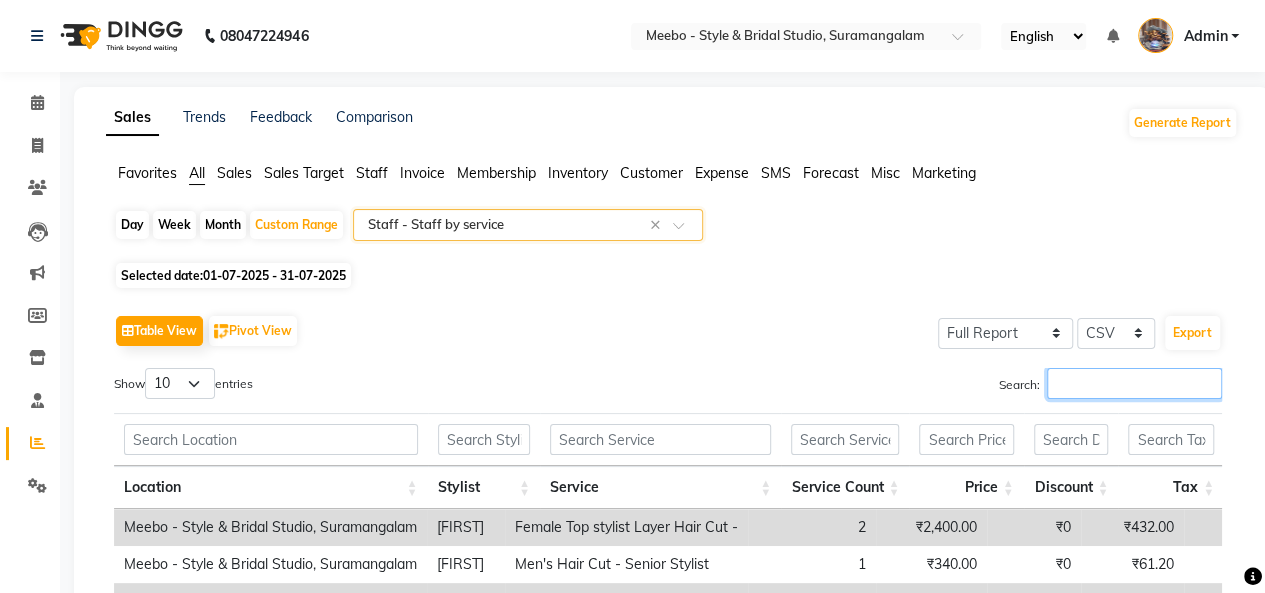 click on "Search:" at bounding box center [1134, 383] 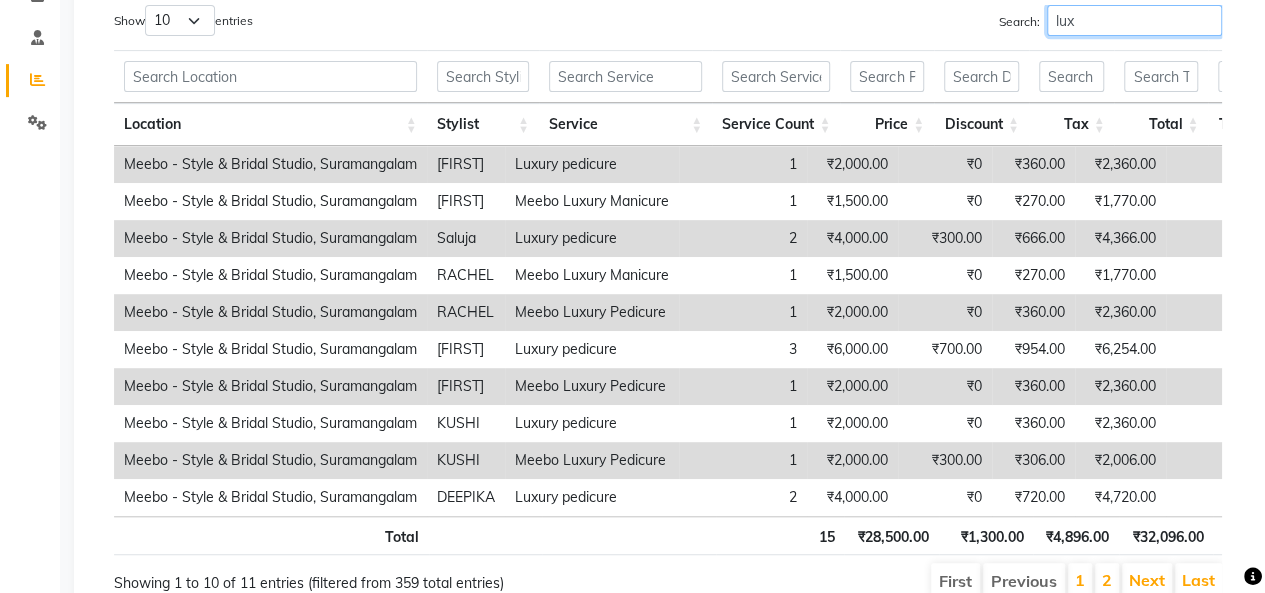 scroll, scrollTop: 425, scrollLeft: 0, axis: vertical 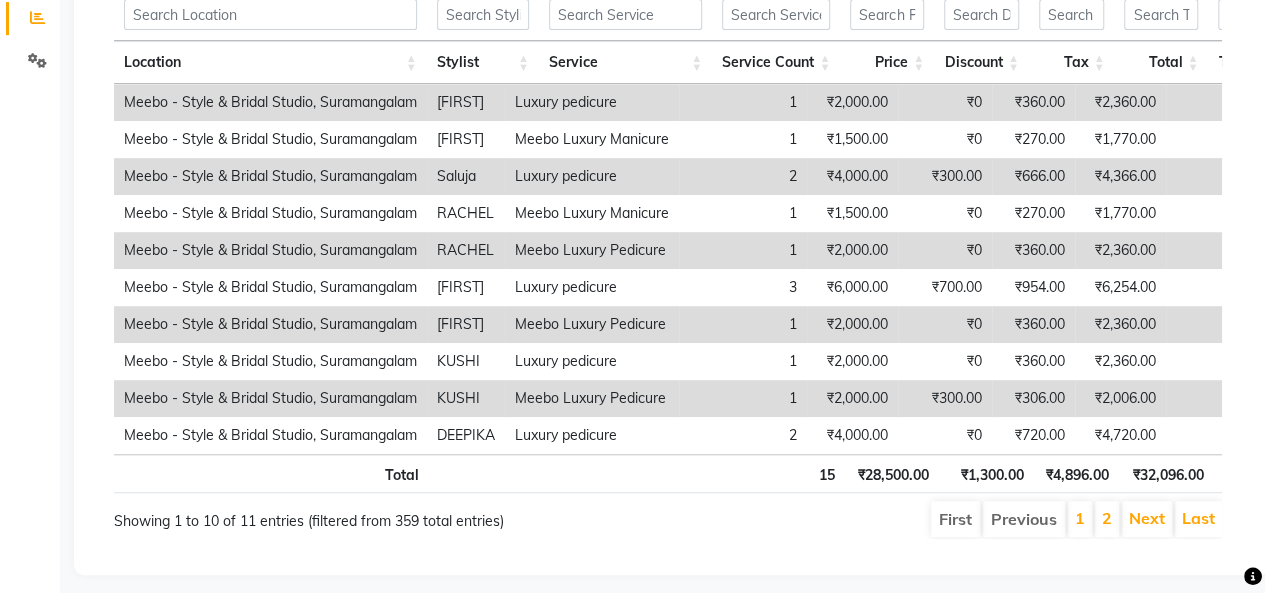 type on "lux" 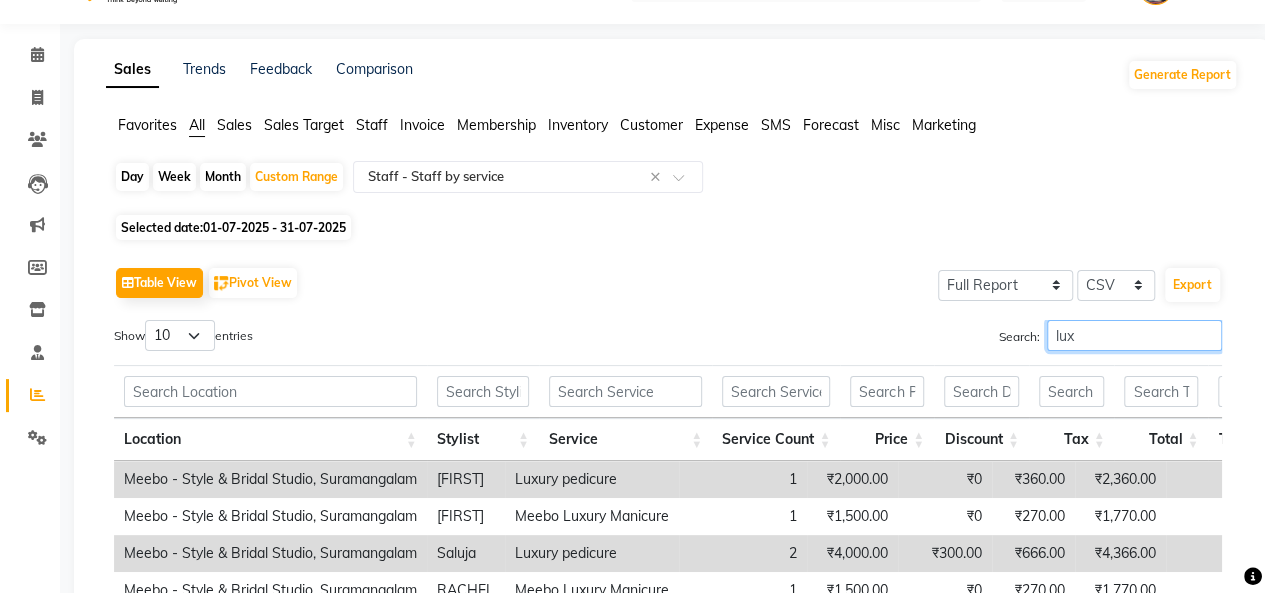 scroll, scrollTop: 44, scrollLeft: 0, axis: vertical 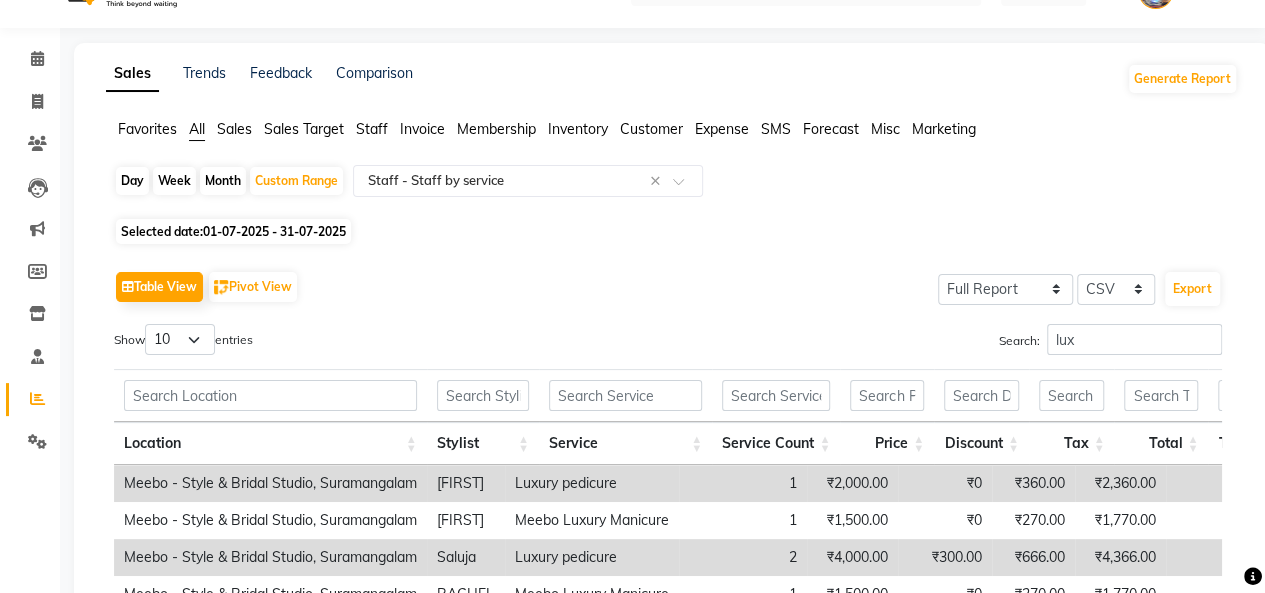 click on "Day" 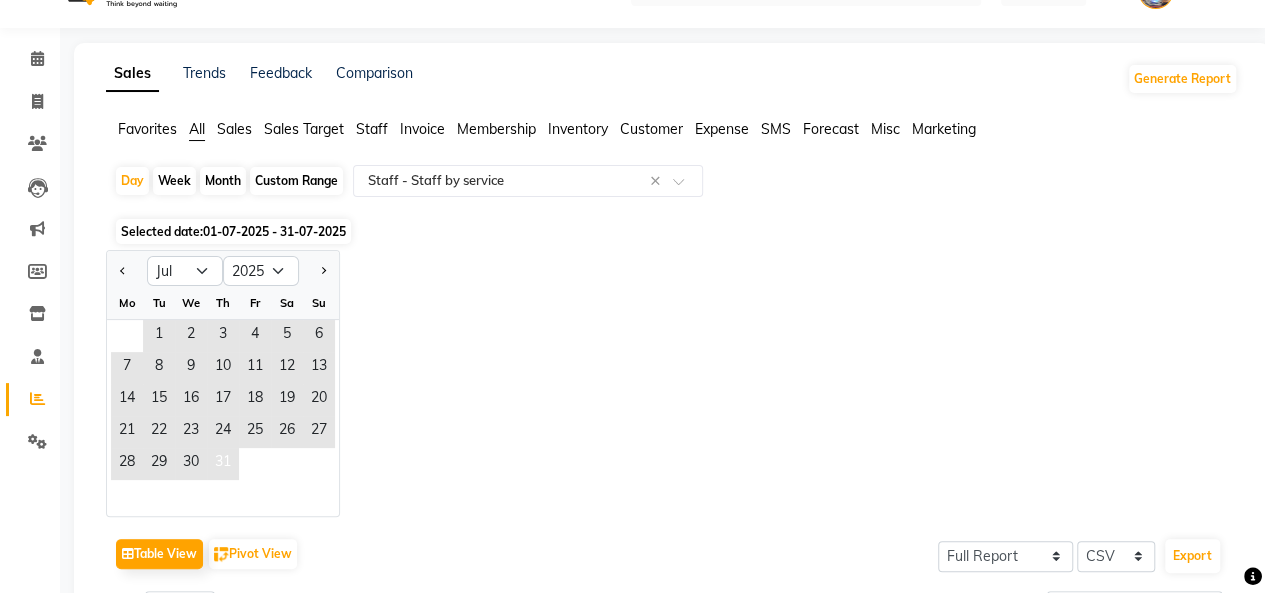 click on "31" 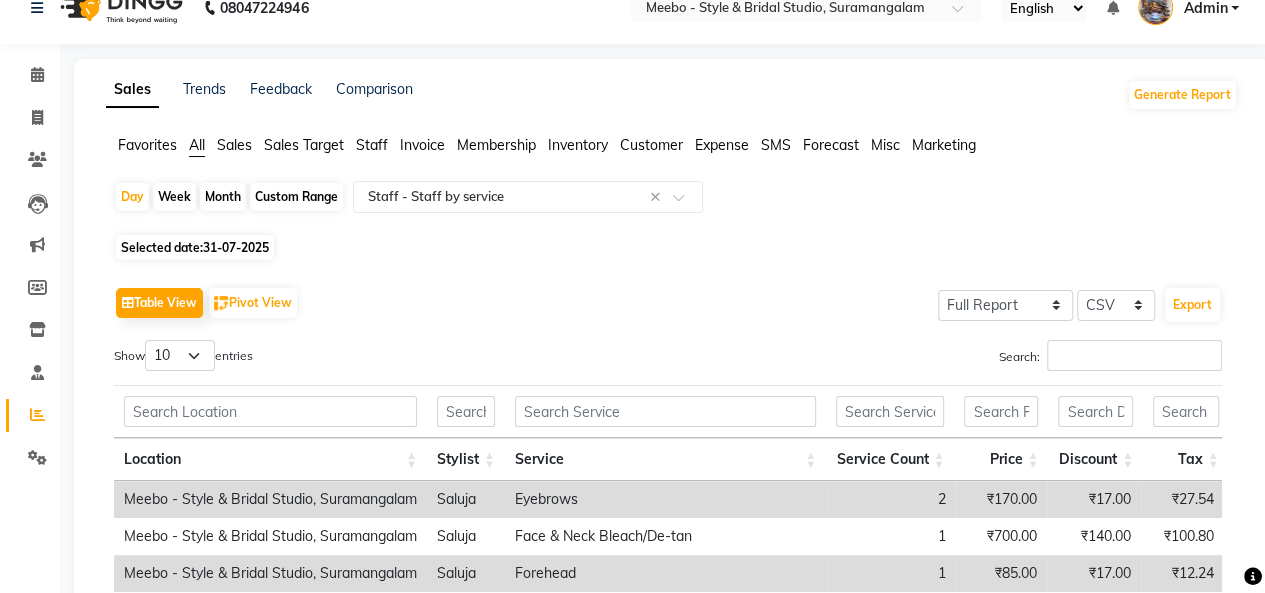 scroll, scrollTop: 44, scrollLeft: 0, axis: vertical 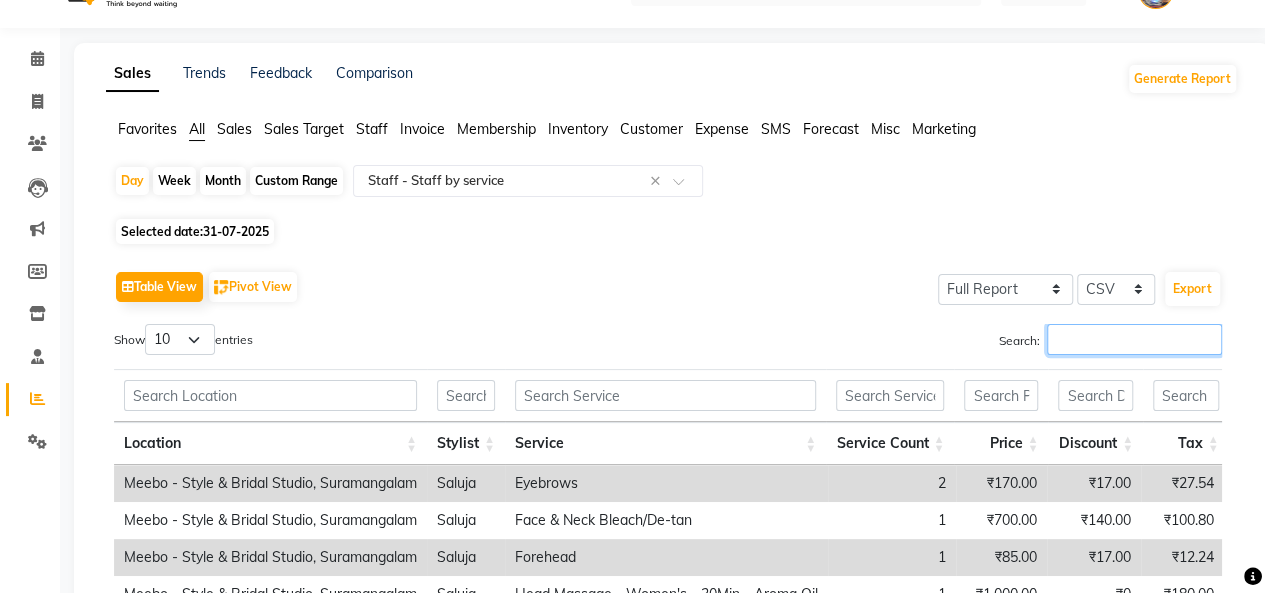 click on "Search:" at bounding box center [1134, 339] 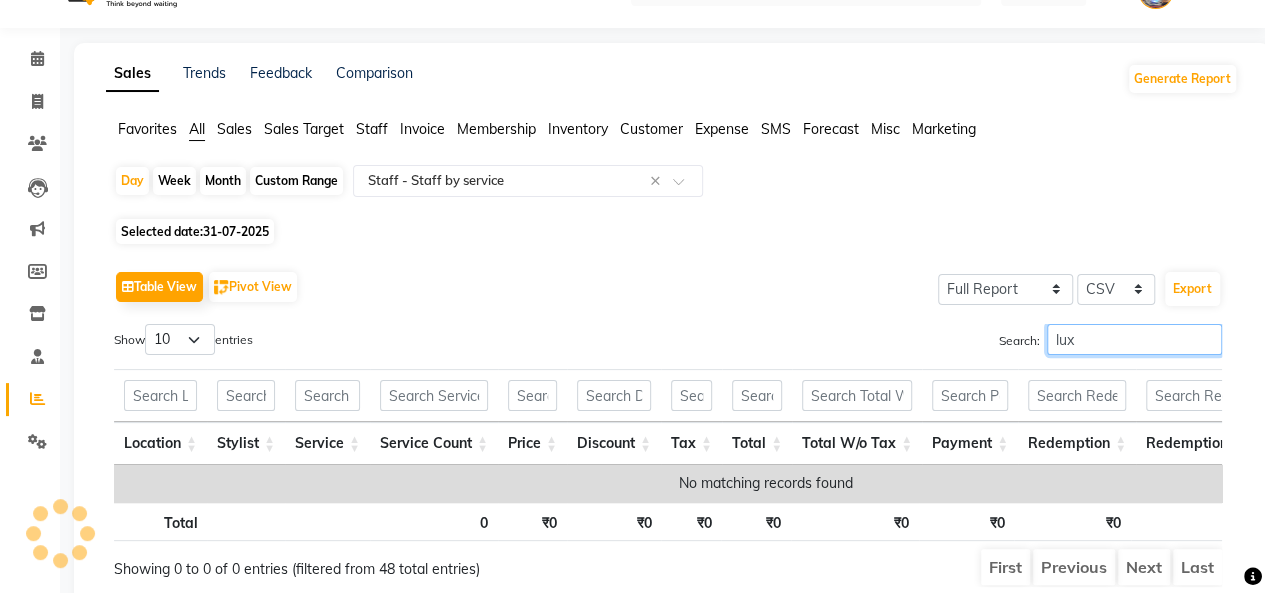 type on "lux" 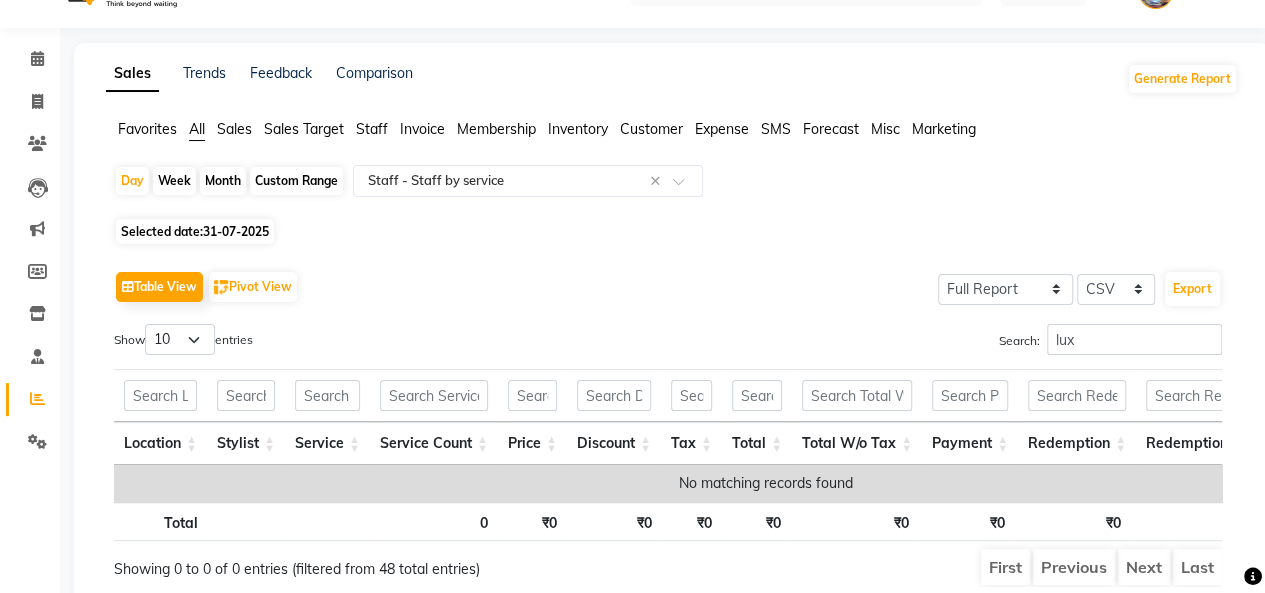 click on "Selected date:  31-07-2025" 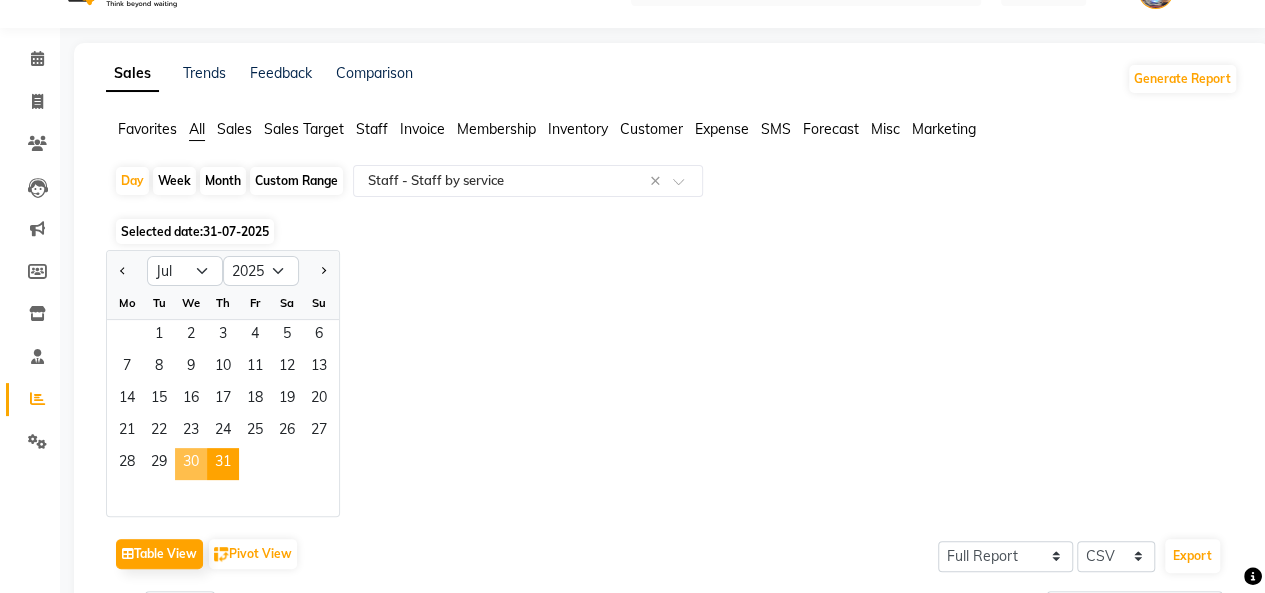 click on "30" 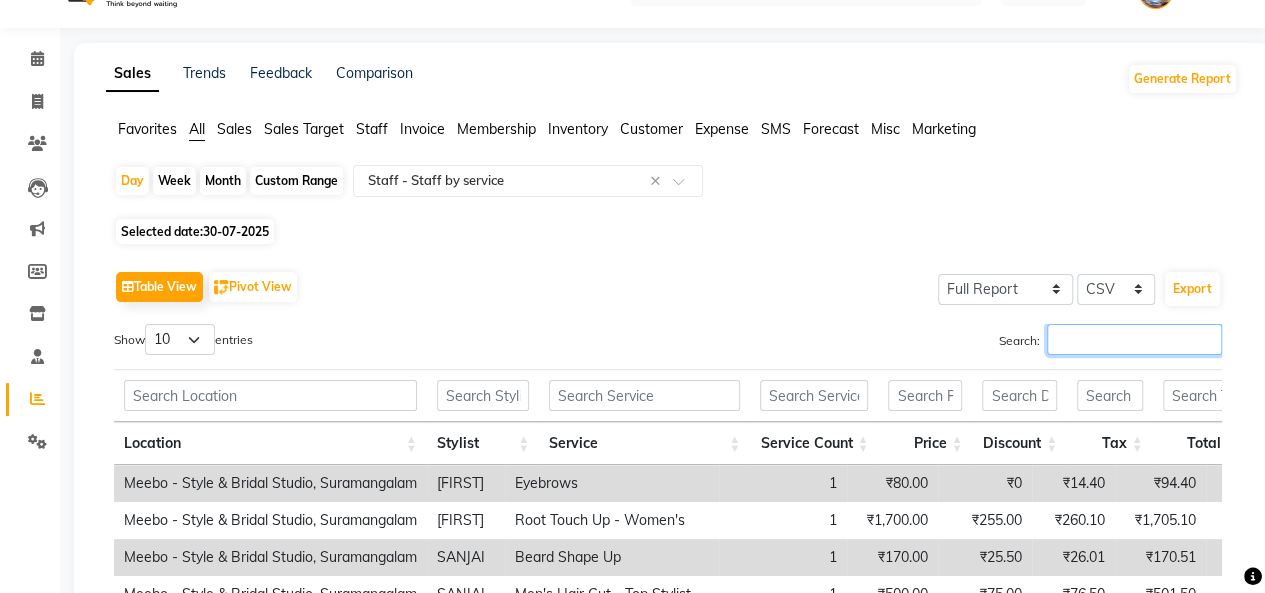 click on "Search:" at bounding box center (1134, 339) 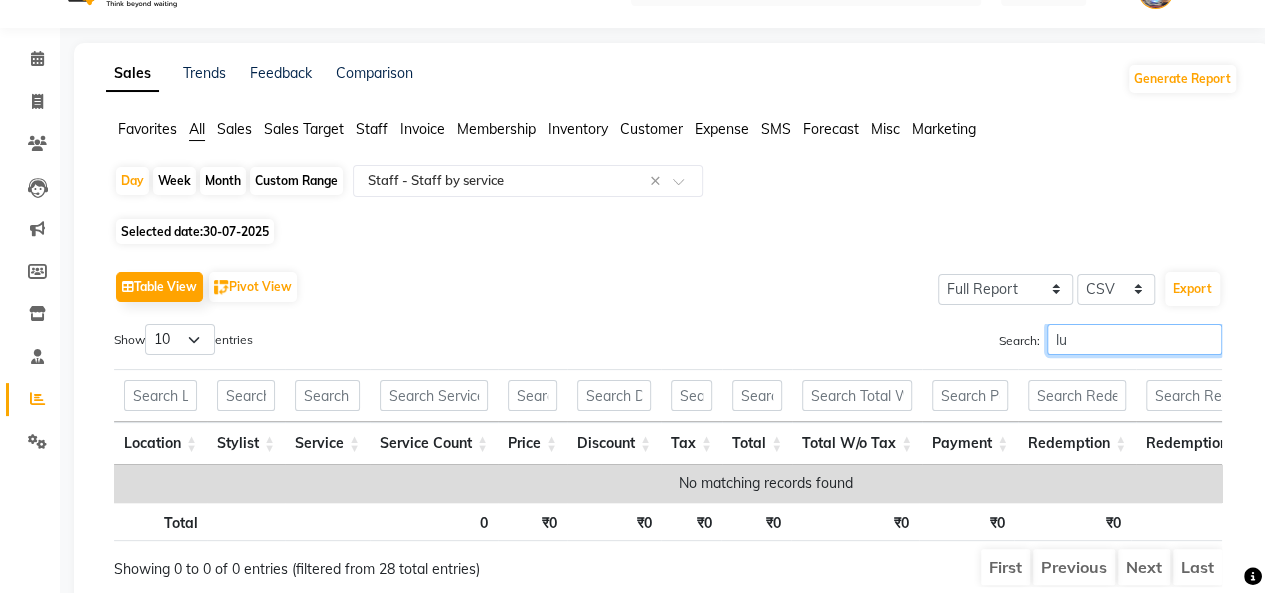 type on "l" 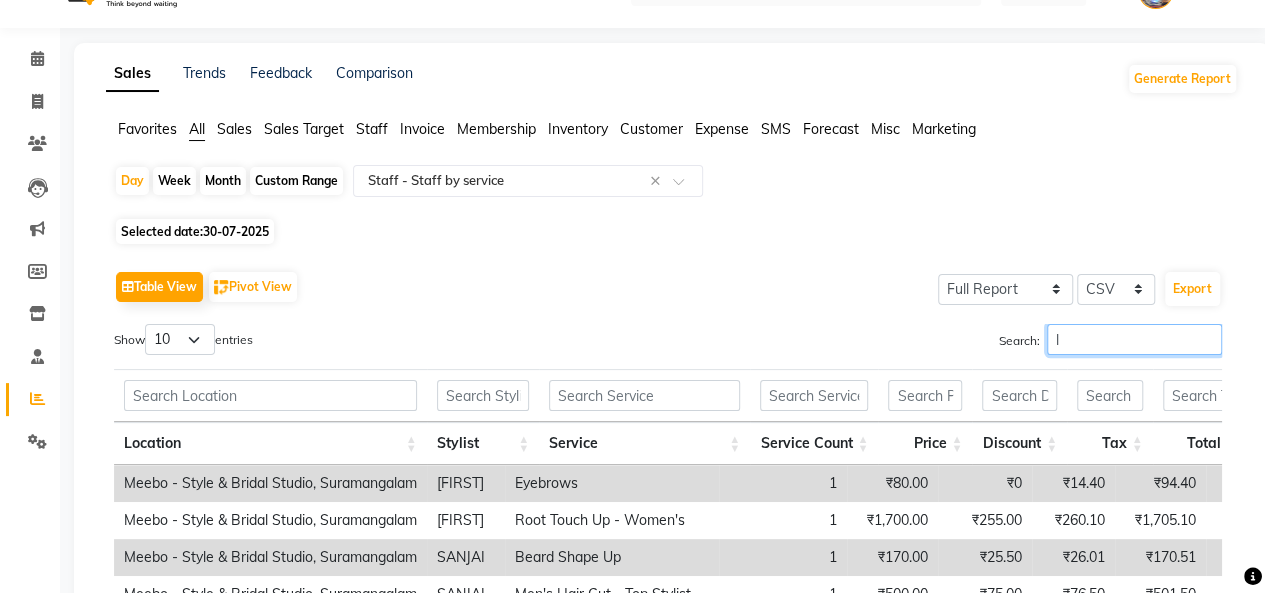 type 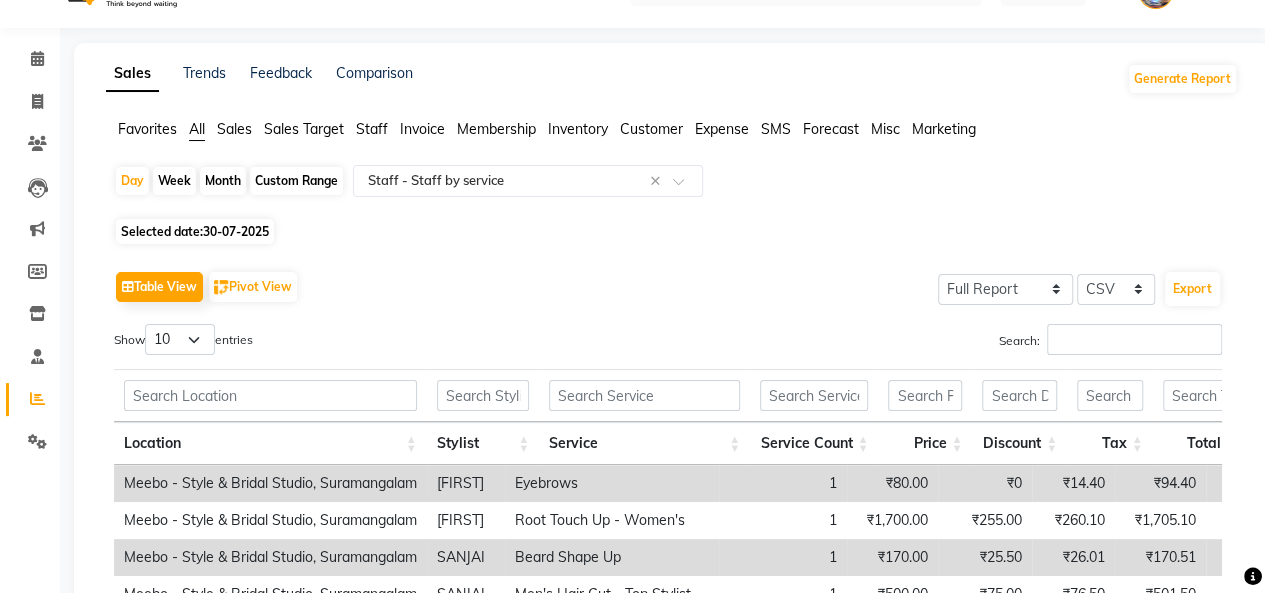 click on "30-07-2025" 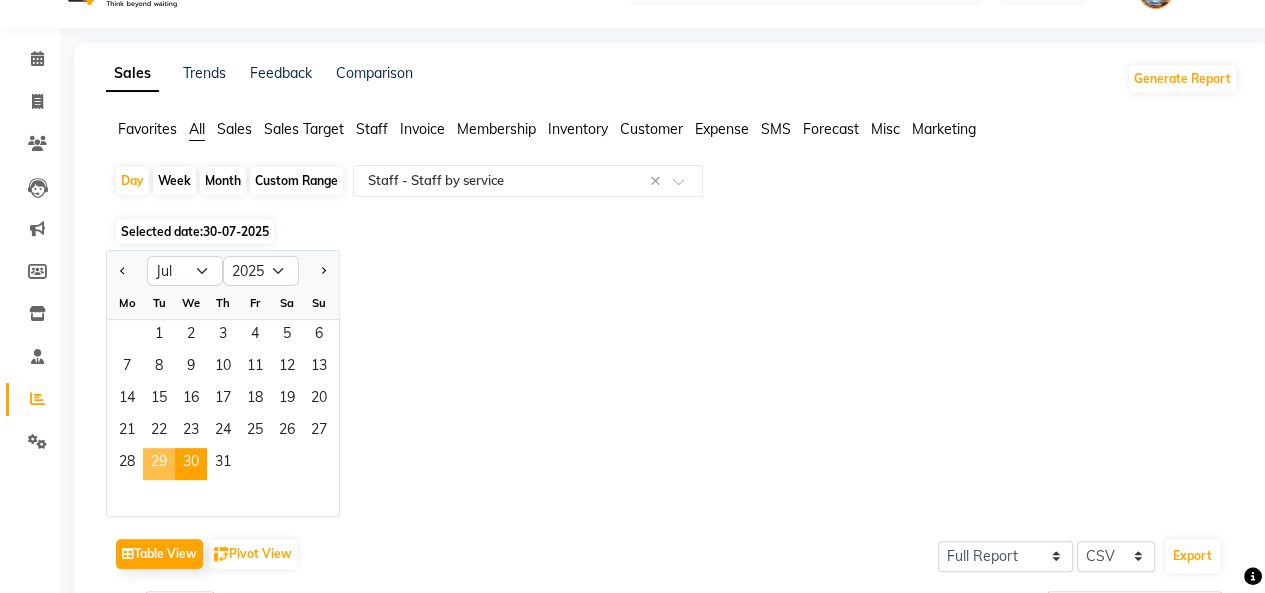 click on "29" 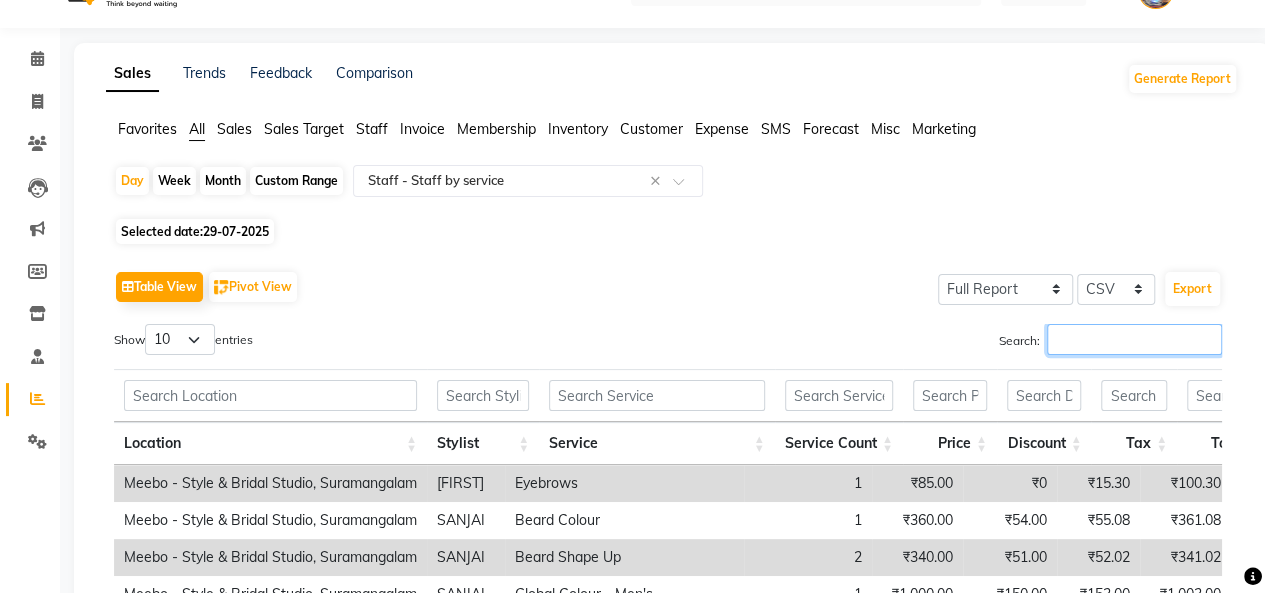click on "Search:" at bounding box center [1134, 339] 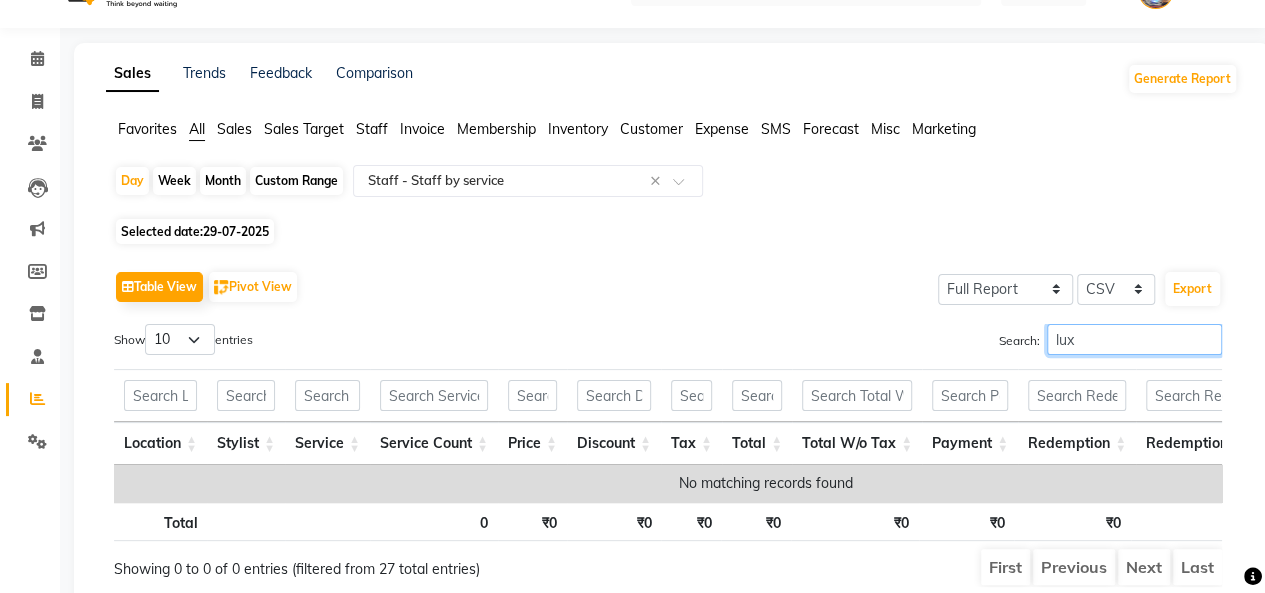 type on "lux" 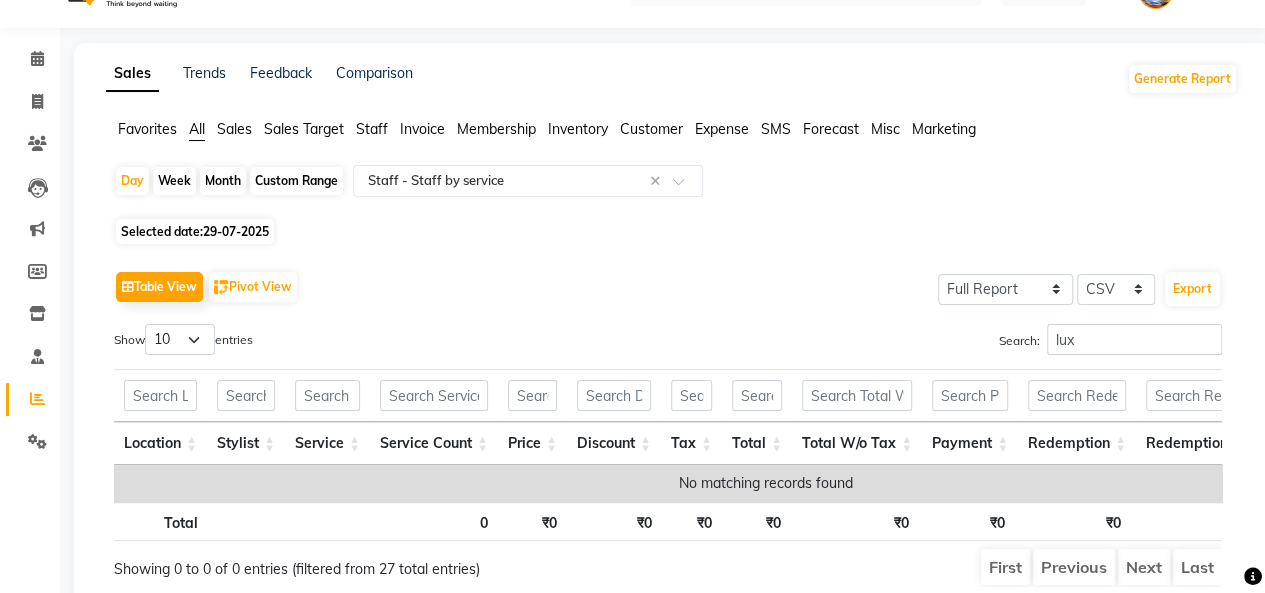 click on "29-07-2025" 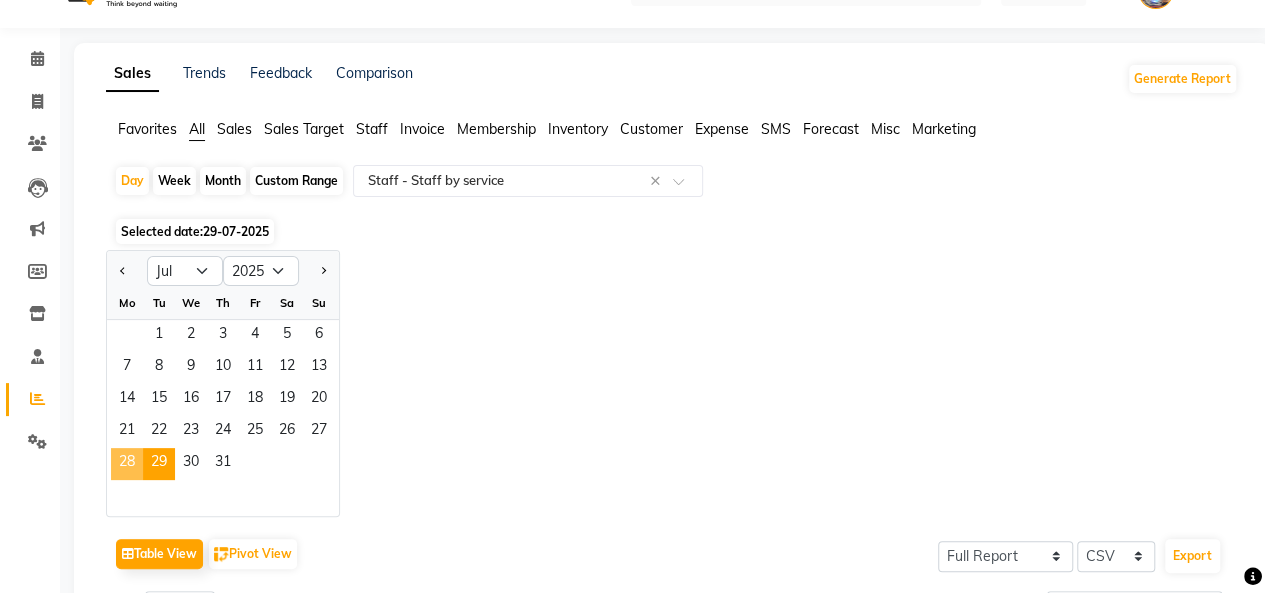 click on "28" 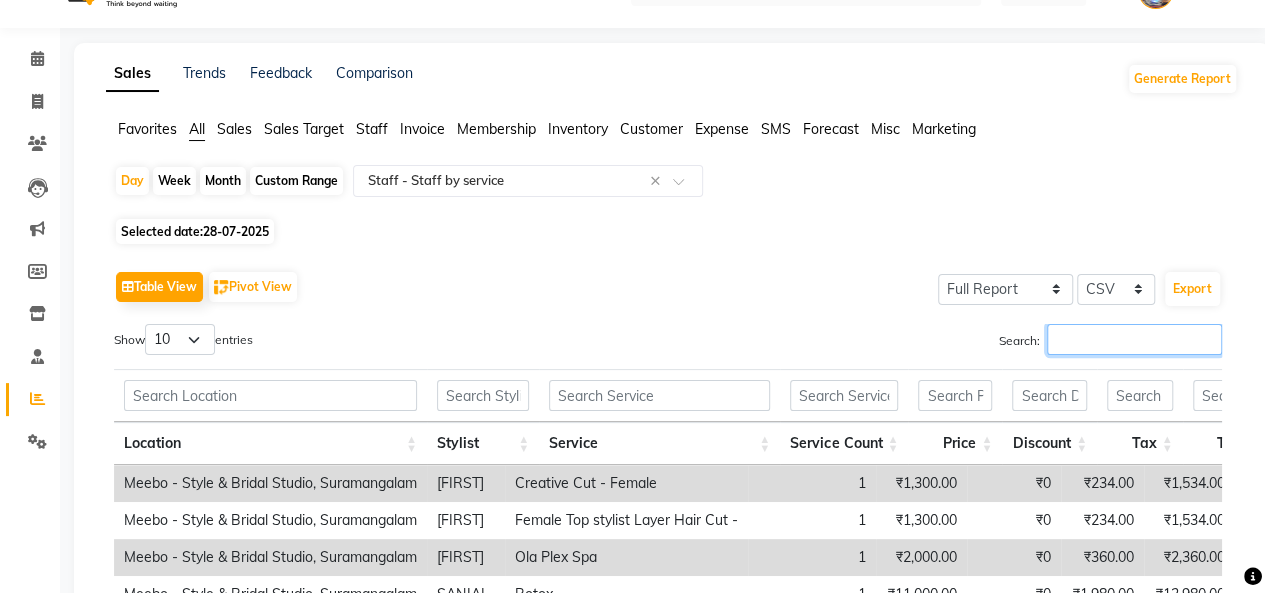 click on "Search:" at bounding box center [1134, 339] 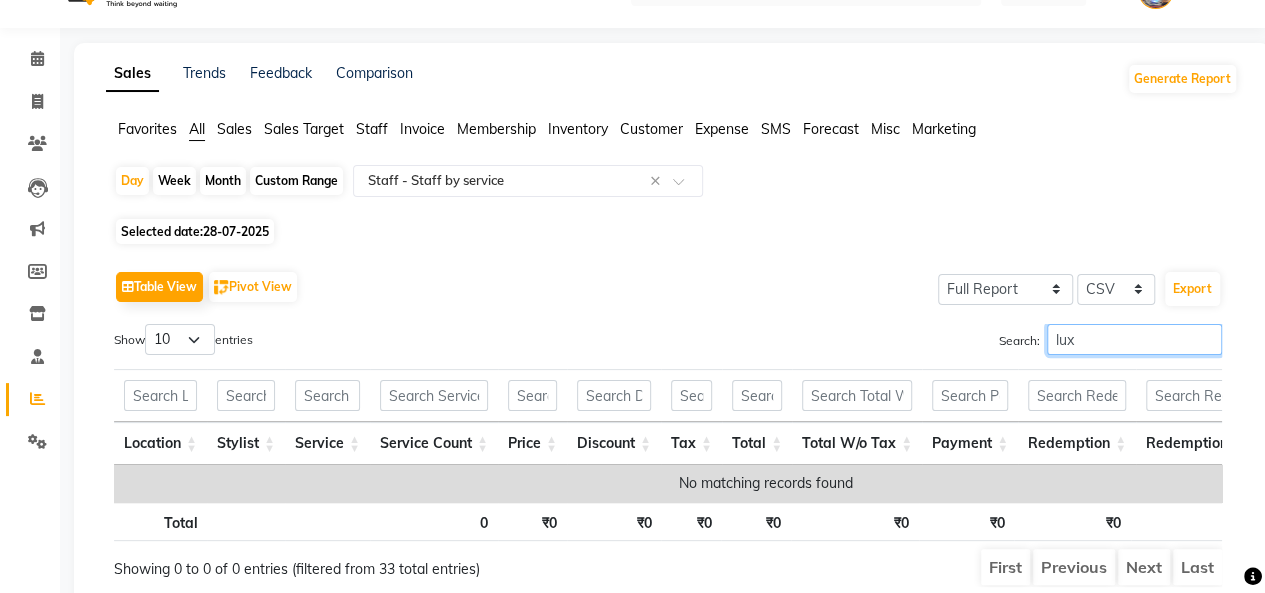 type on "lux" 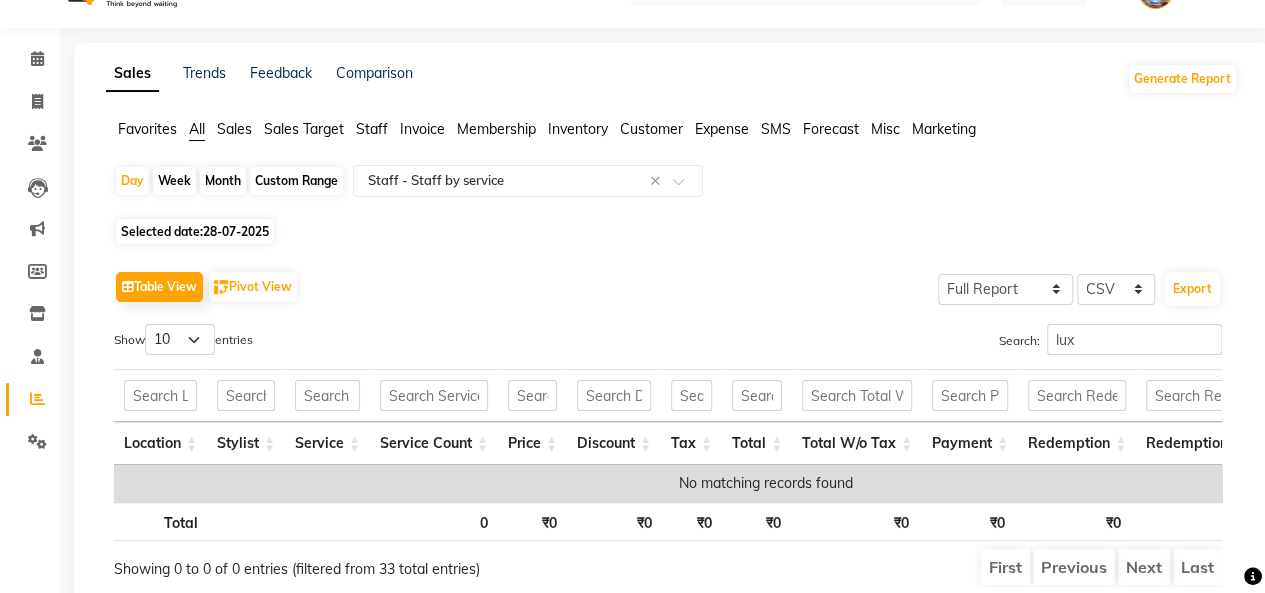 click on "28-07-2025" 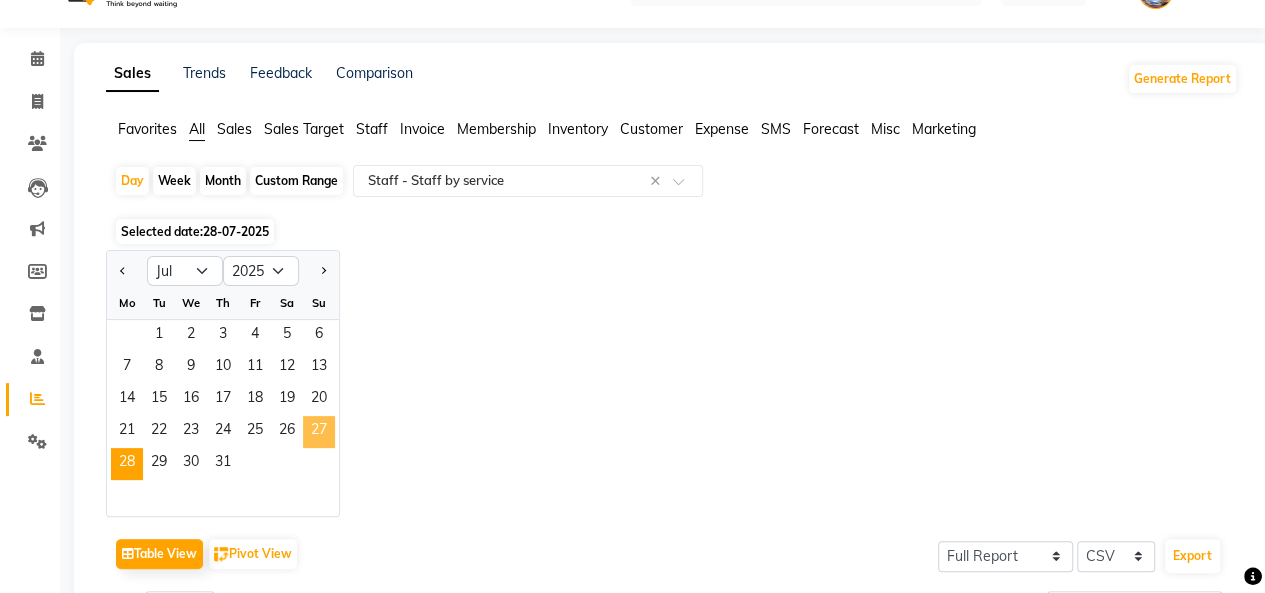 click on "27" 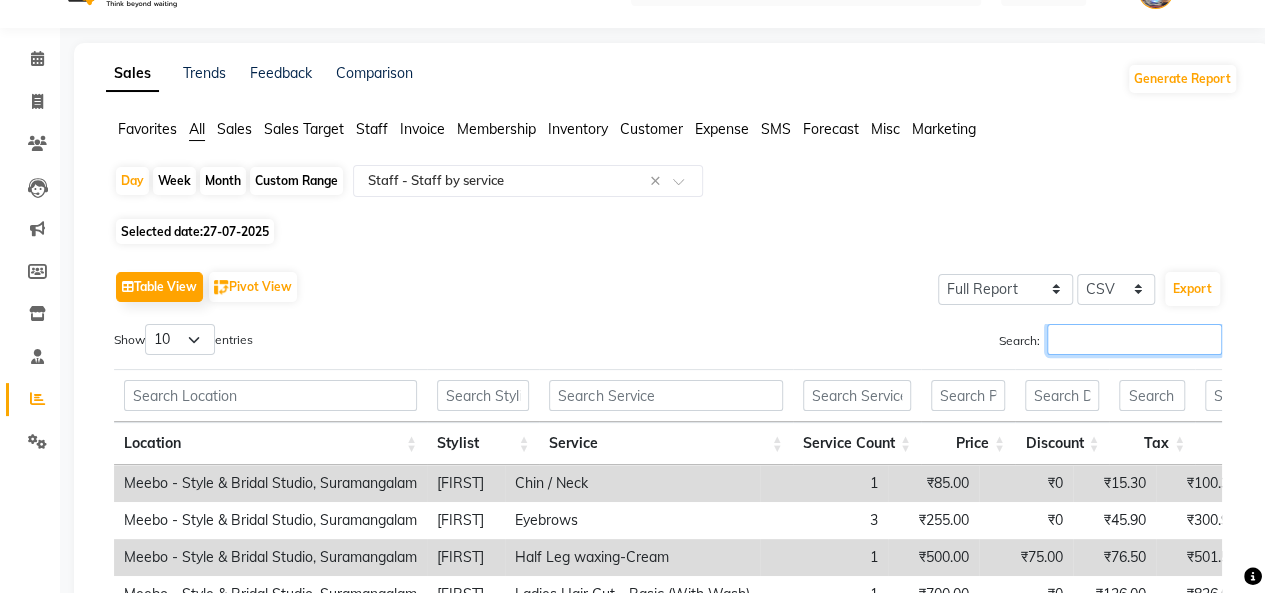 click on "Search:" at bounding box center (1134, 339) 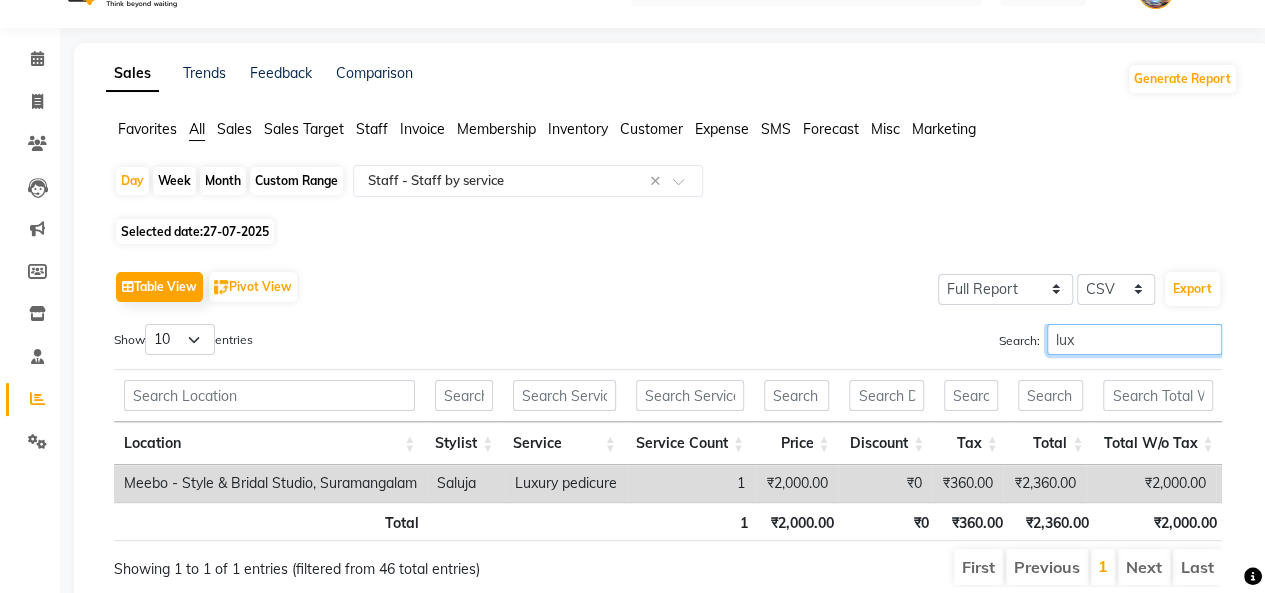 type on "lux" 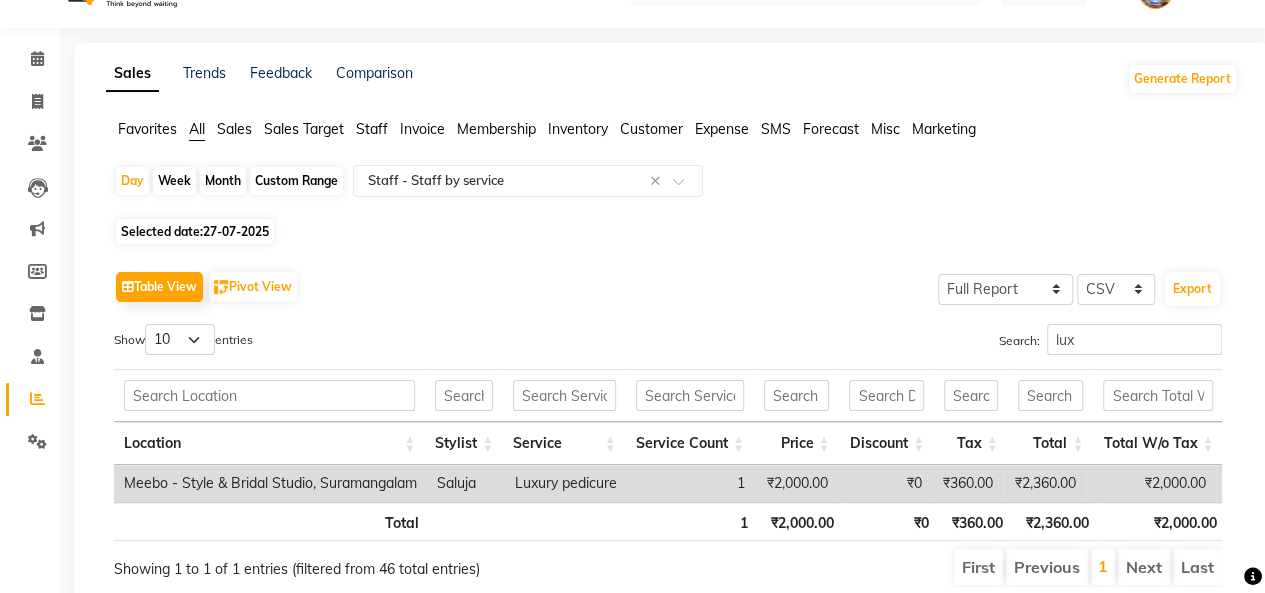 click on "27-07-2025" 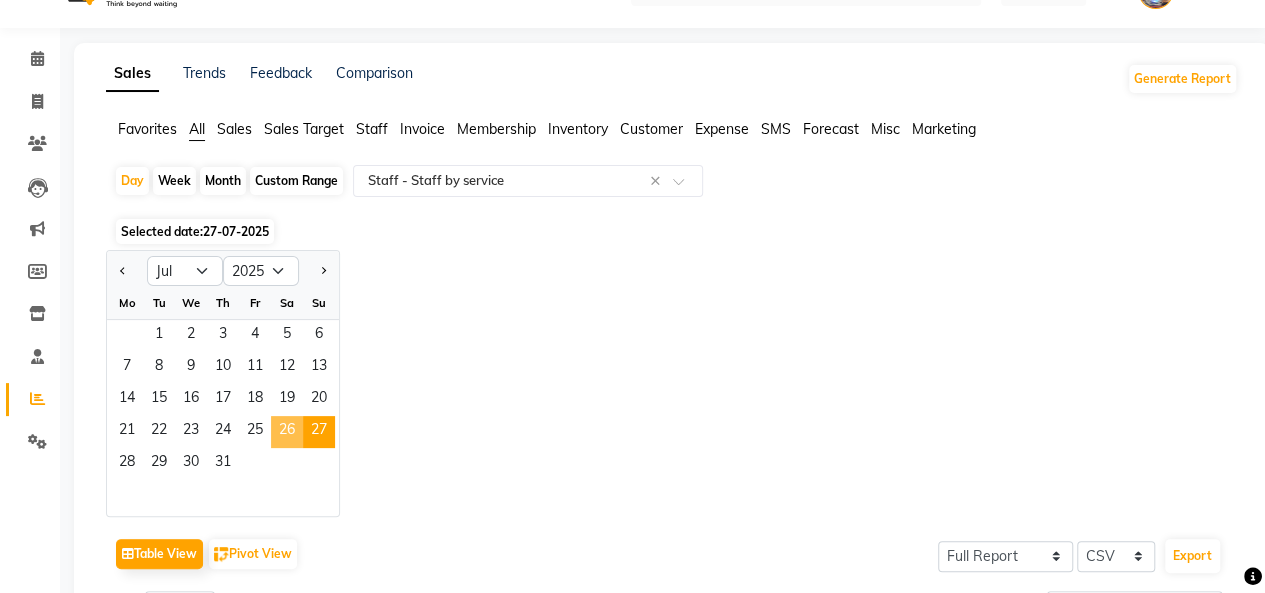 click on "26" 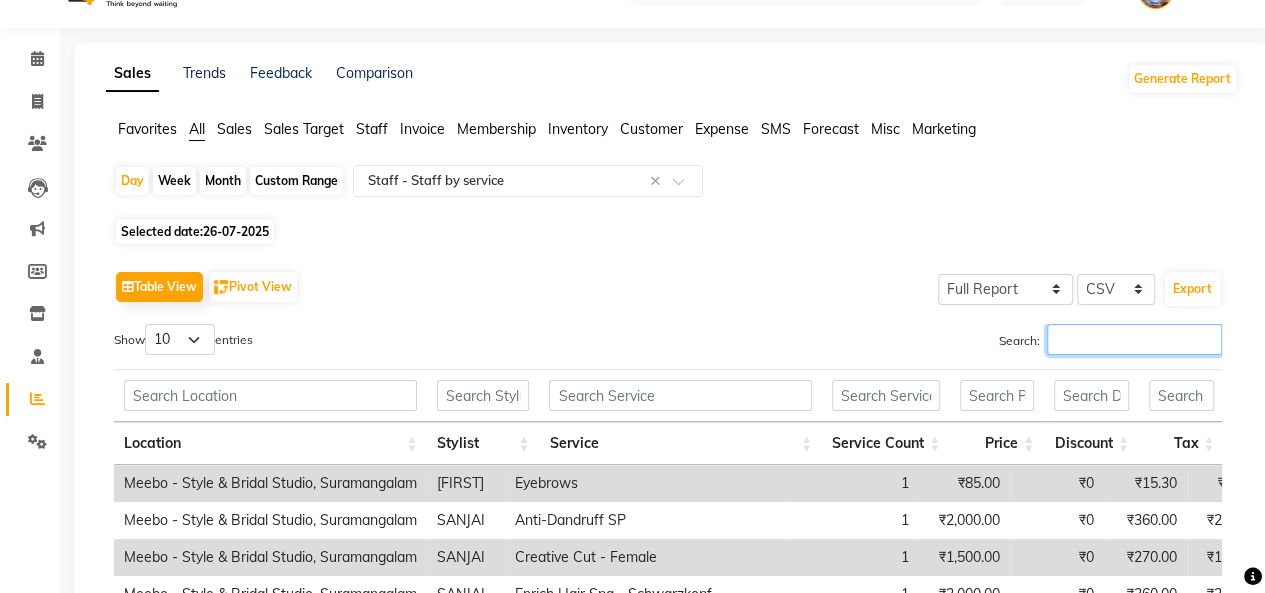 click on "Search:" at bounding box center (1134, 339) 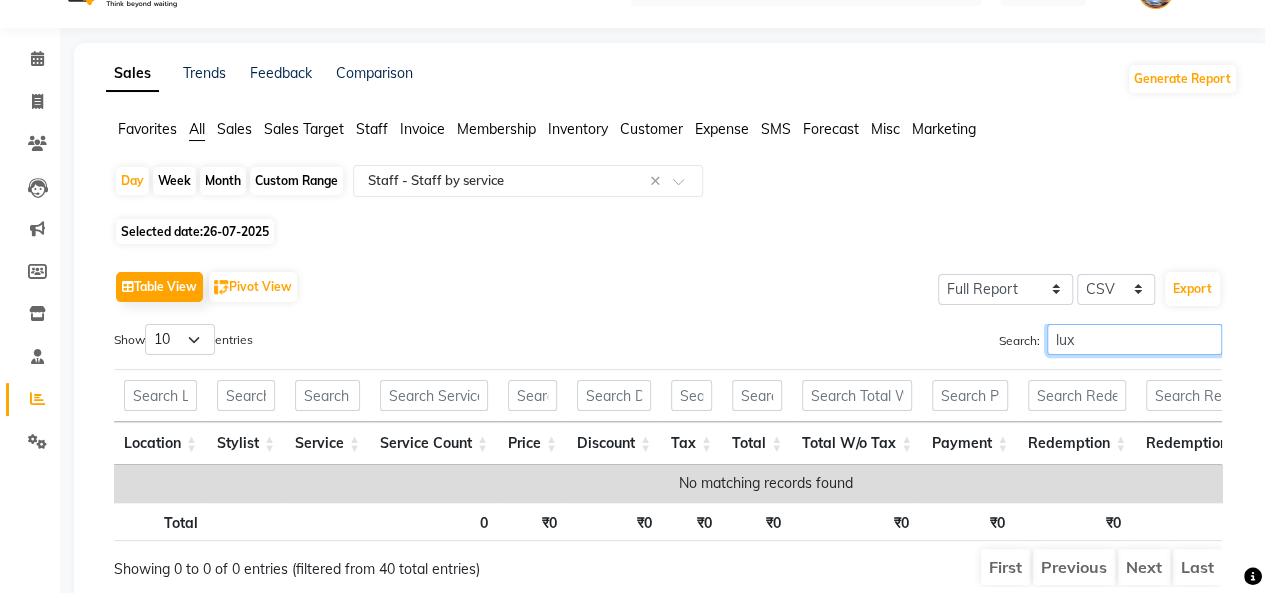 type on "lux" 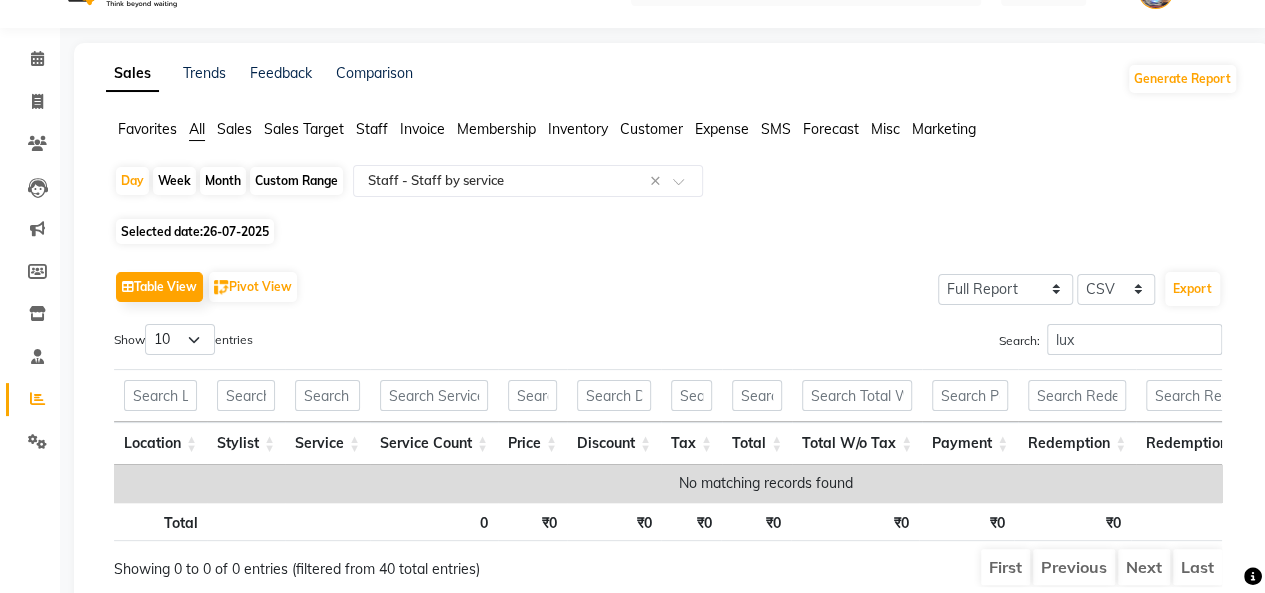 click on "26-07-2025" 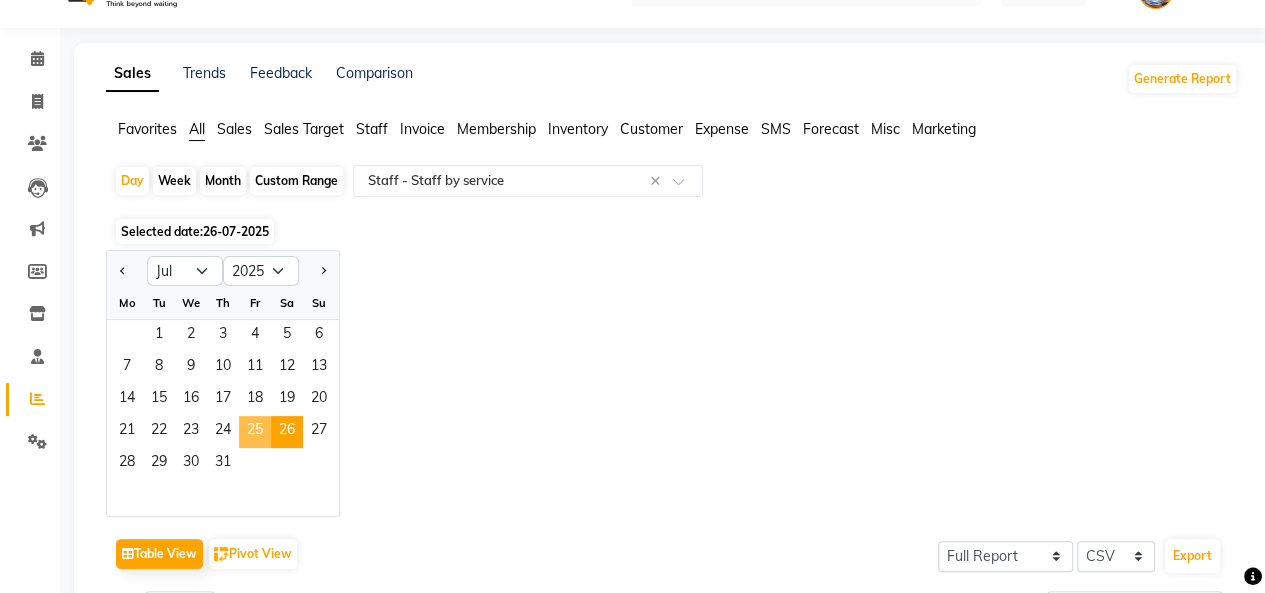 click on "25" 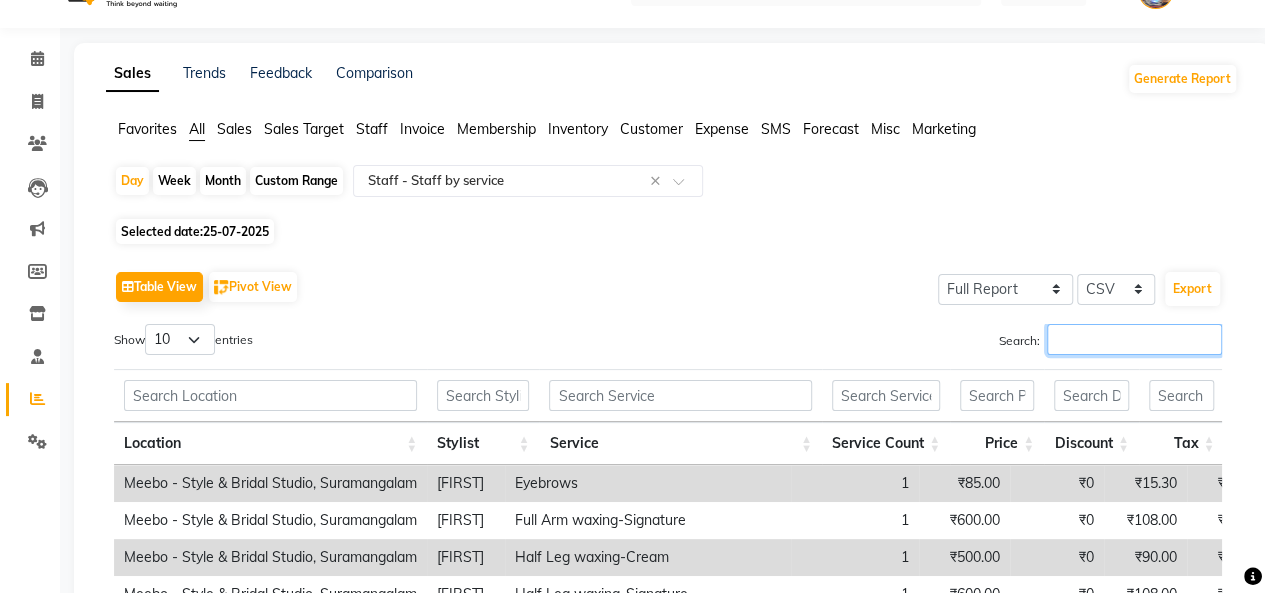 click on "Search:" at bounding box center [1134, 339] 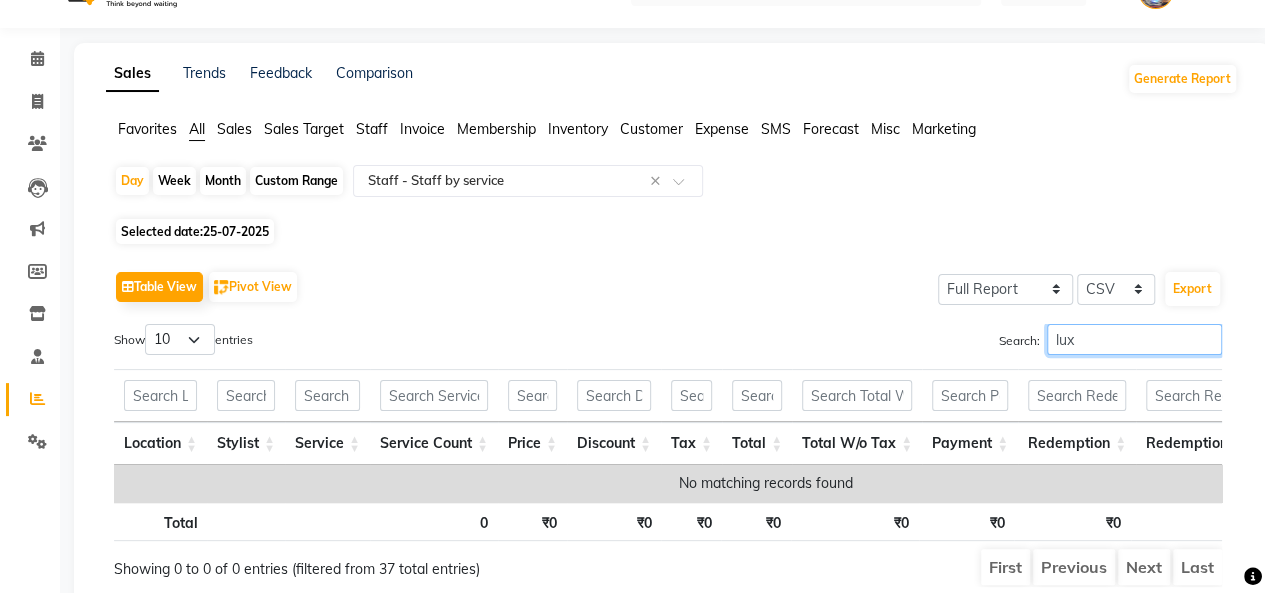 type on "lux" 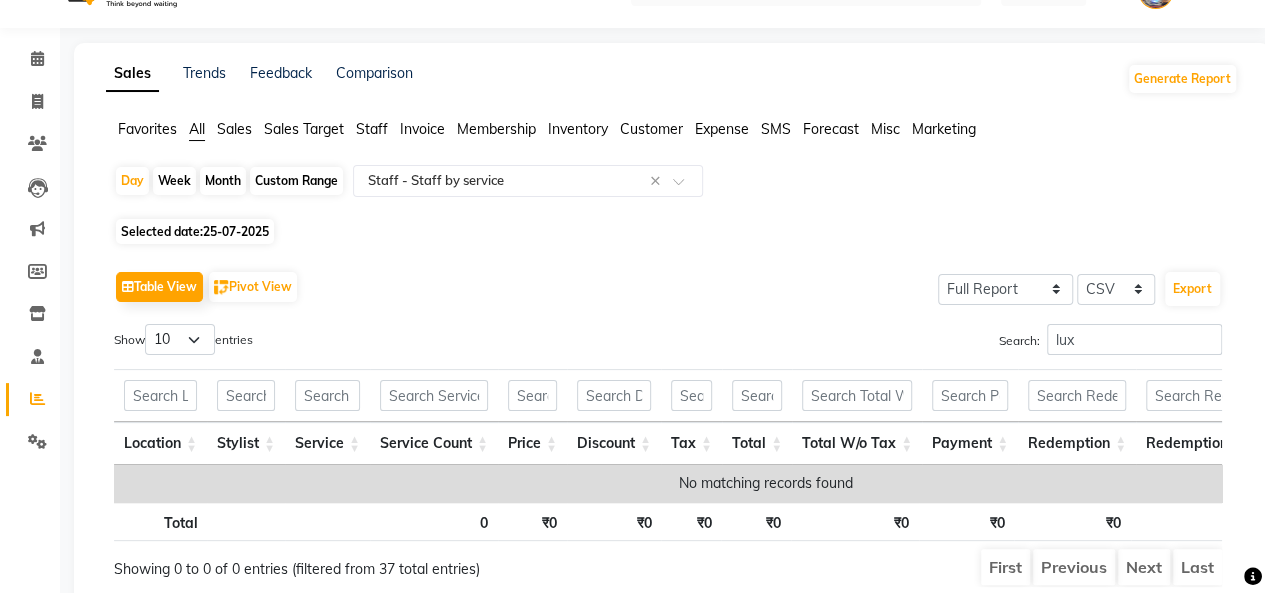 click on "Selected date:  25-07-2025" 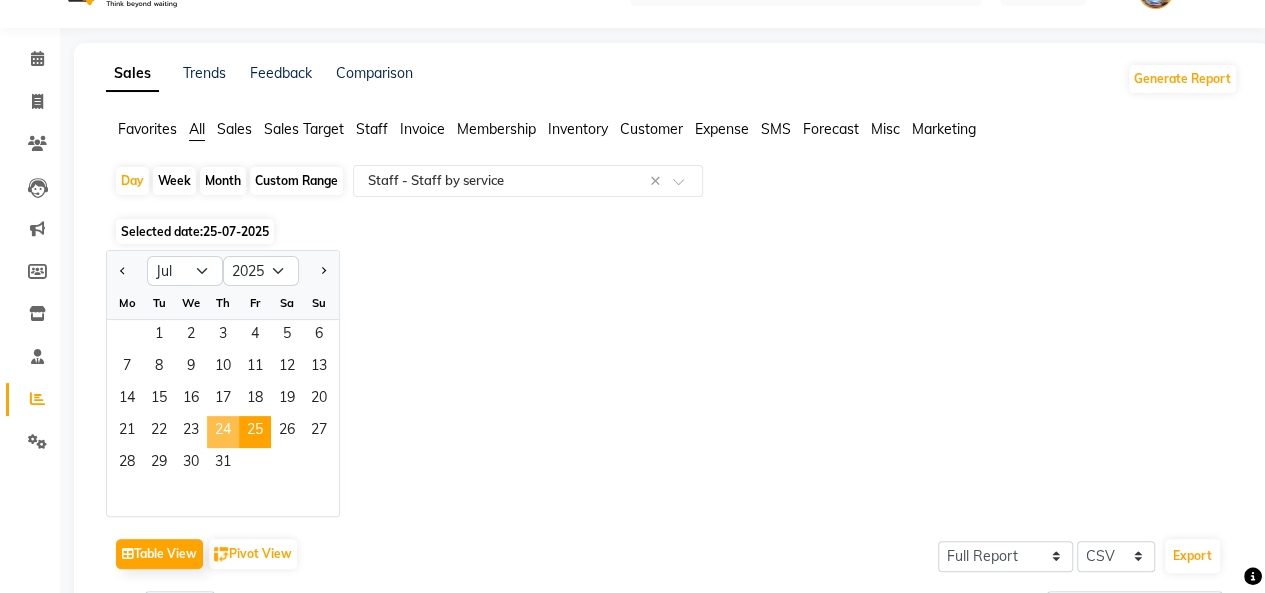 click on "24" 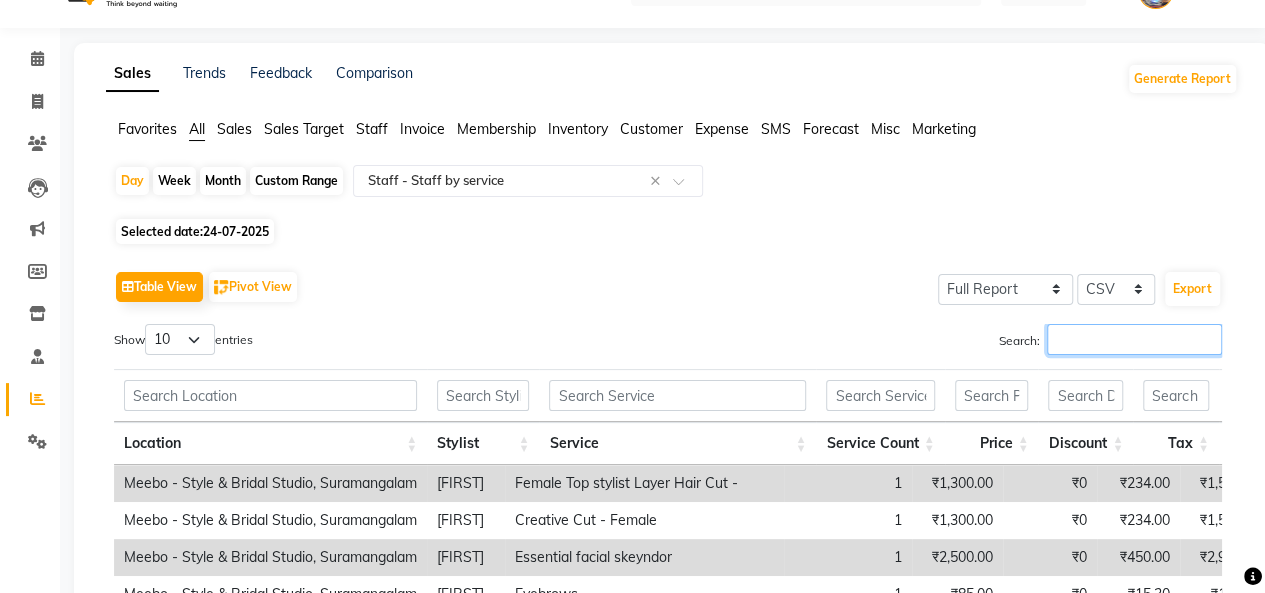 click on "Search:" at bounding box center (1134, 339) 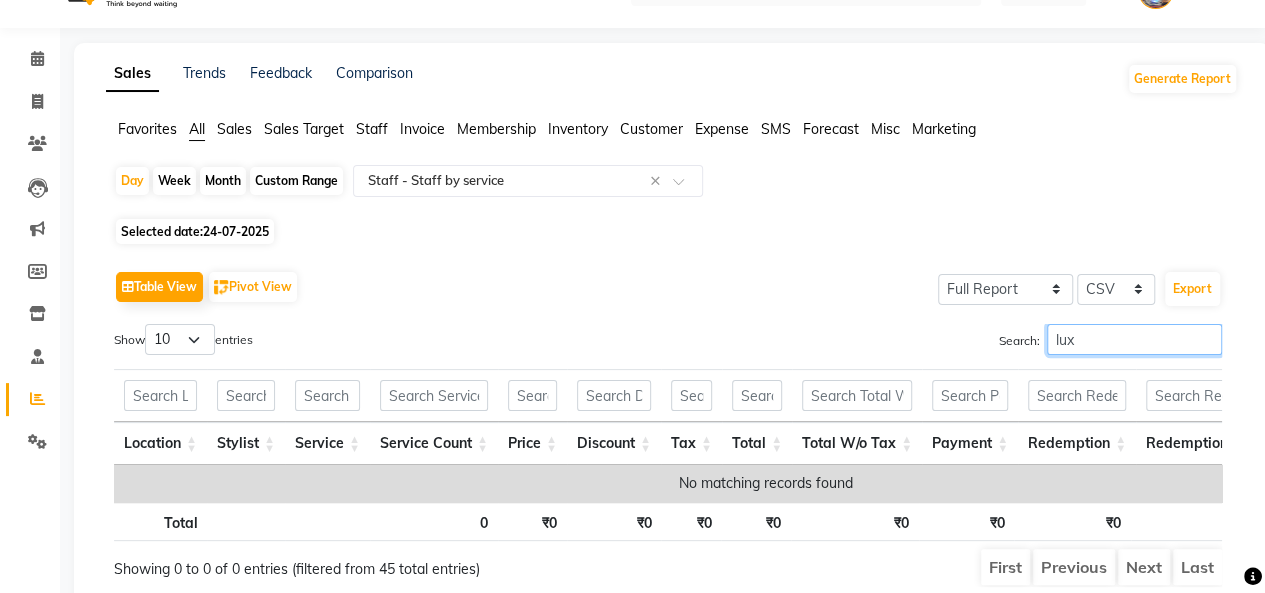 type on "lux" 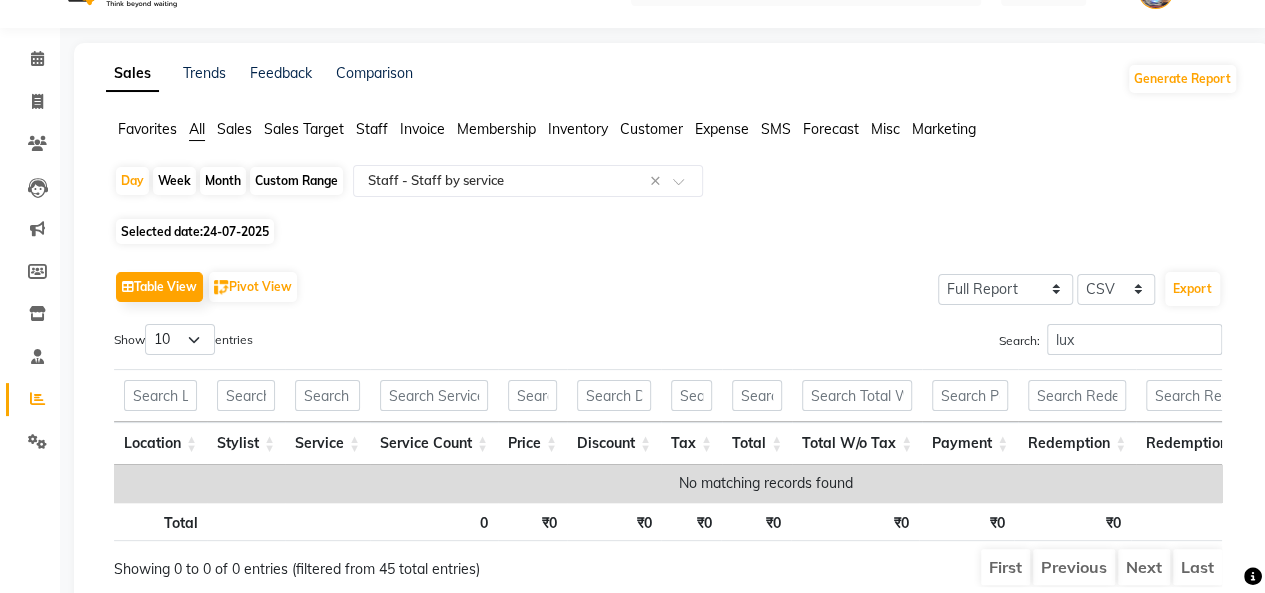click on "24-07-2025" 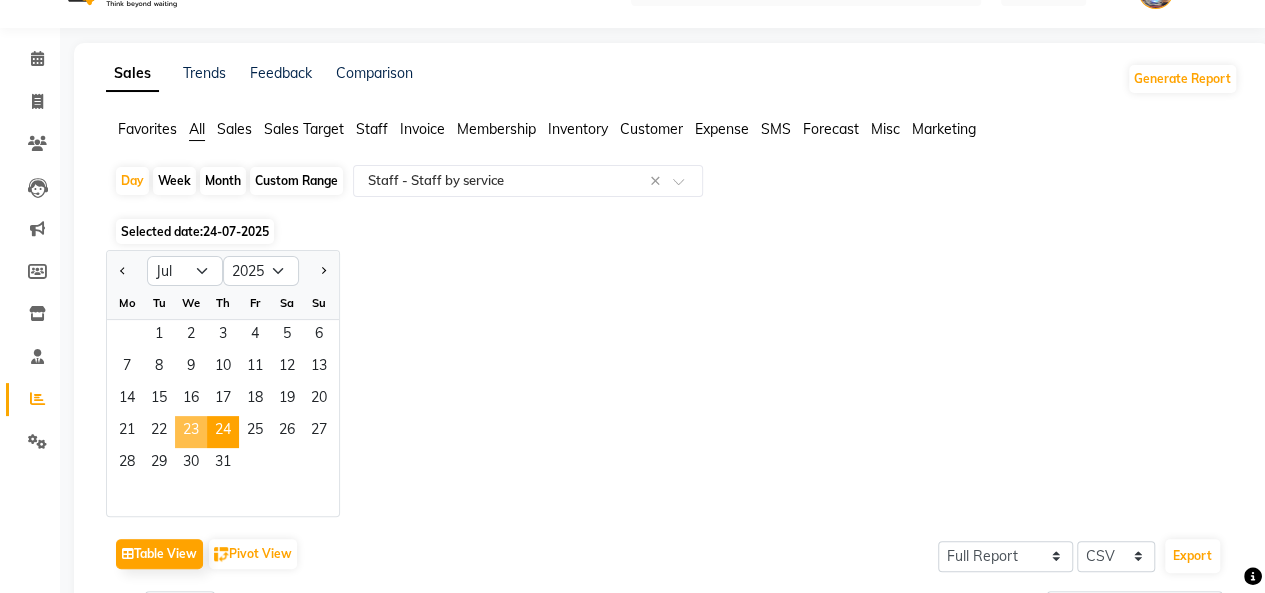 click on "23" 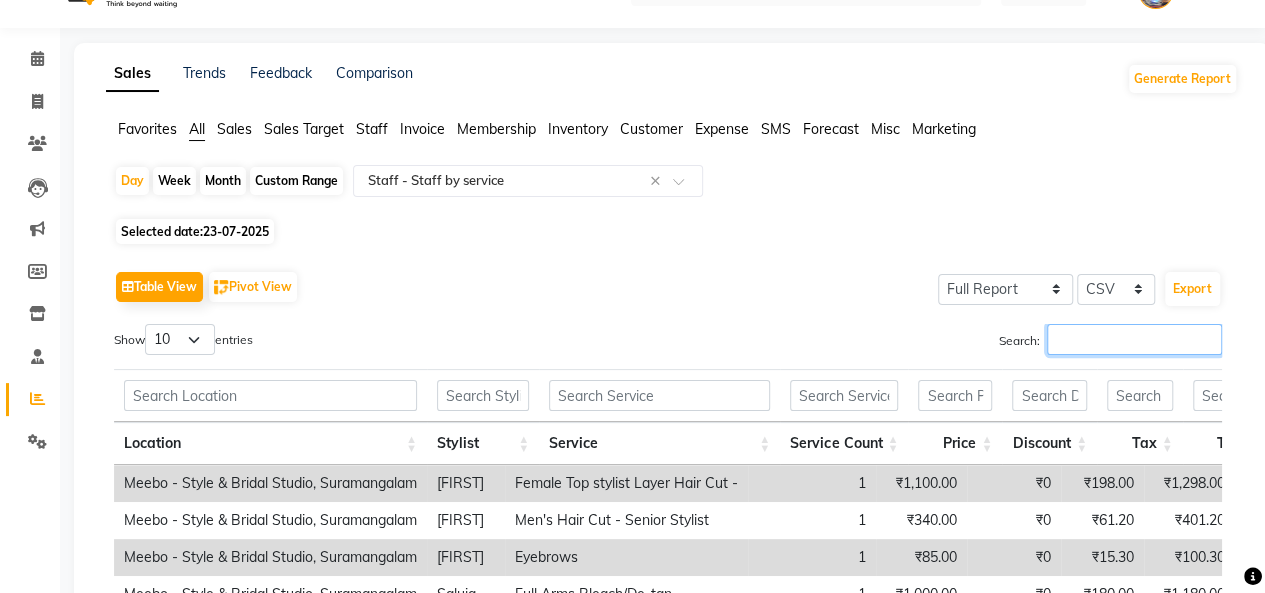 click on "Search:" at bounding box center [1134, 339] 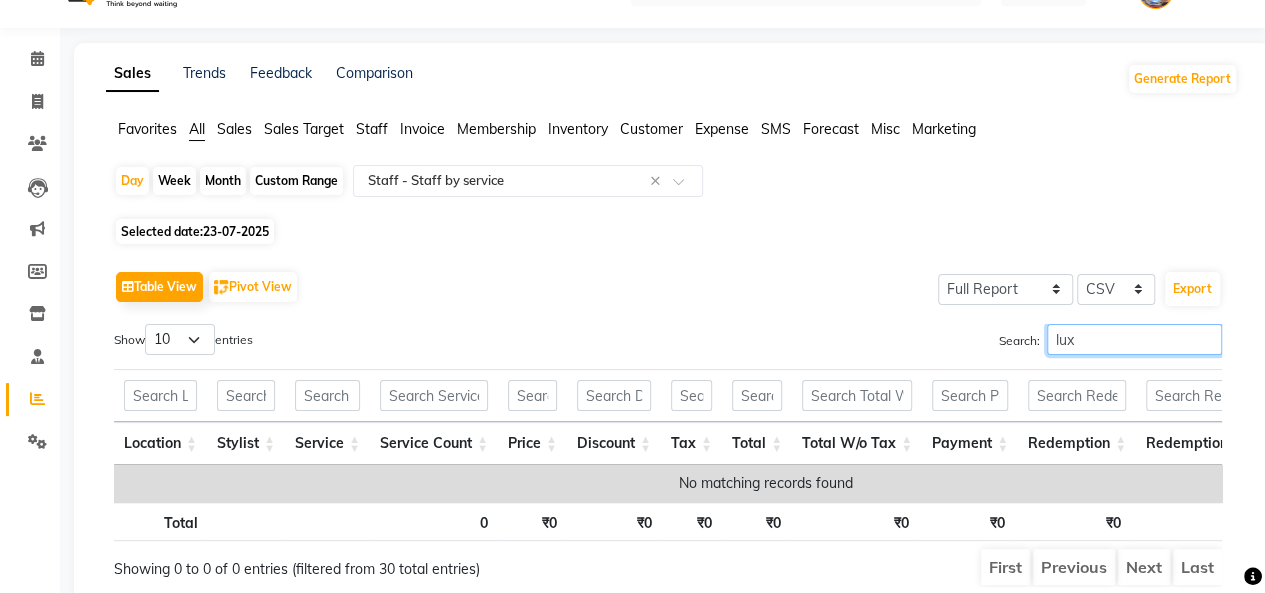 type on "lux" 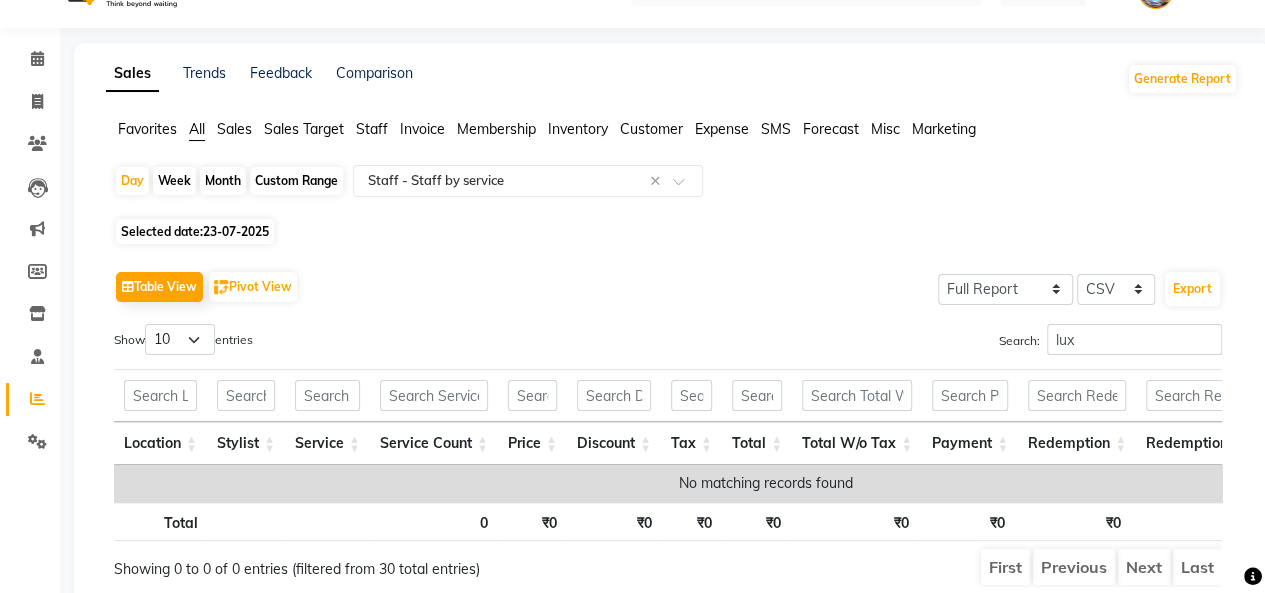 click on "23-07-2025" 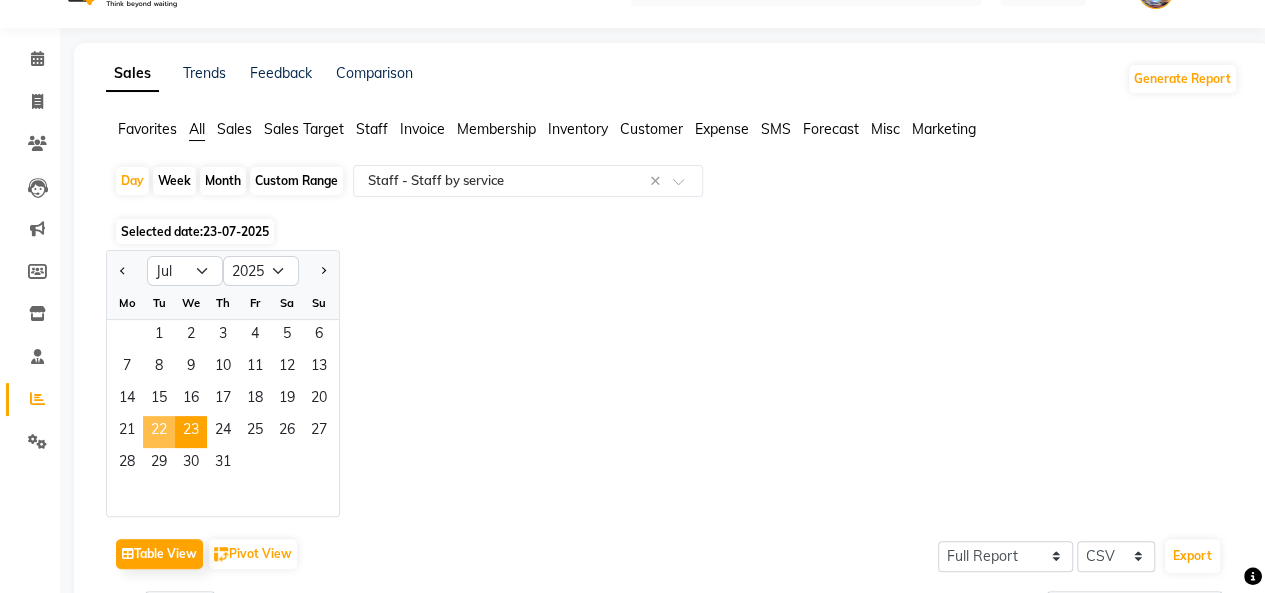 click on "22" 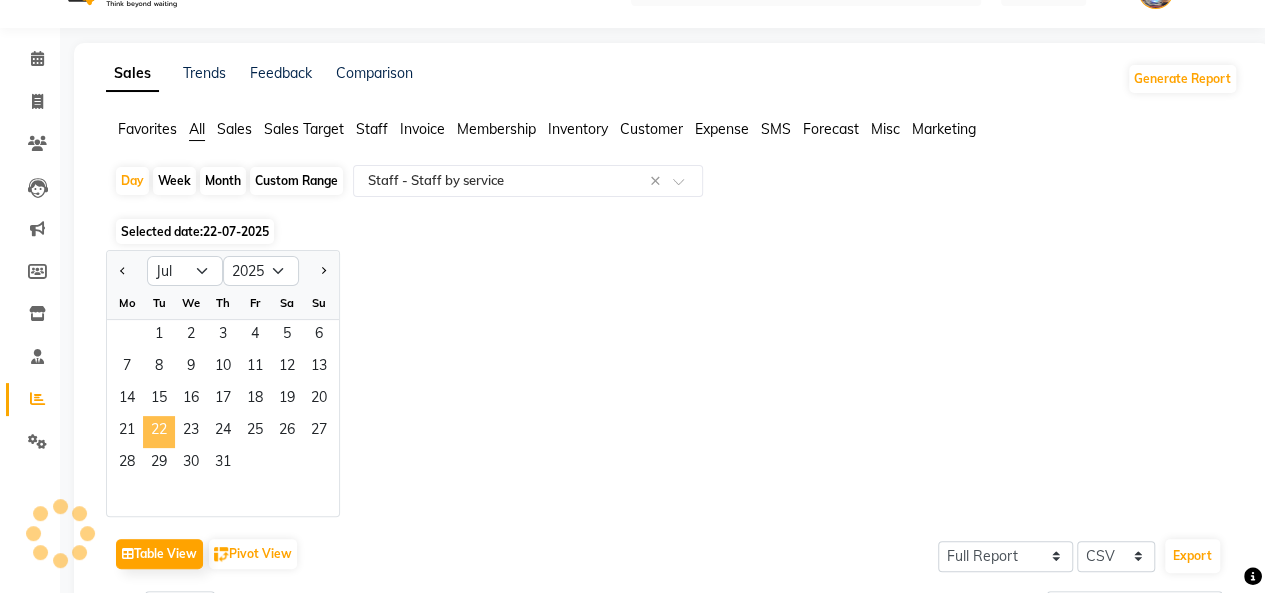 scroll, scrollTop: 44, scrollLeft: 0, axis: vertical 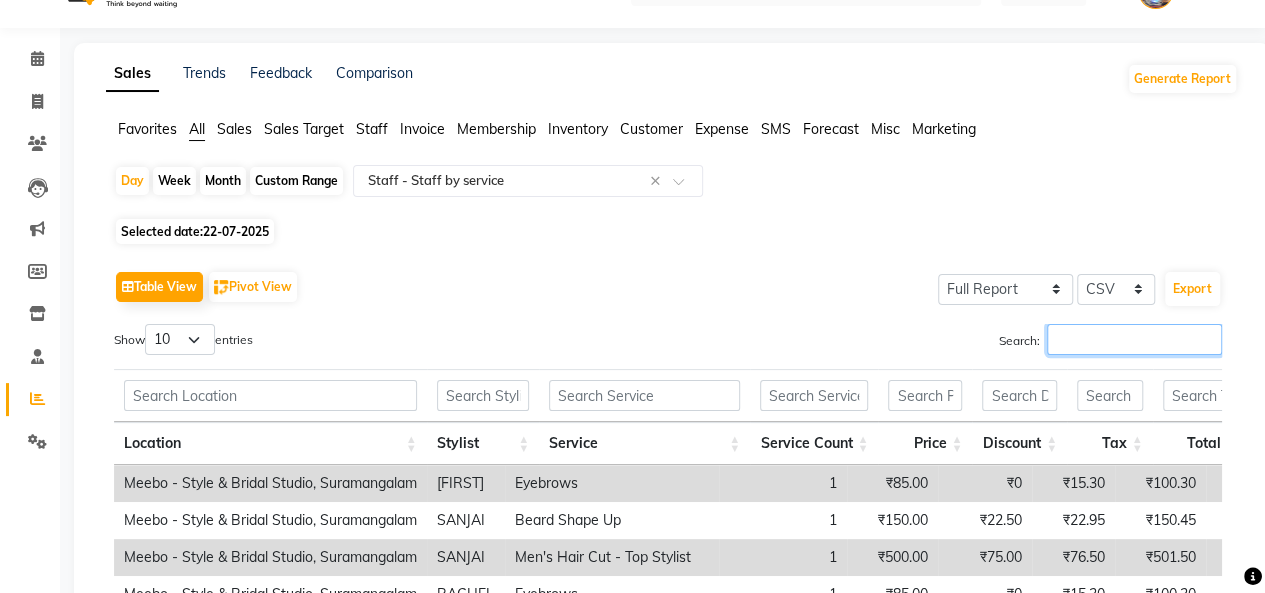 click on "Search:" at bounding box center [1134, 339] 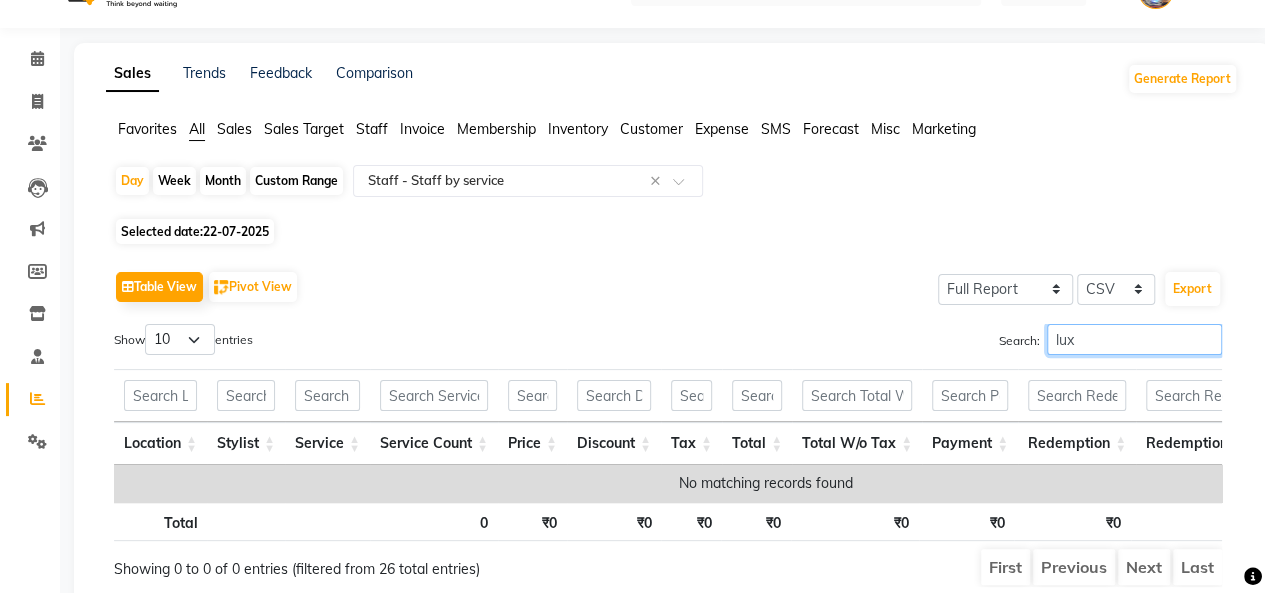 type on "lux" 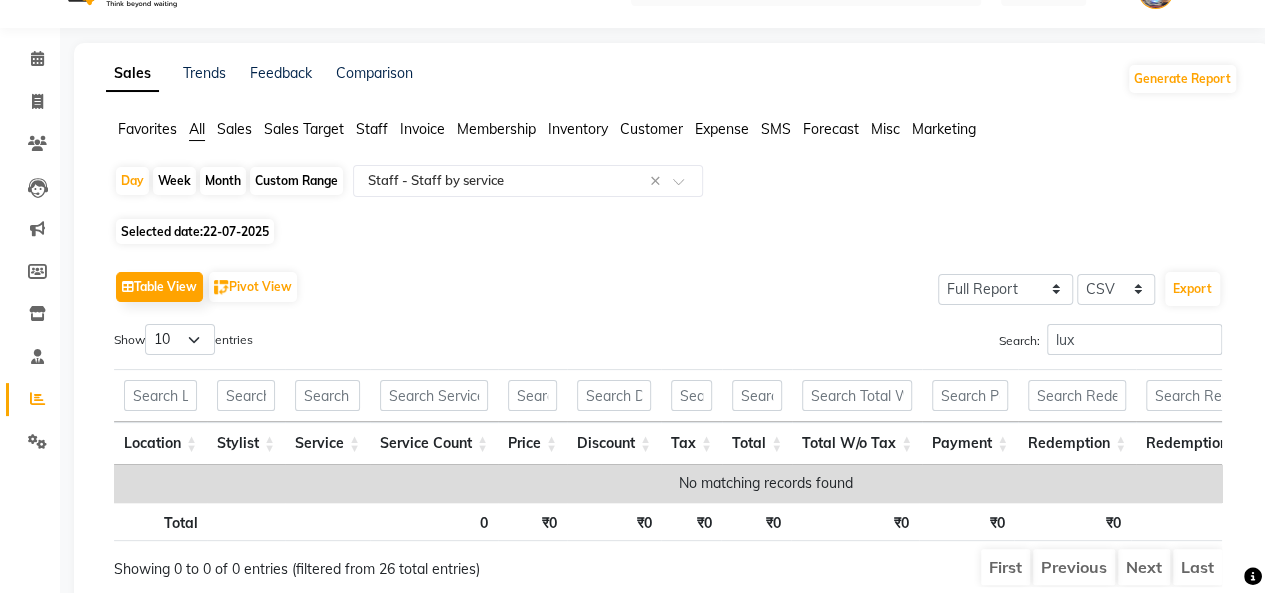 click on "Selected date:  22-07-2025" 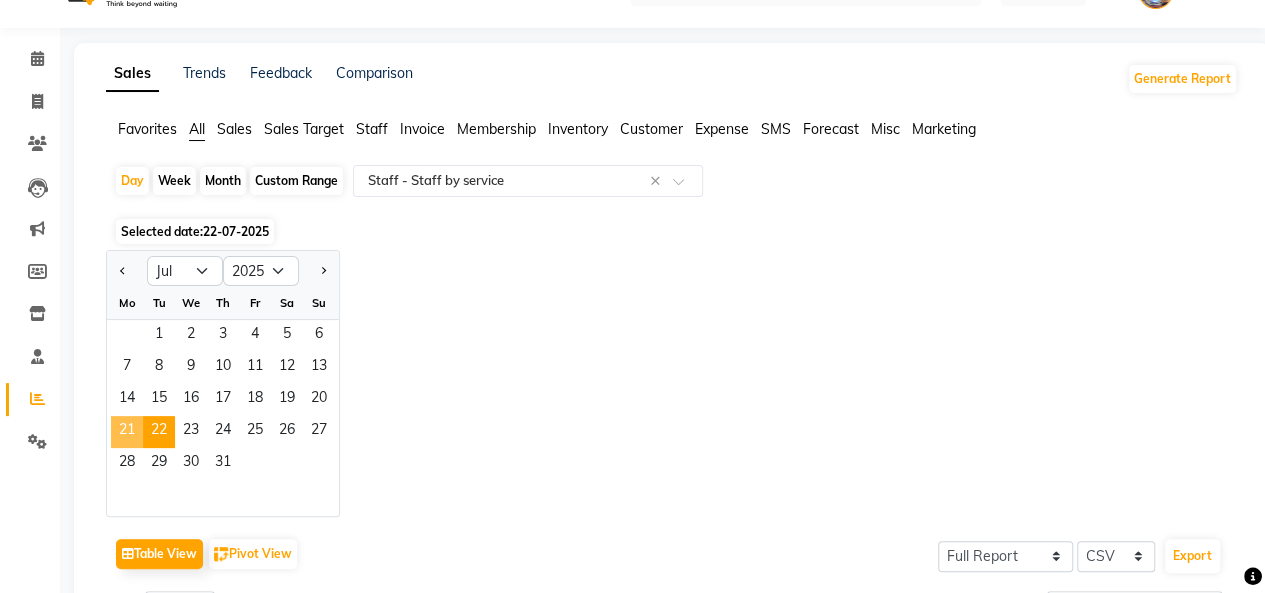 click on "21" 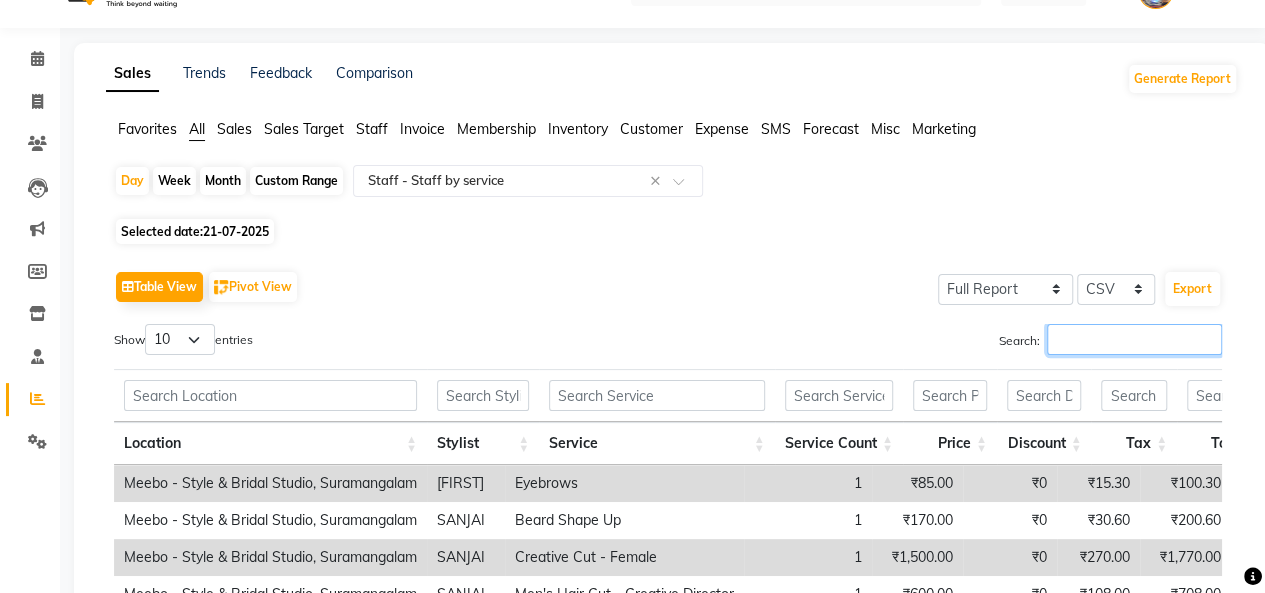 click on "Search:" at bounding box center (1134, 339) 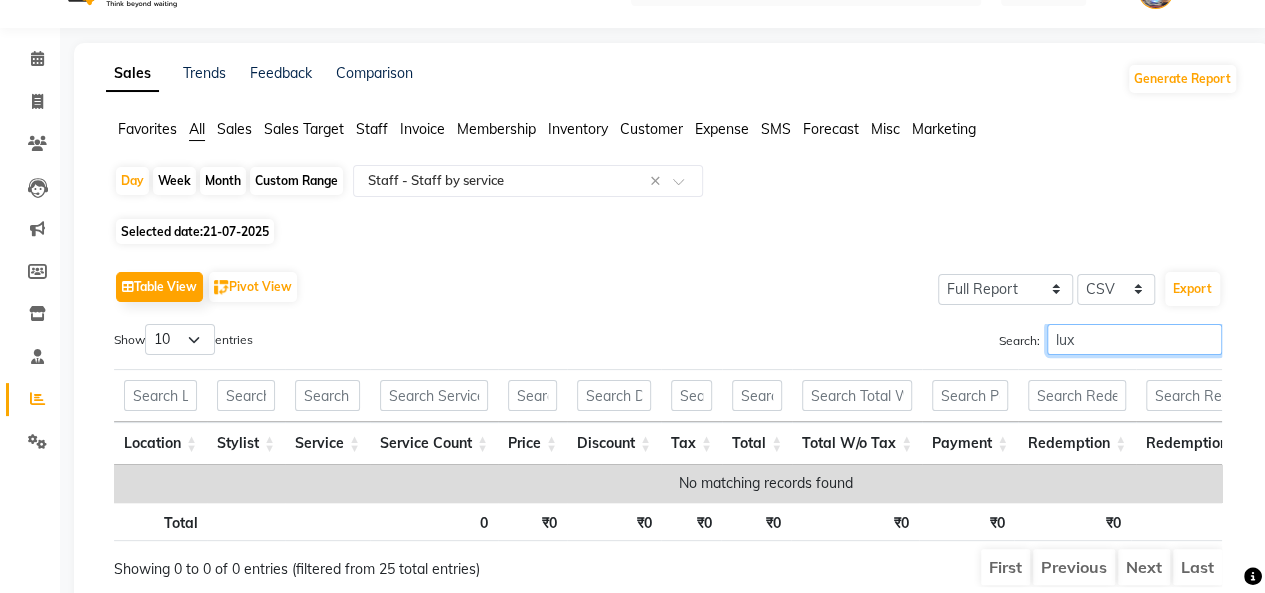 type on "lux" 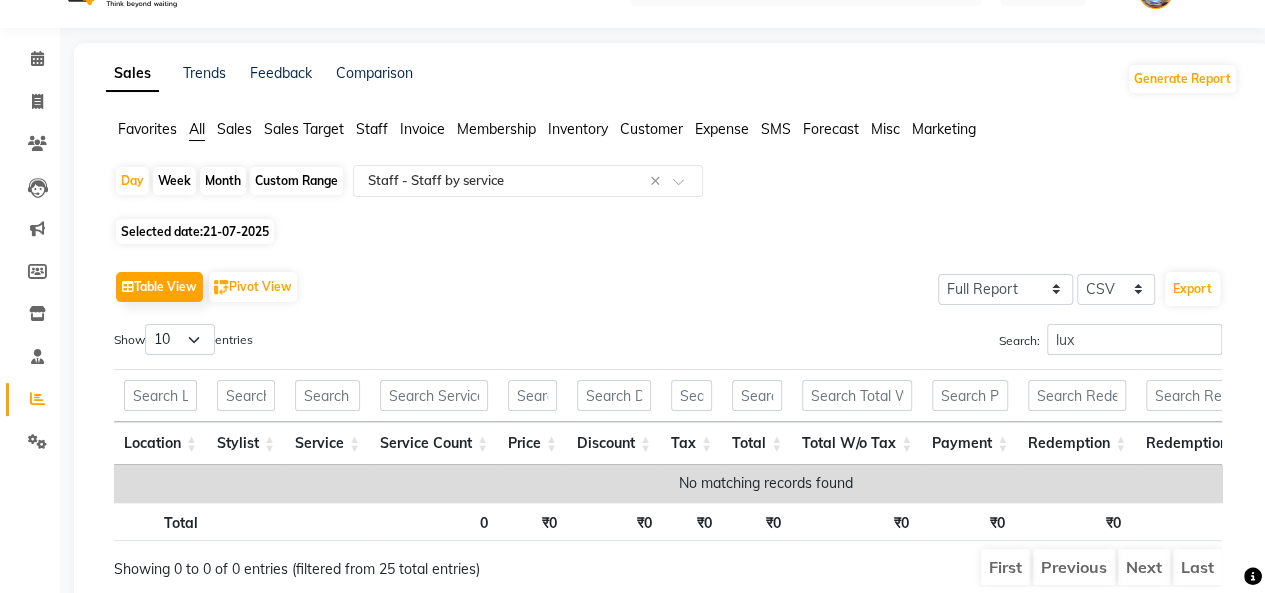 click on "Selected date:  21-07-2025" 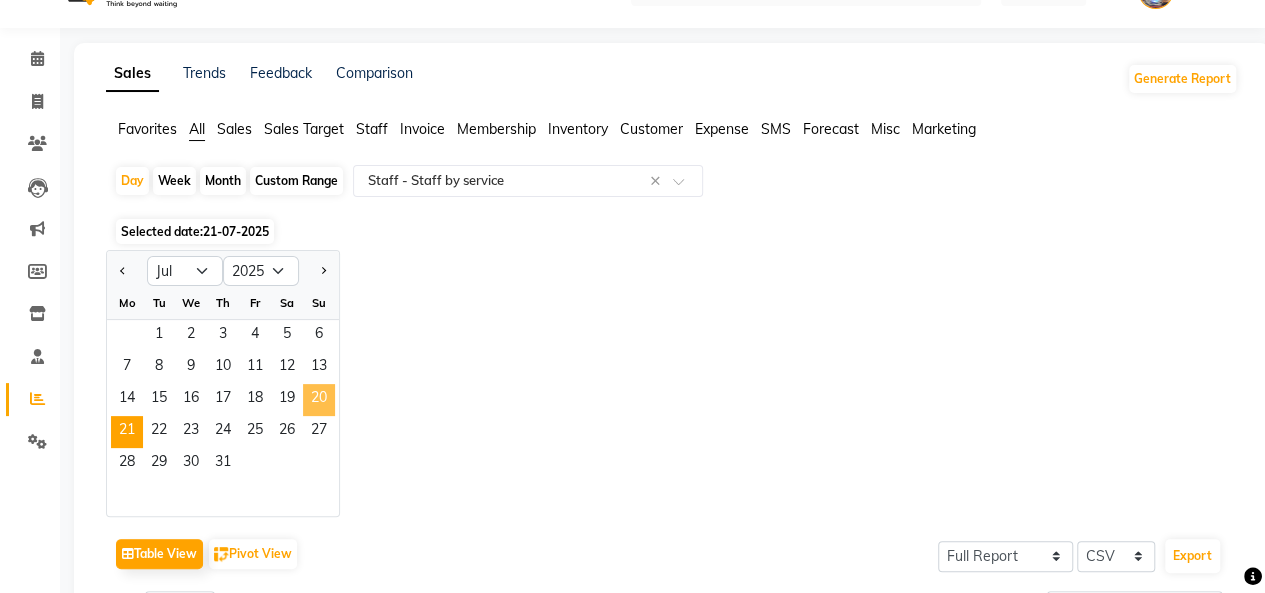 click on "20" 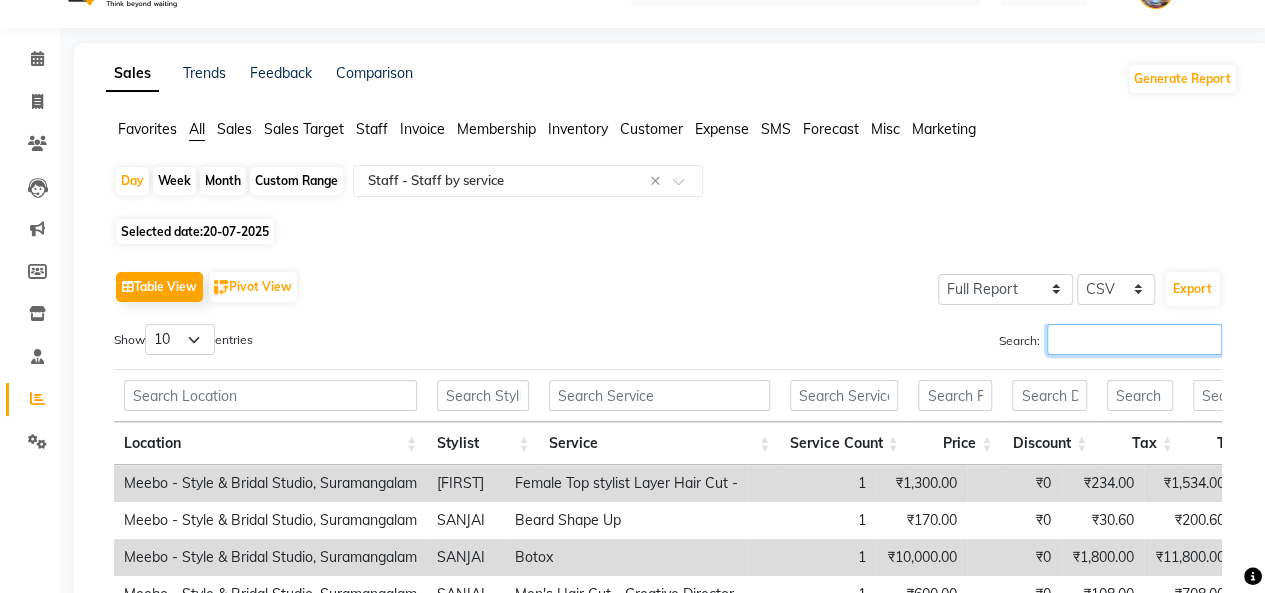 click on "Search:" at bounding box center (1134, 339) 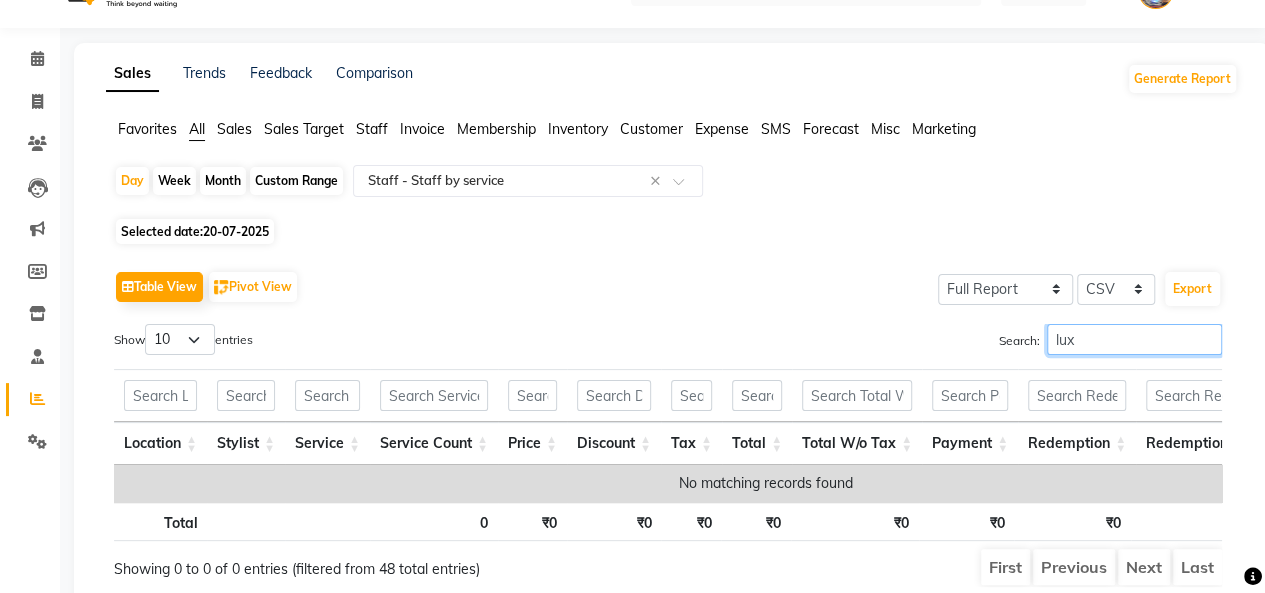type on "lux" 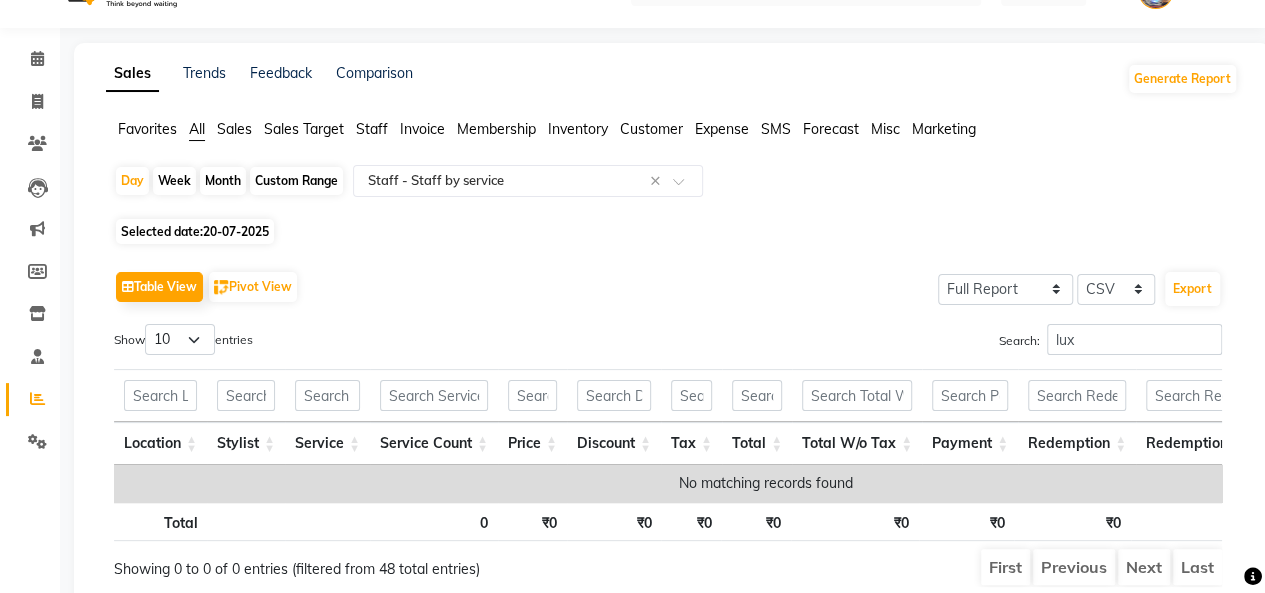 click on "20-07-2025" 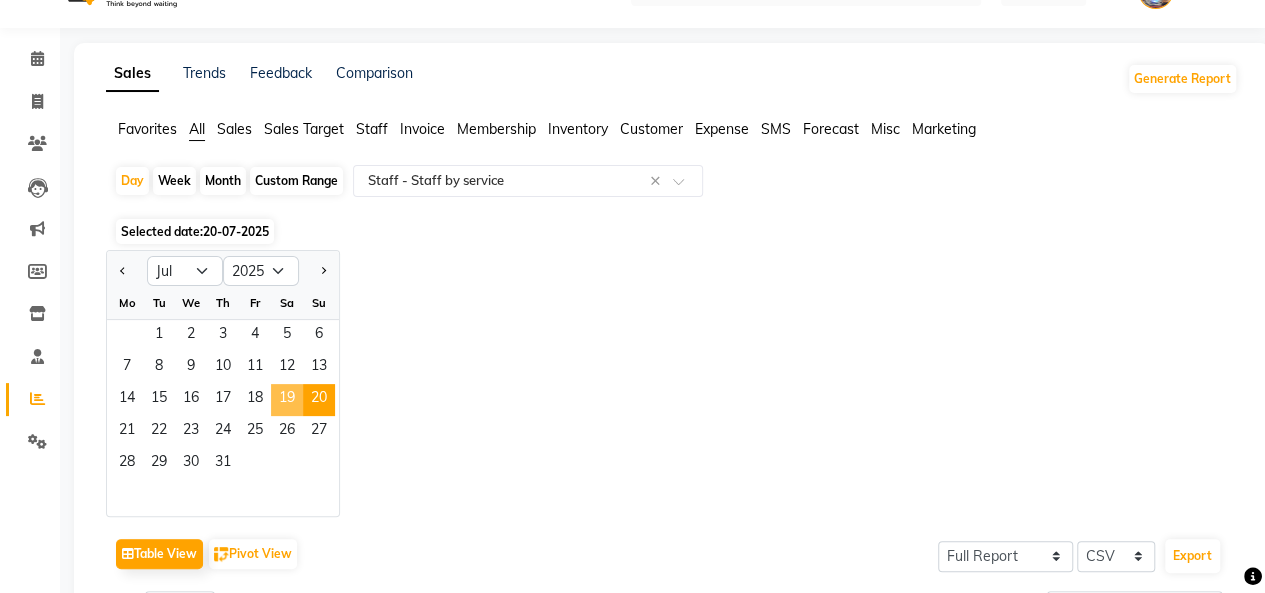 click on "19" 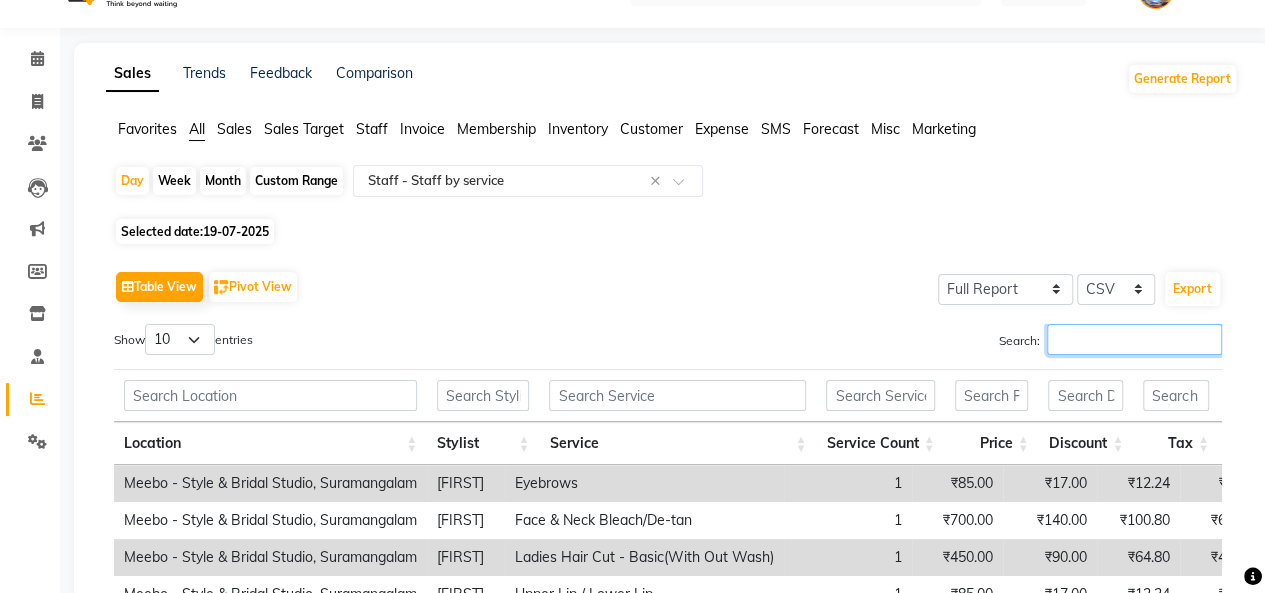 click on "Search:" at bounding box center (1134, 339) 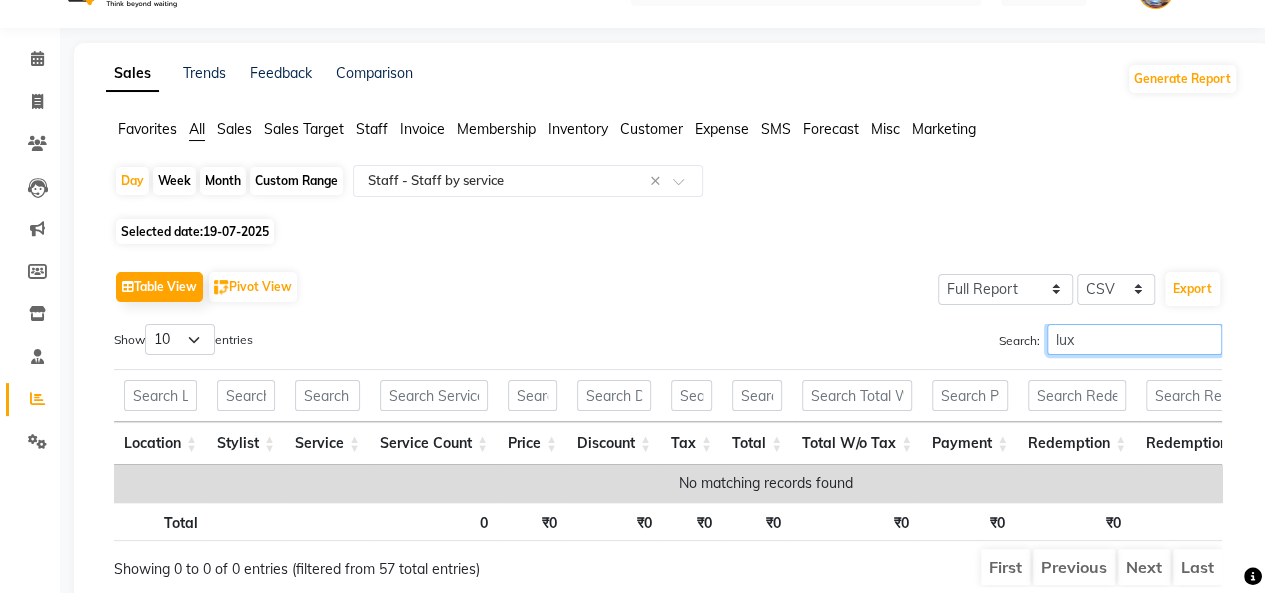type on "lux" 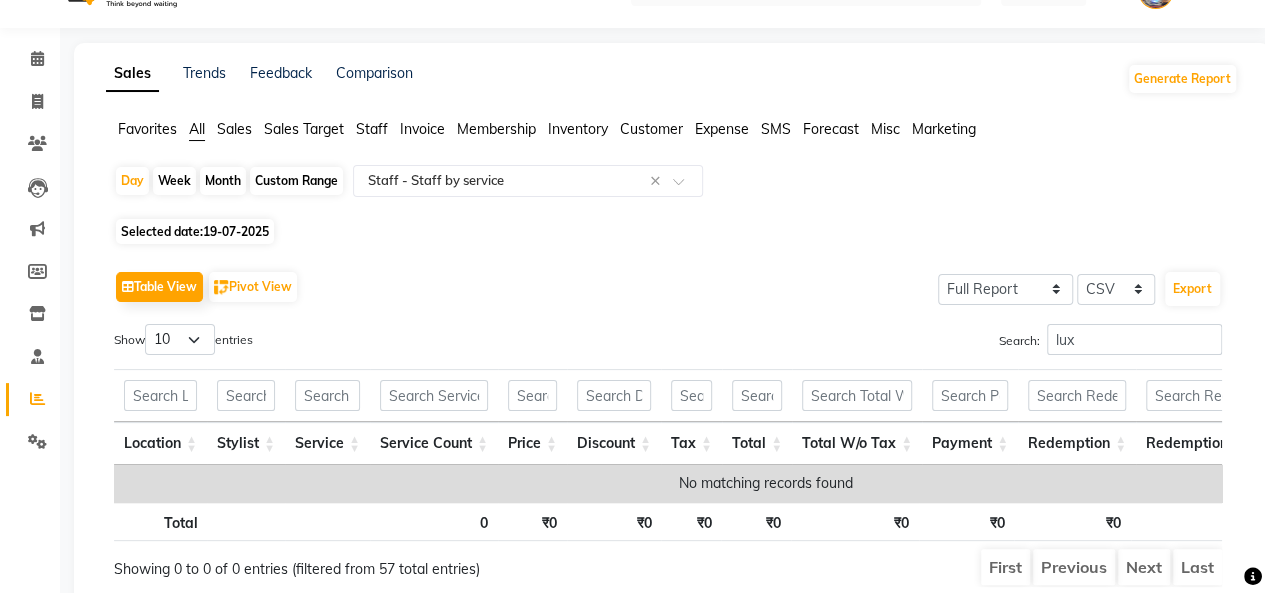click on "19-07-2025" 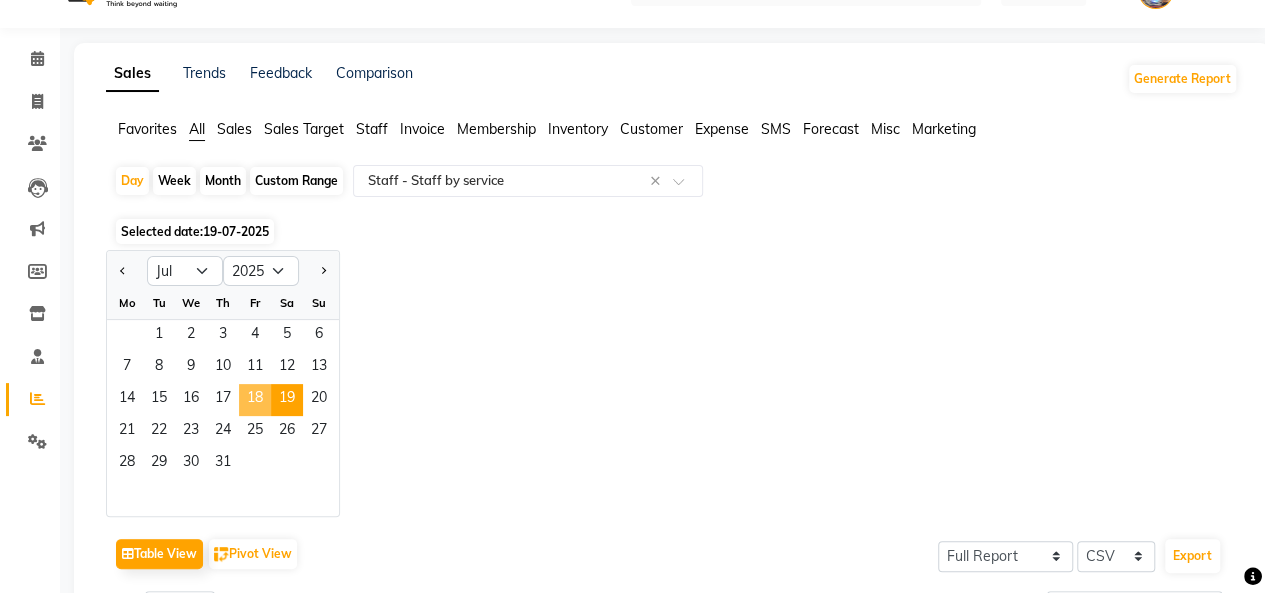 click on "18" 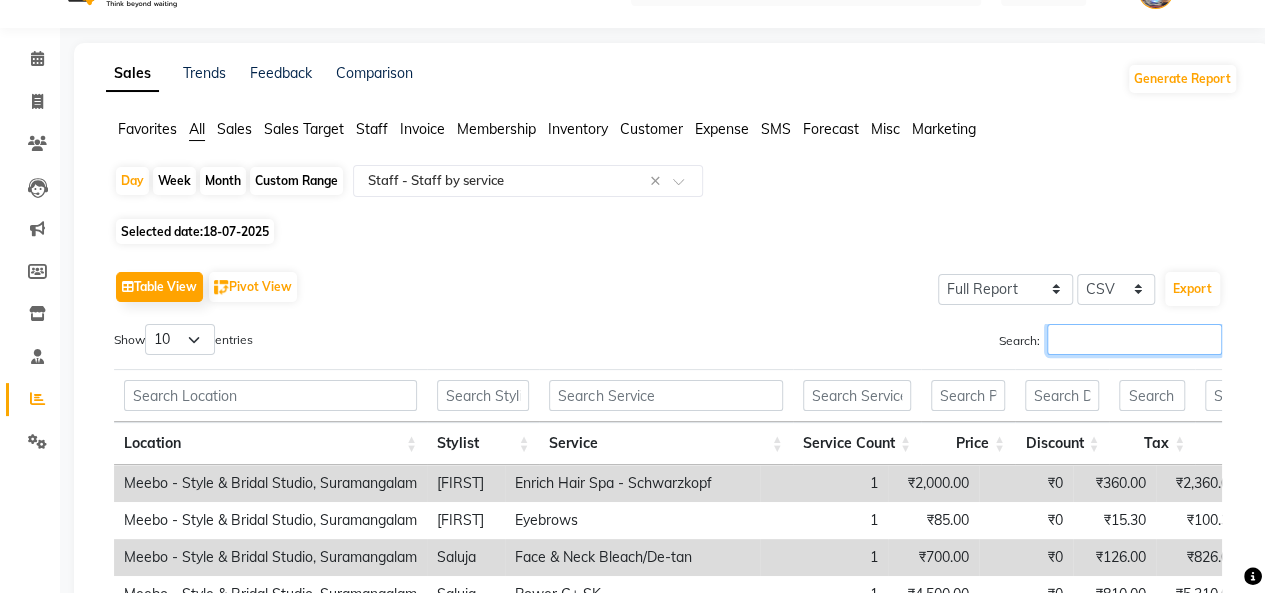 click on "Search:" at bounding box center [1134, 339] 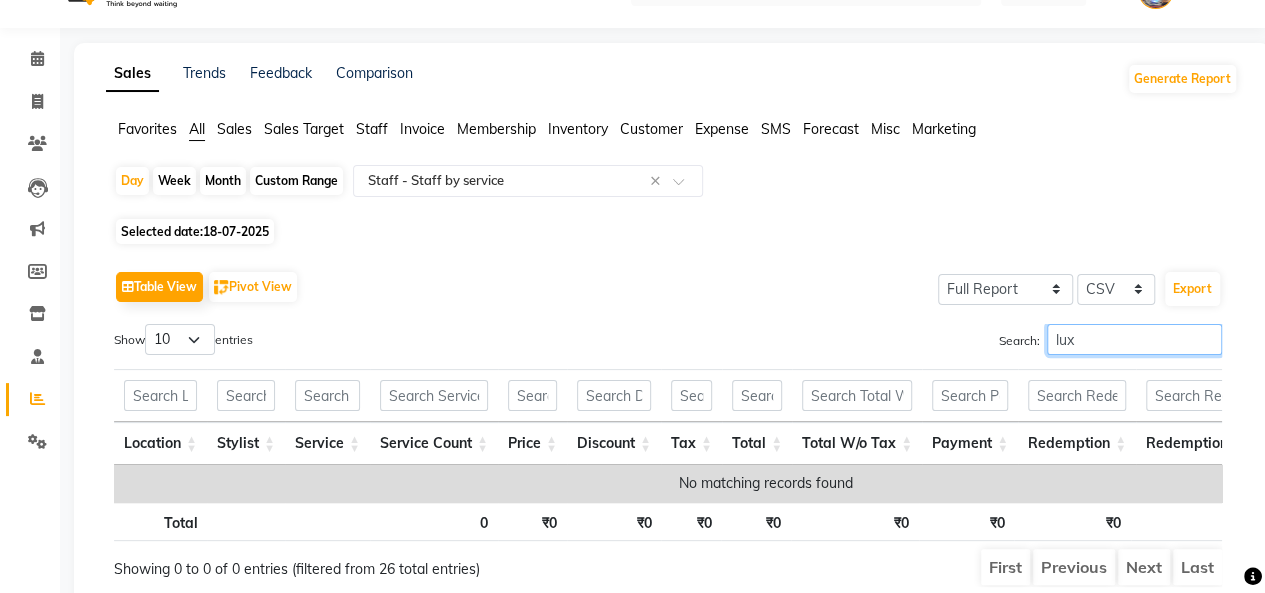 type on "lux" 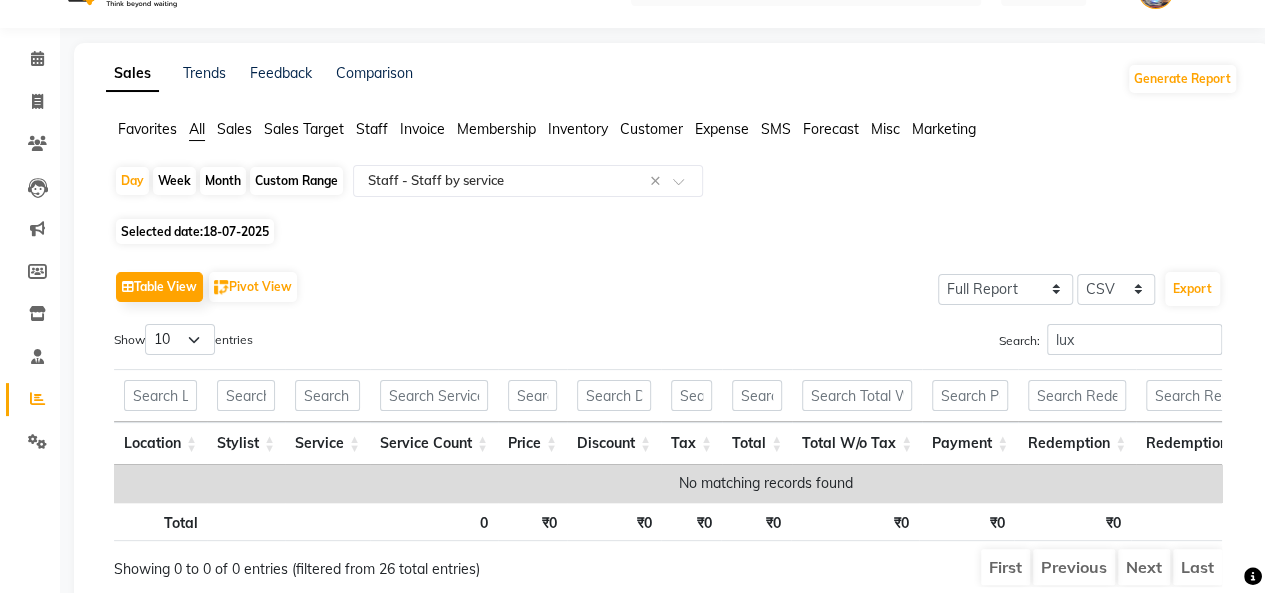 click on "18-07-2025" 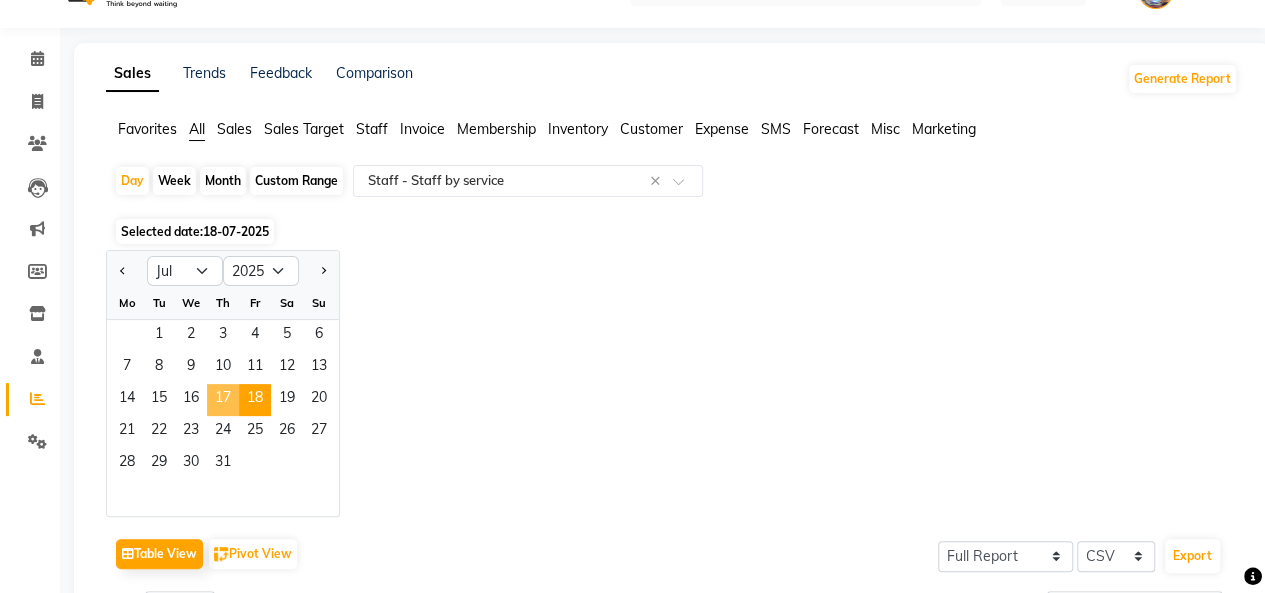 click on "17" 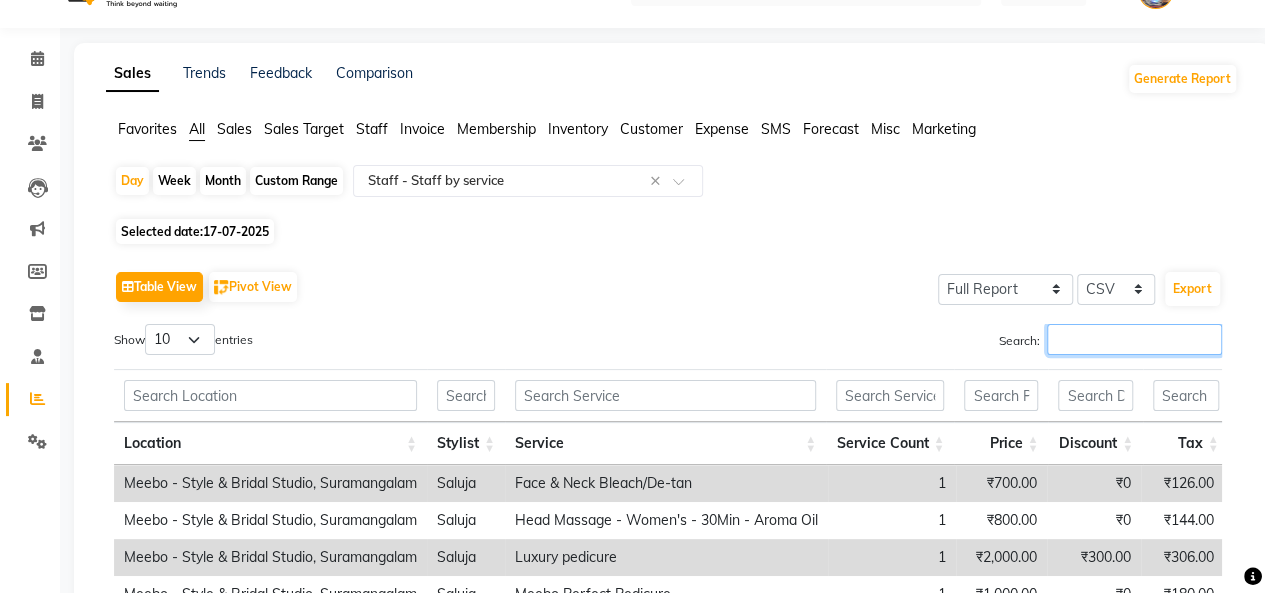 click on "Search:" at bounding box center [1134, 339] 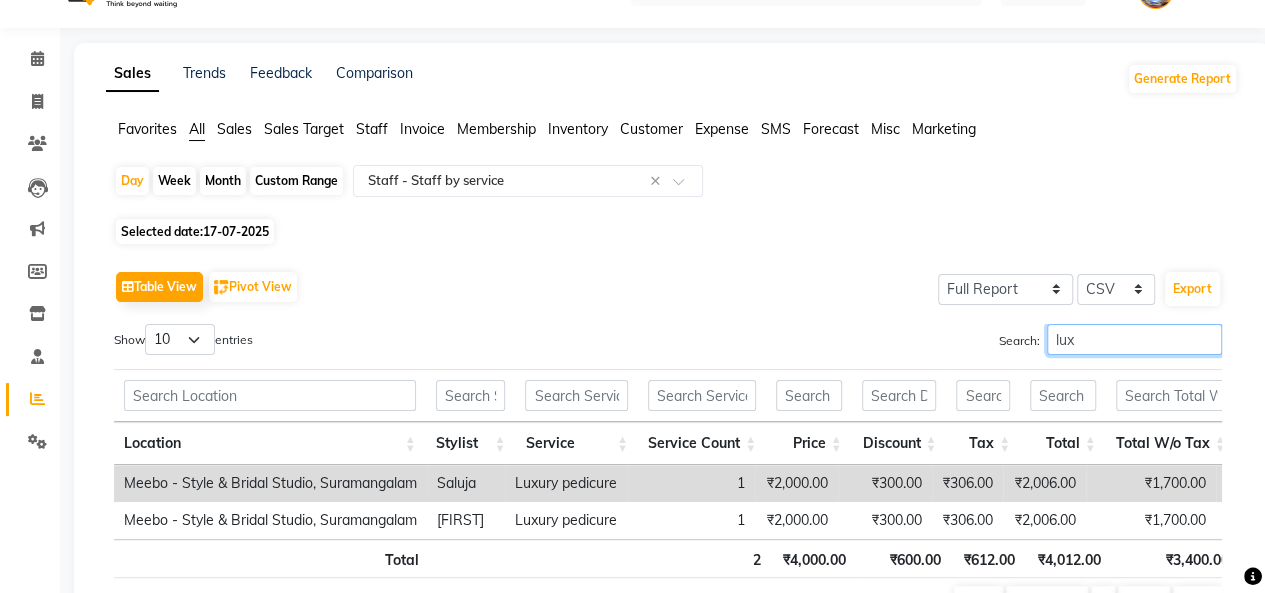 type on "lux" 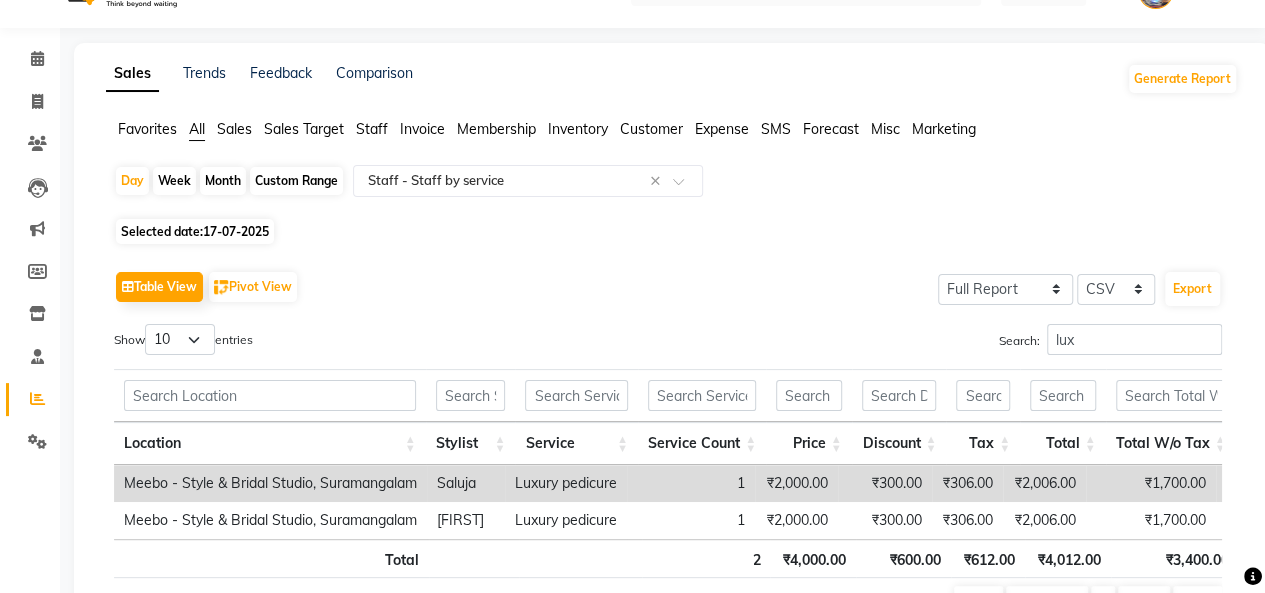 click on "Selected date:  17-07-2025" 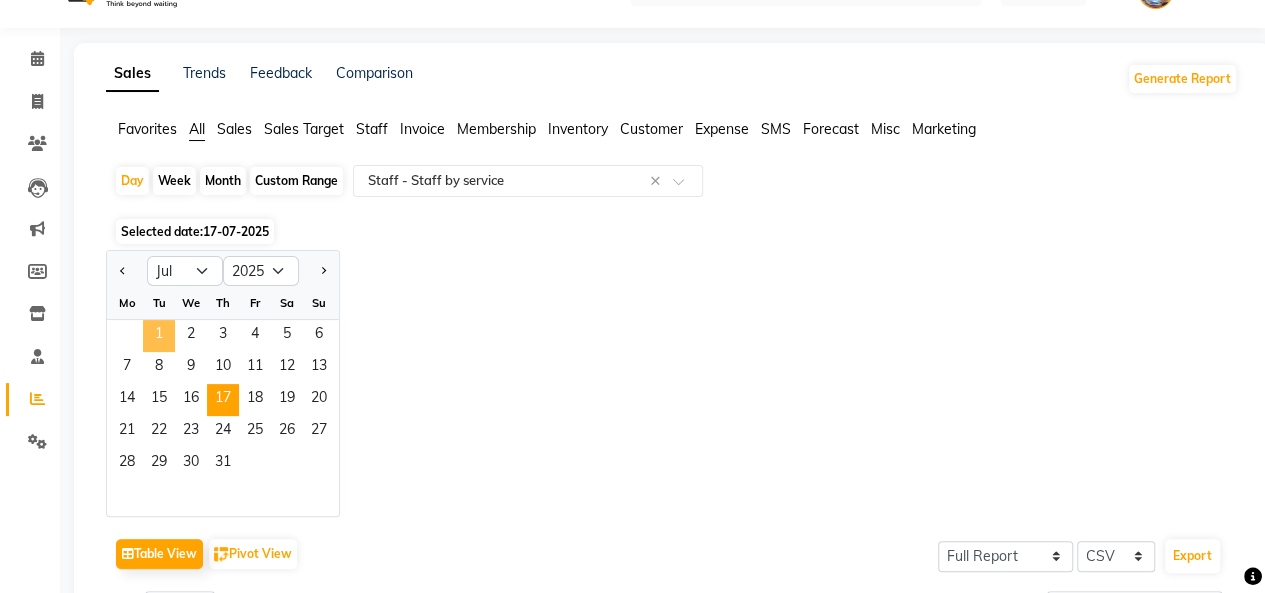 click on "1" 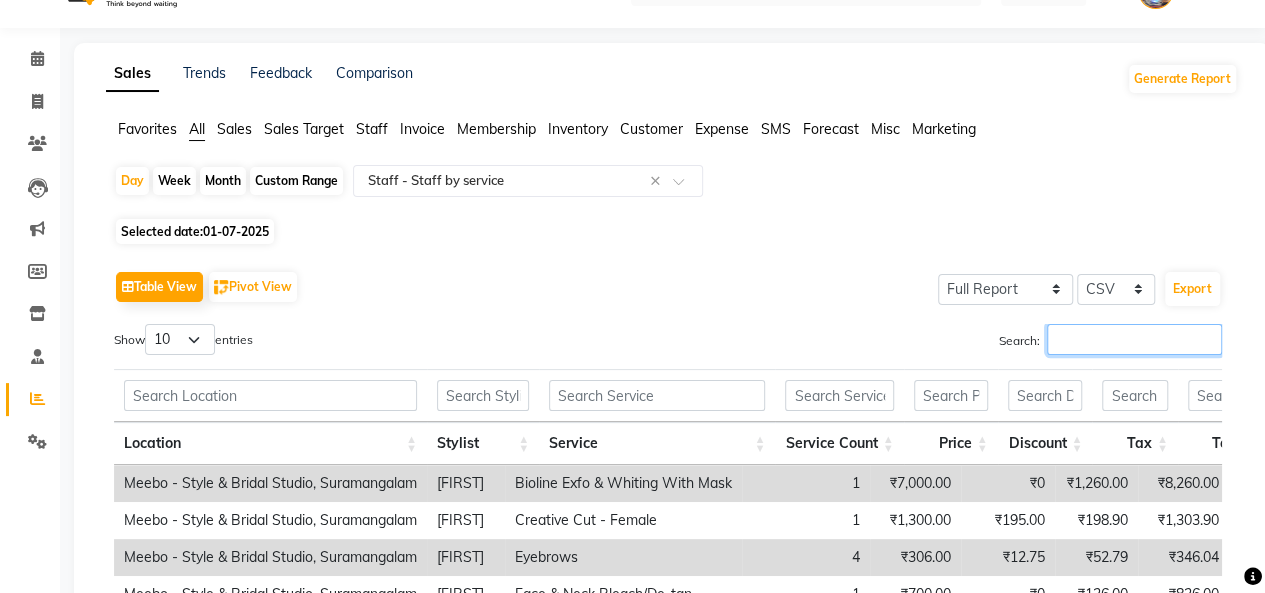 click on "Search:" at bounding box center [1134, 339] 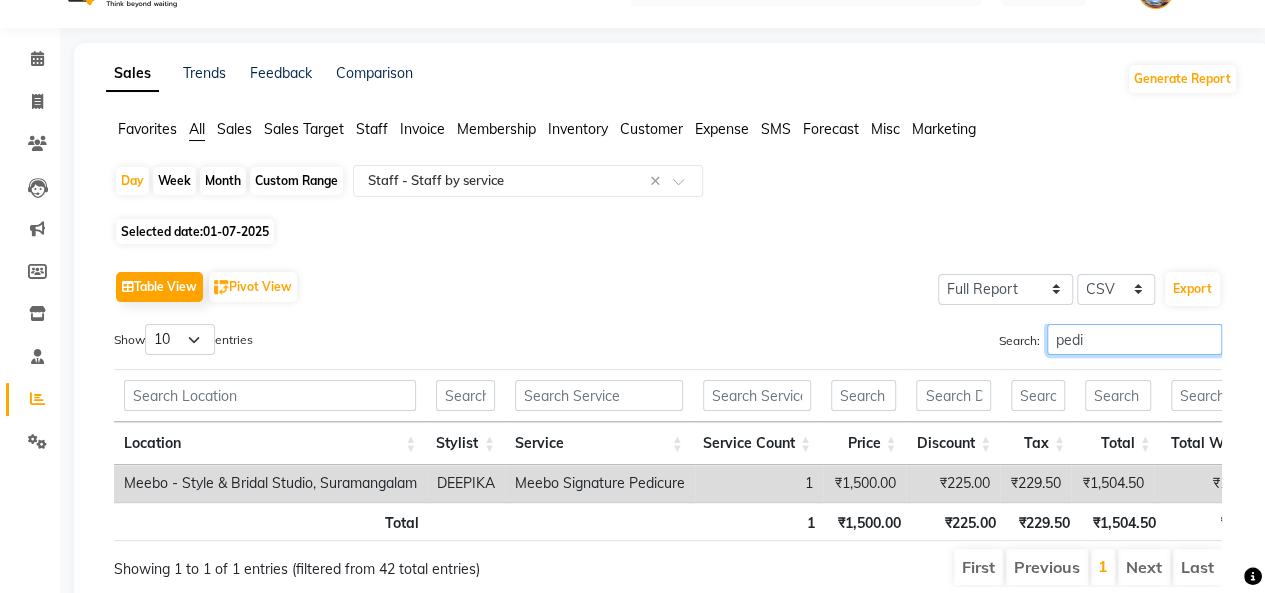 type on "pedi" 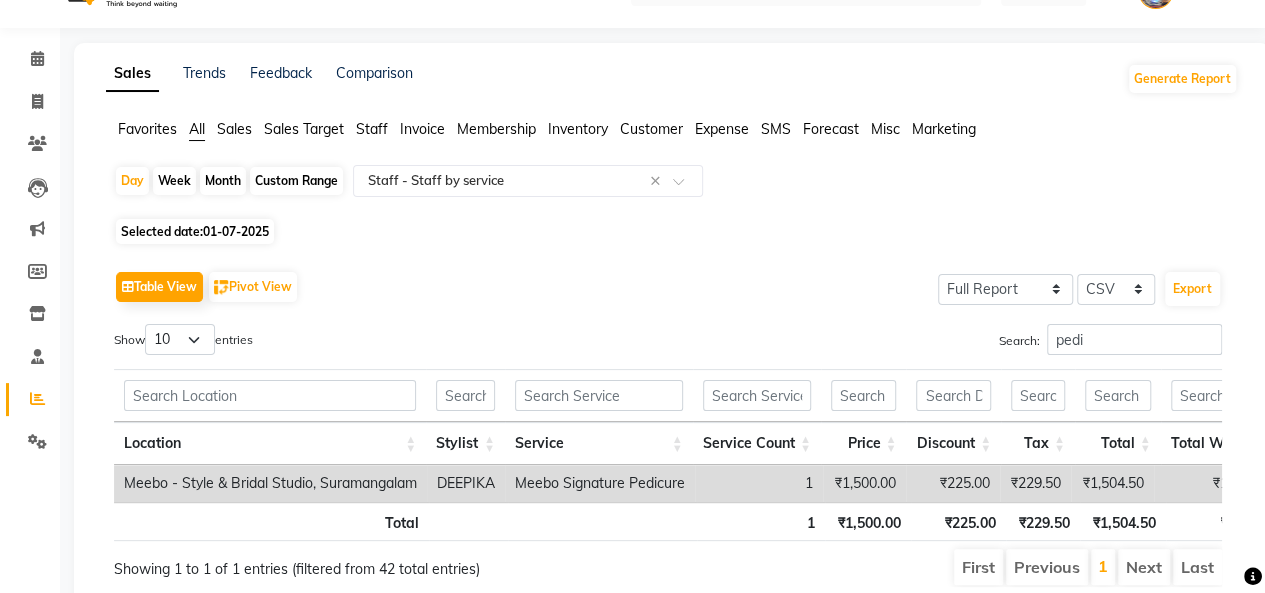 click on "Selected date:  01-07-2025" 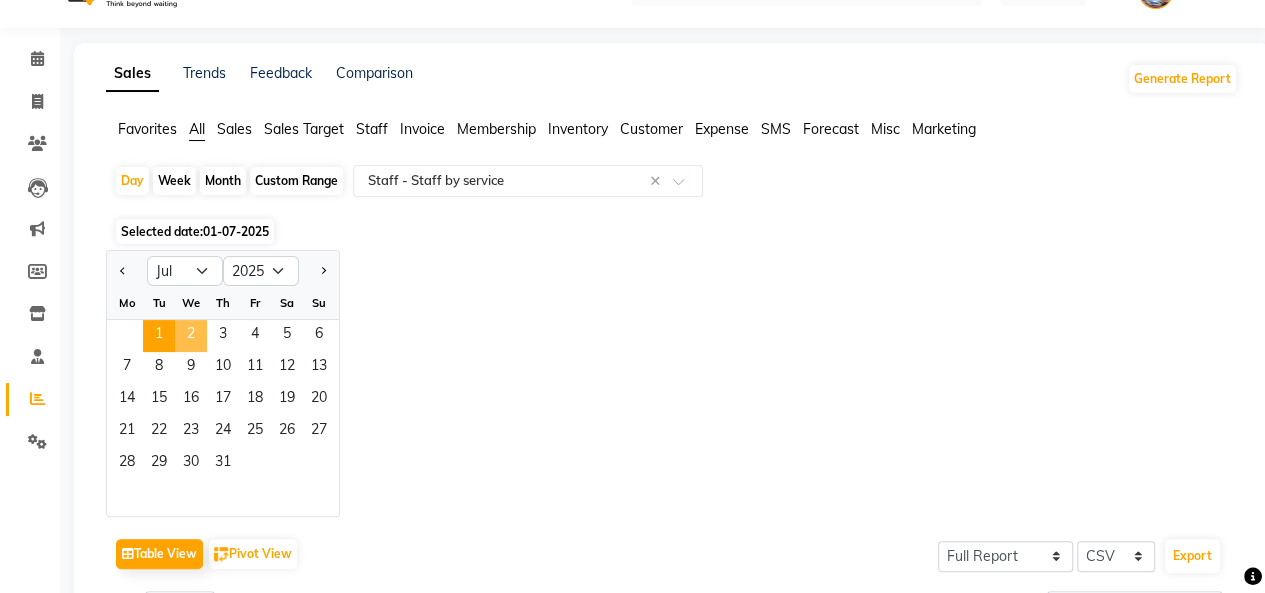 click on "2" 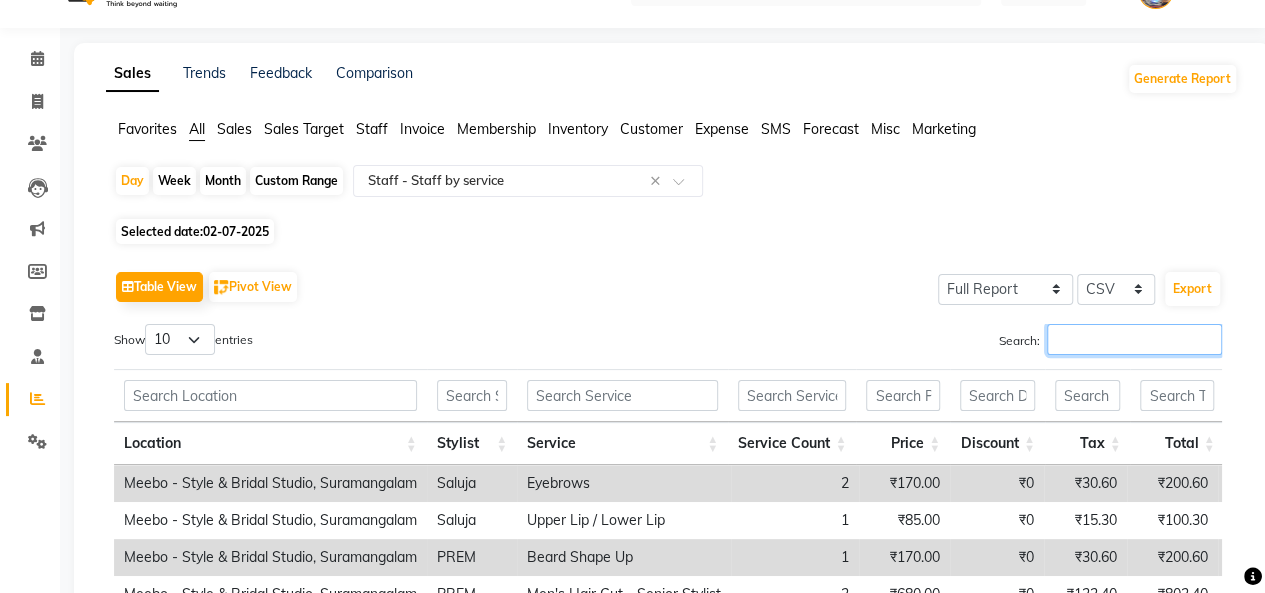 click on "Search:" at bounding box center (1134, 339) 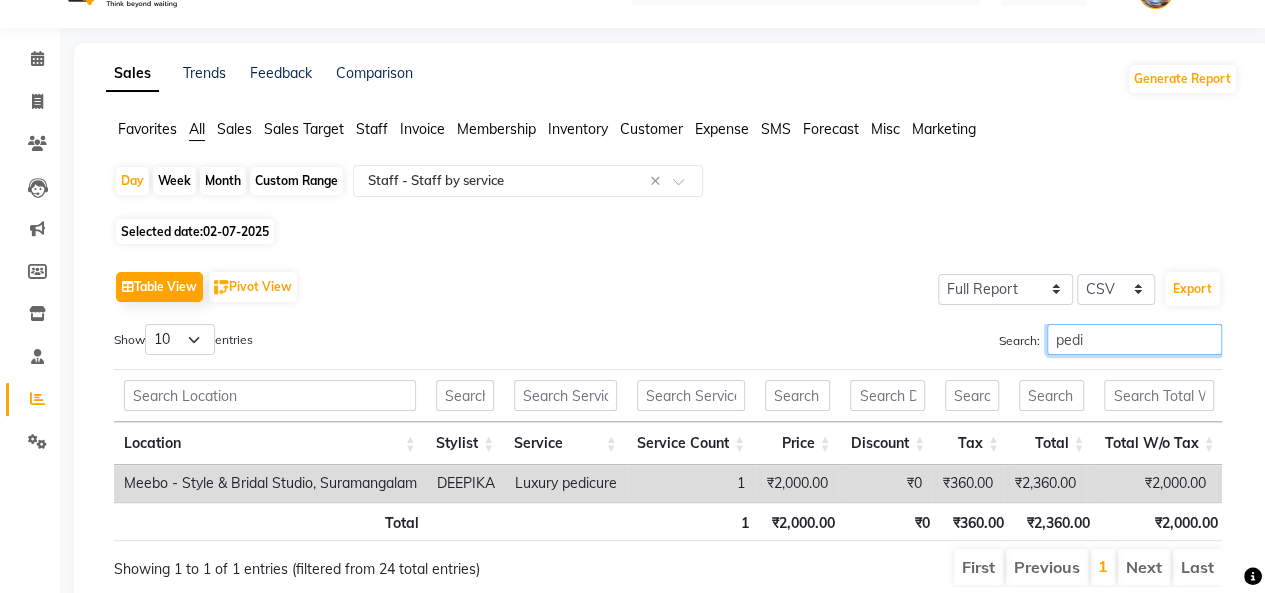 type on "pedi" 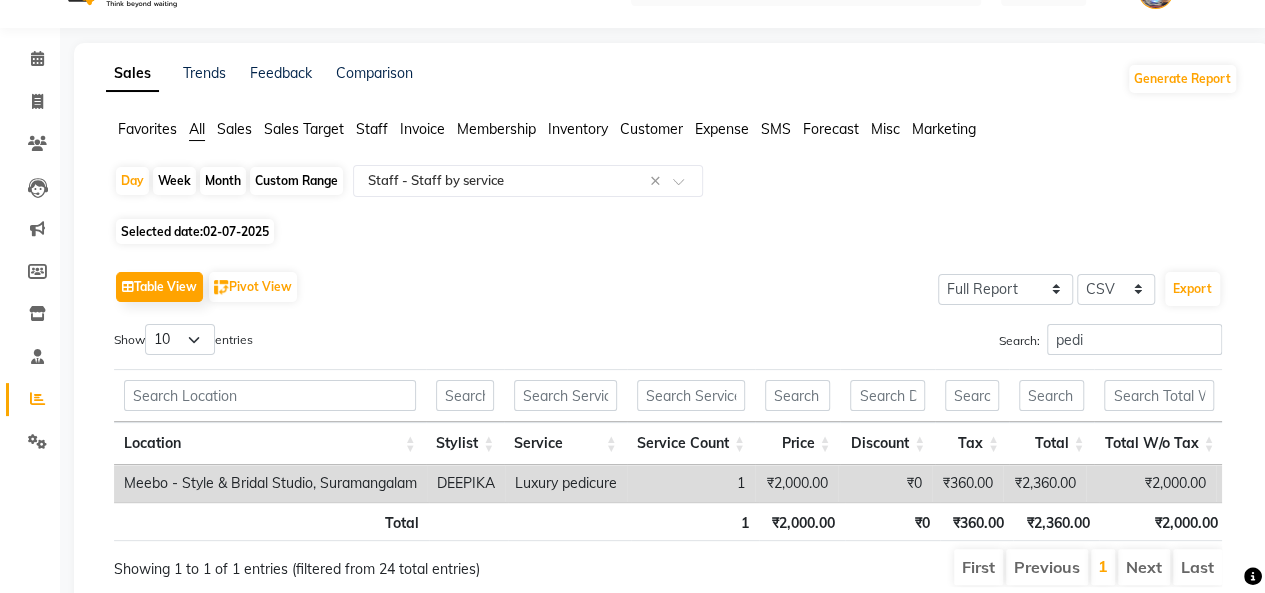 click on "Selected date:  02-07-2025" 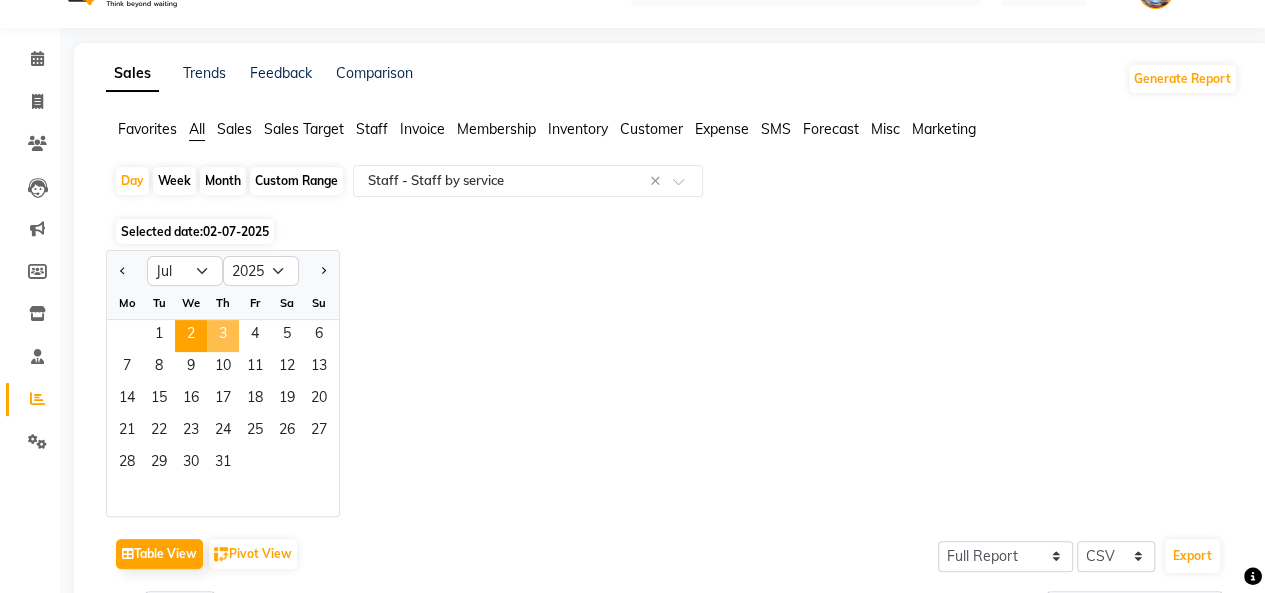click on "3" 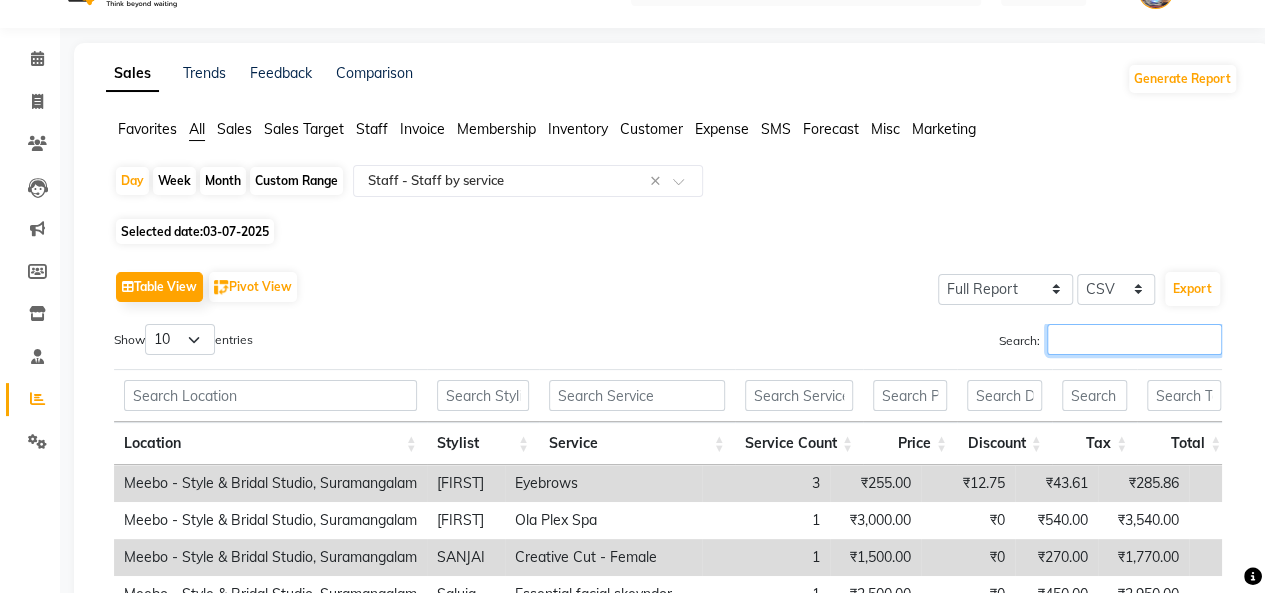 click on "Search:" at bounding box center [1134, 339] 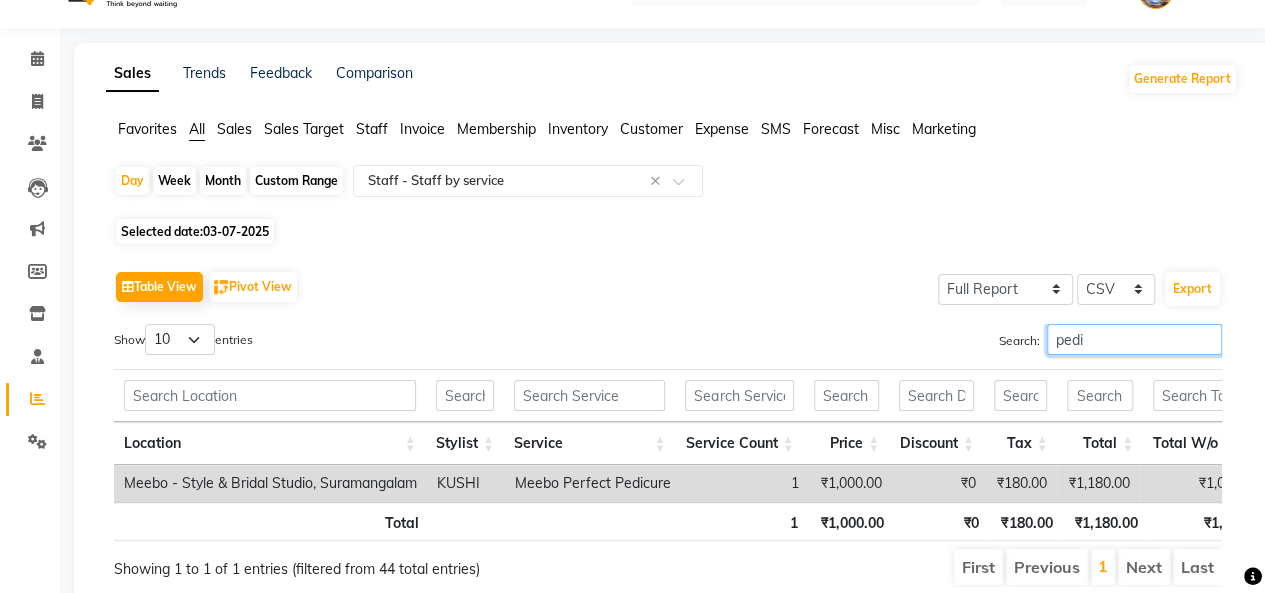 type on "pedi" 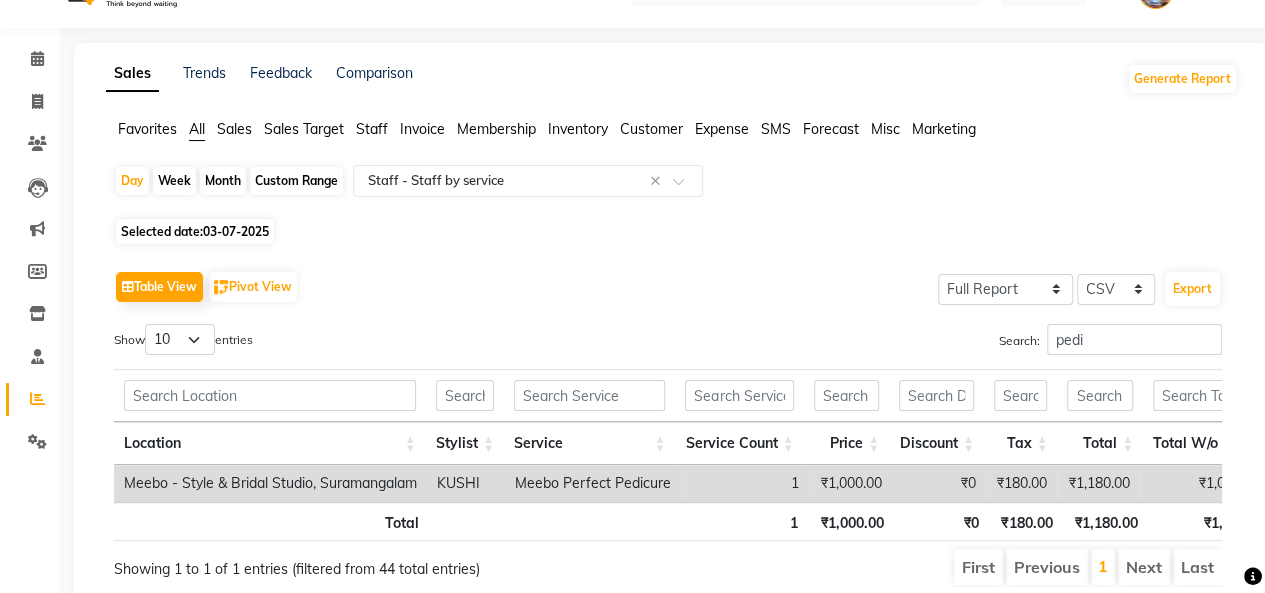 click on "03-07-2025" 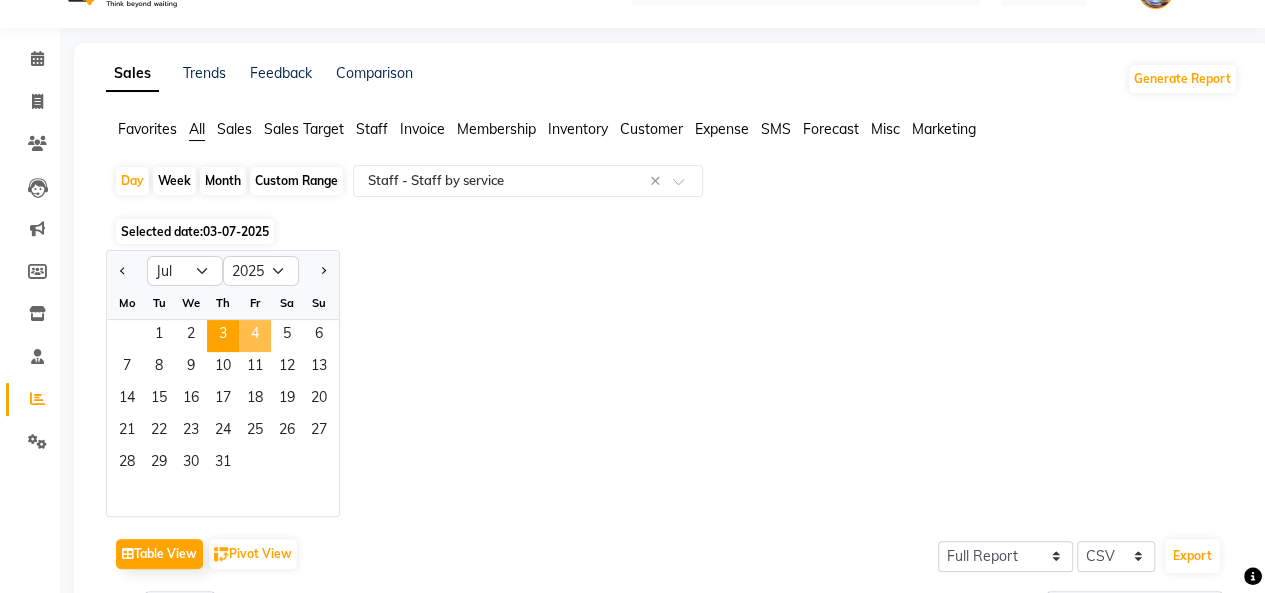 click on "4" 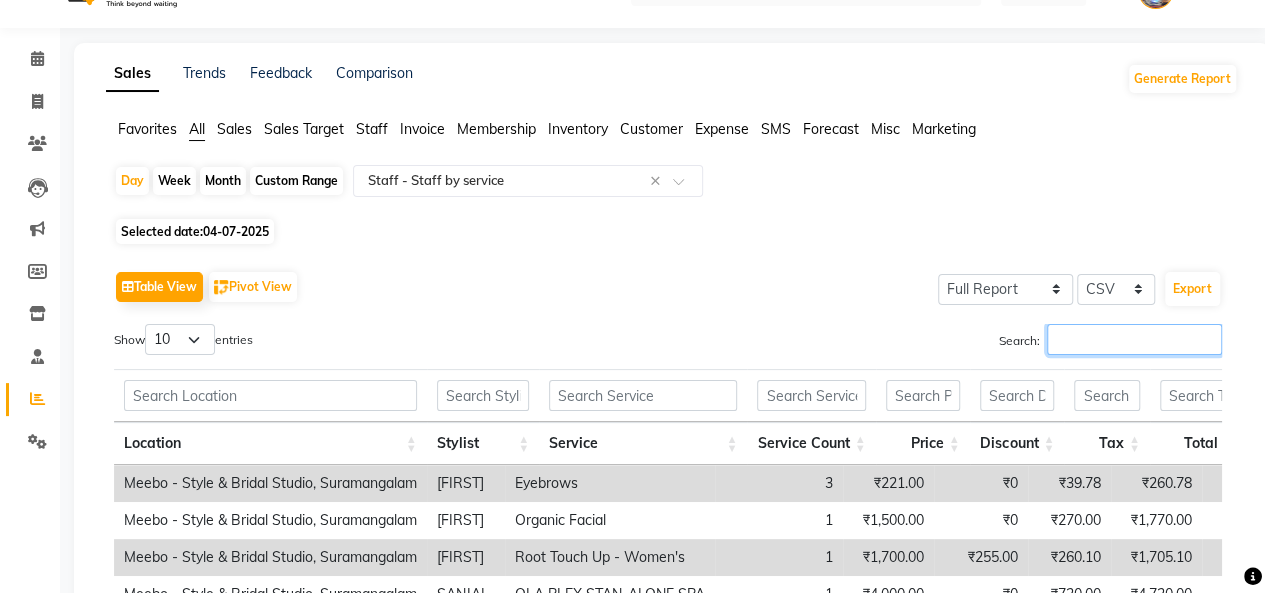 click on "Search:" at bounding box center (1134, 339) 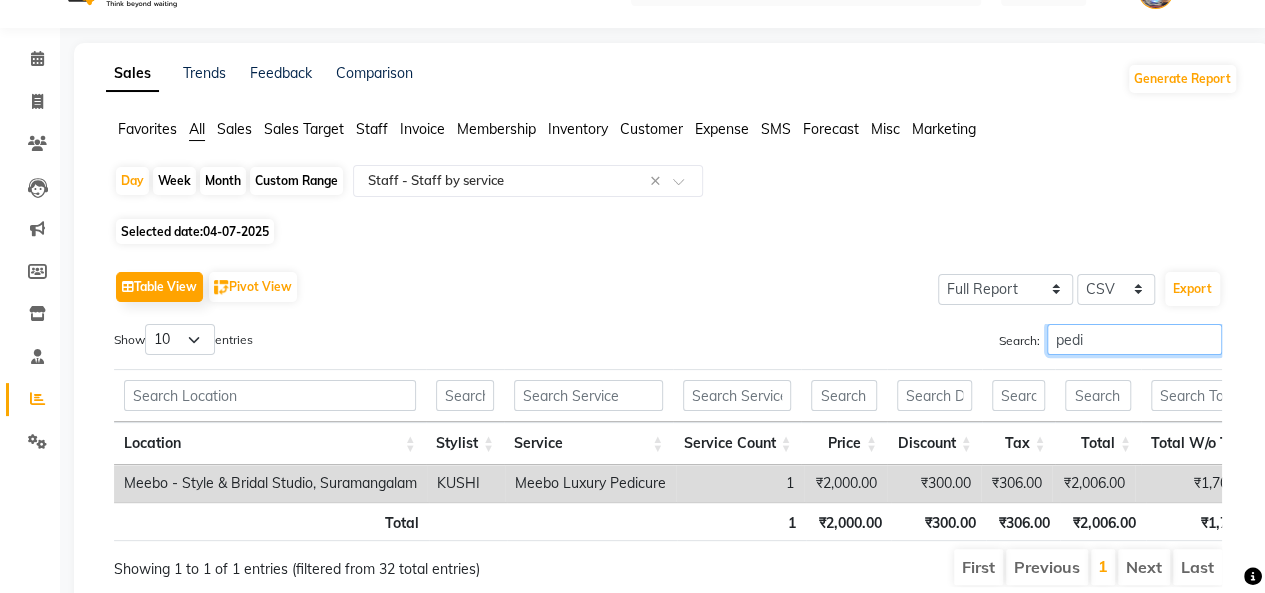 type on "pedi" 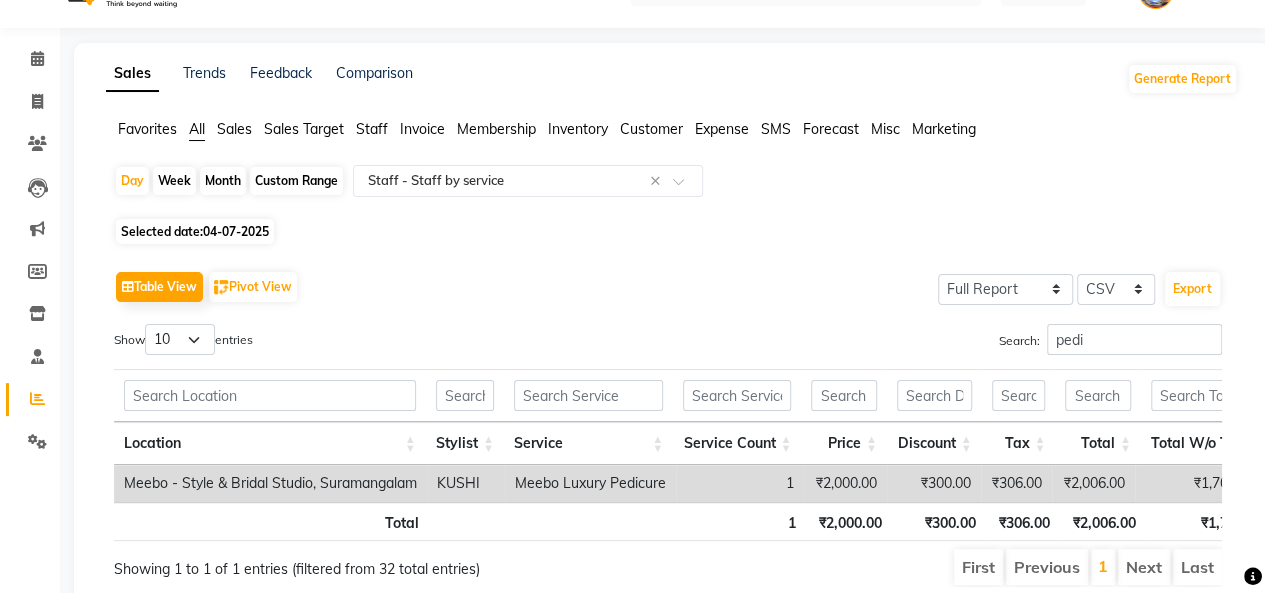 click on "04-07-2025" 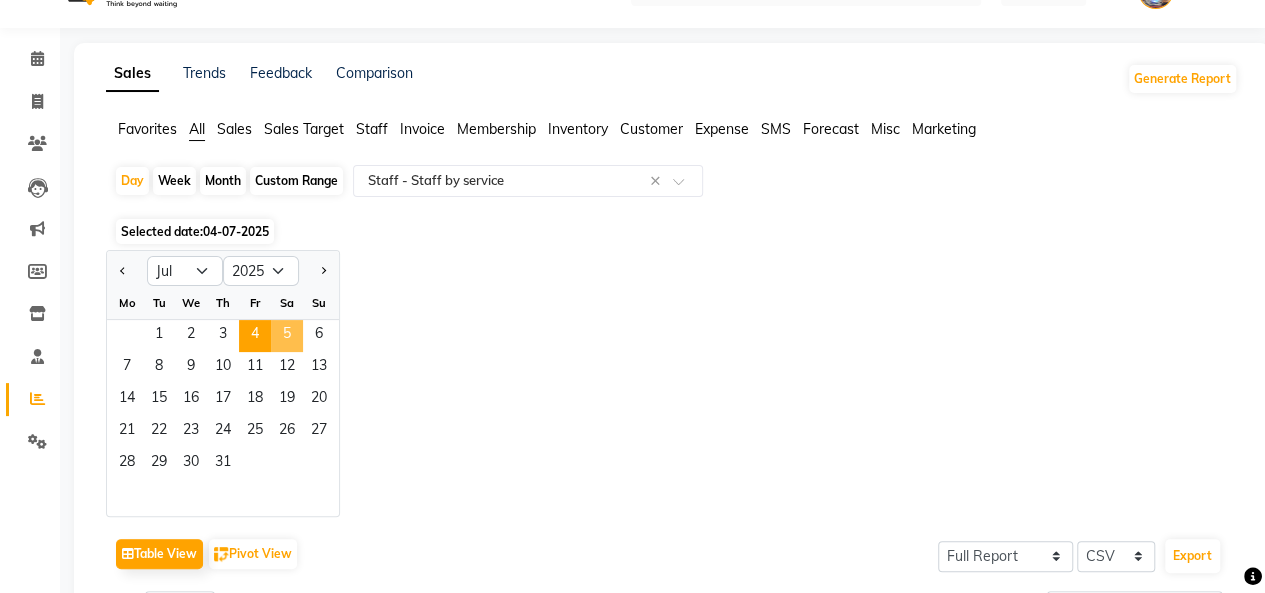 click on "5" 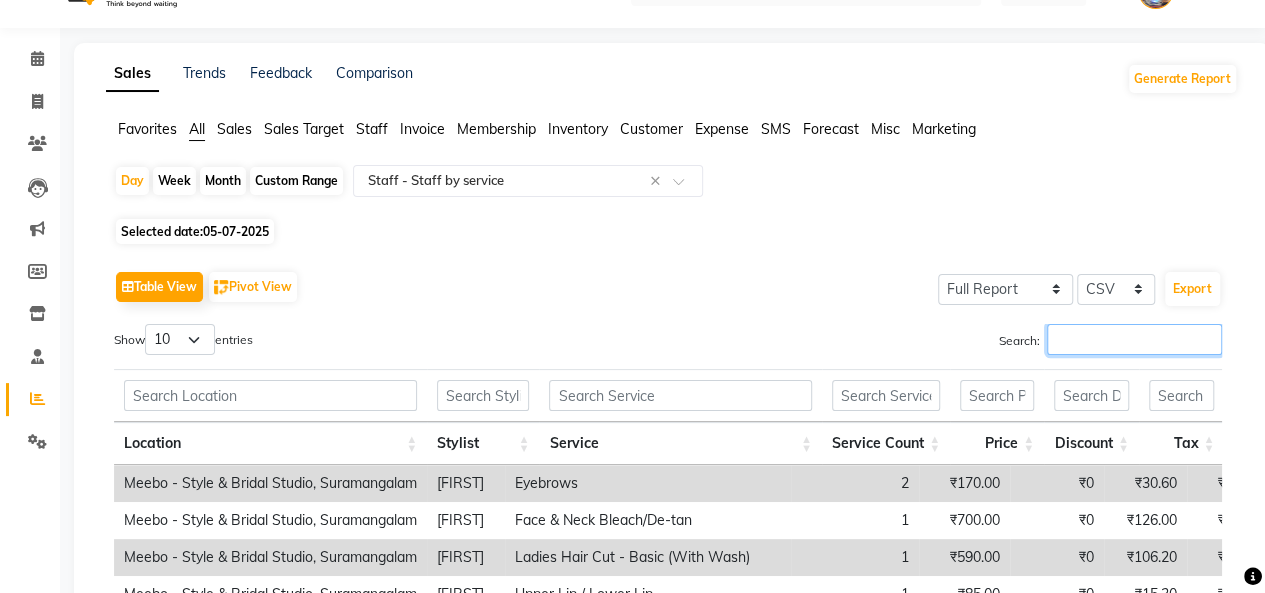 click on "Search:" at bounding box center [1134, 339] 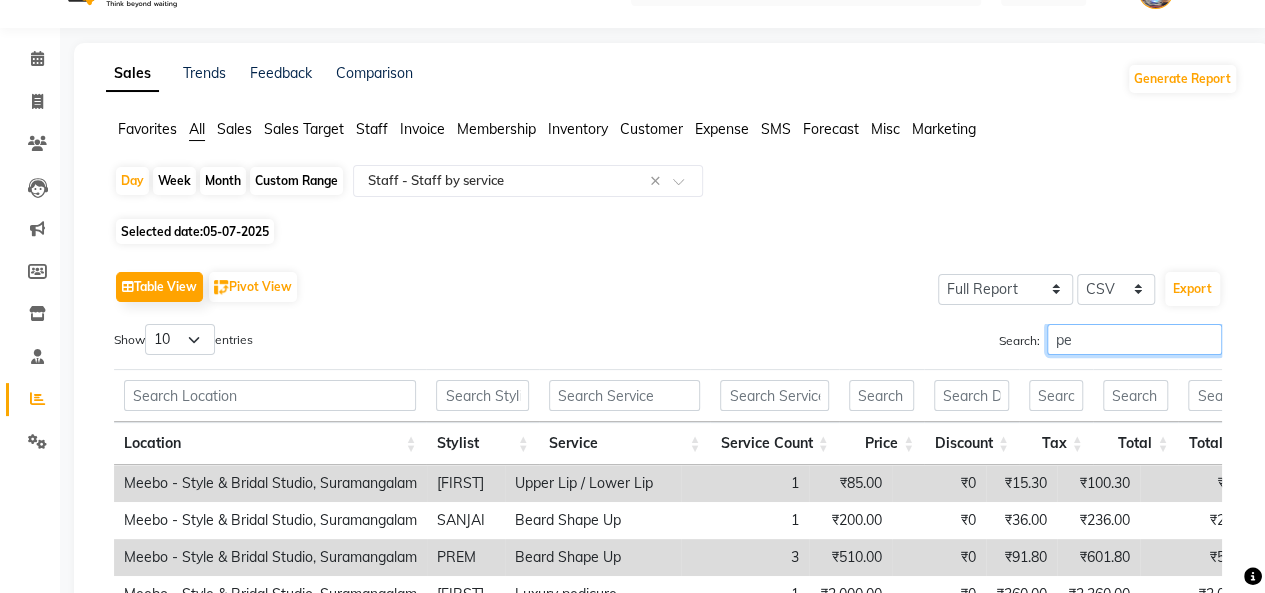 type on "p" 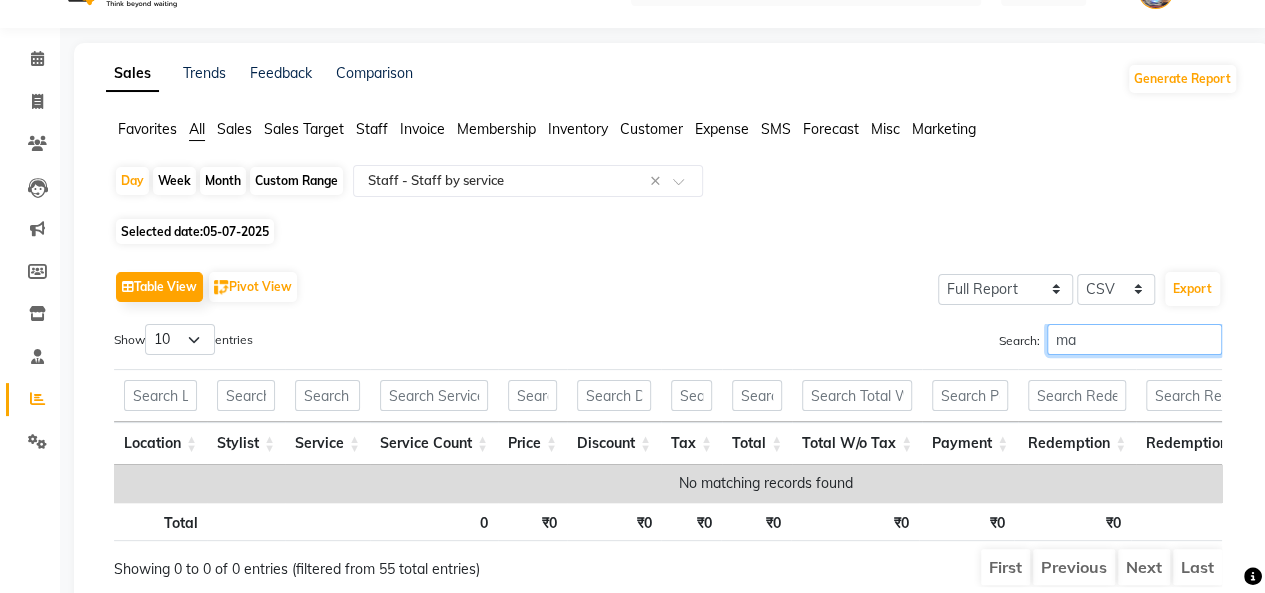 type on "m" 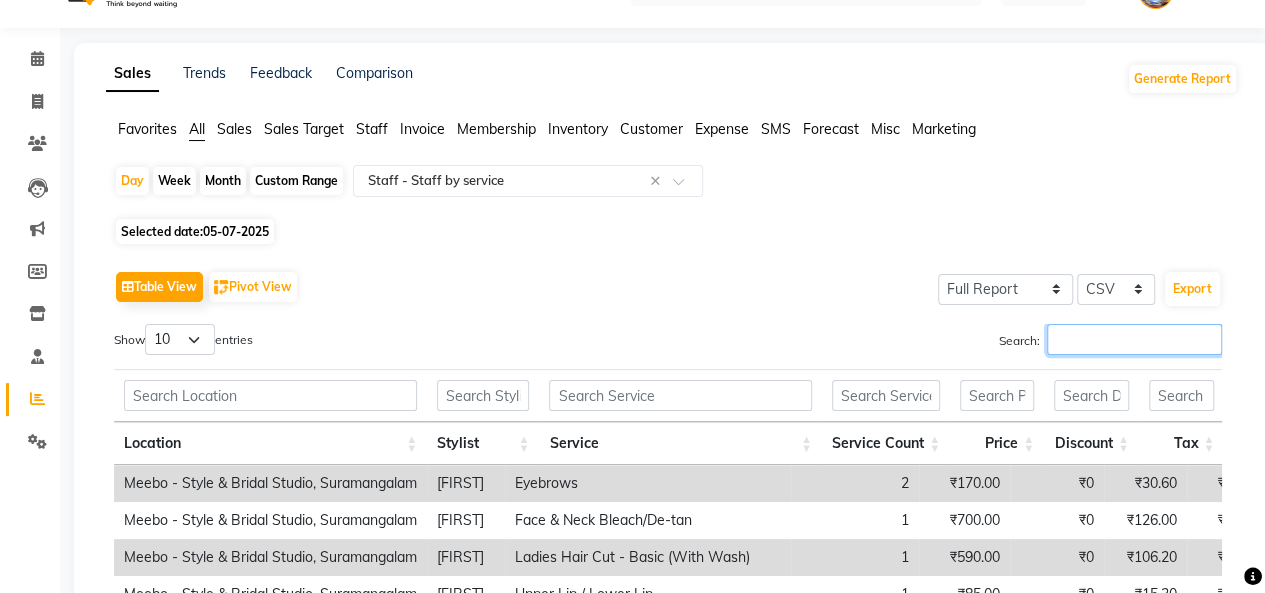 type 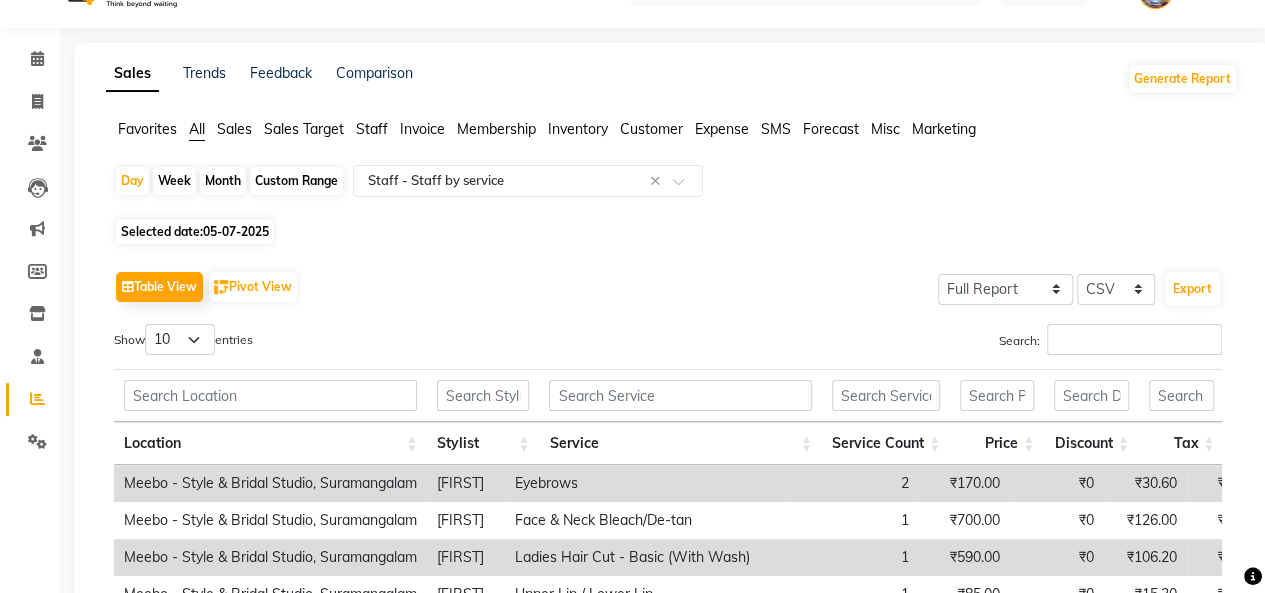 click on "05-07-2025" 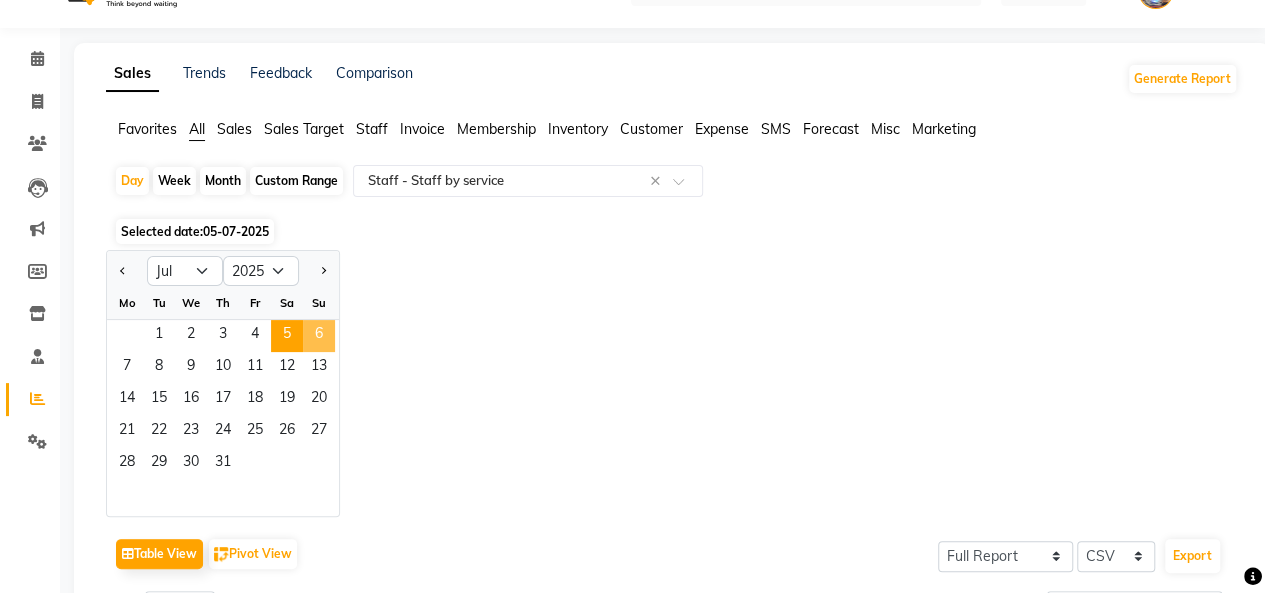 click on "6" 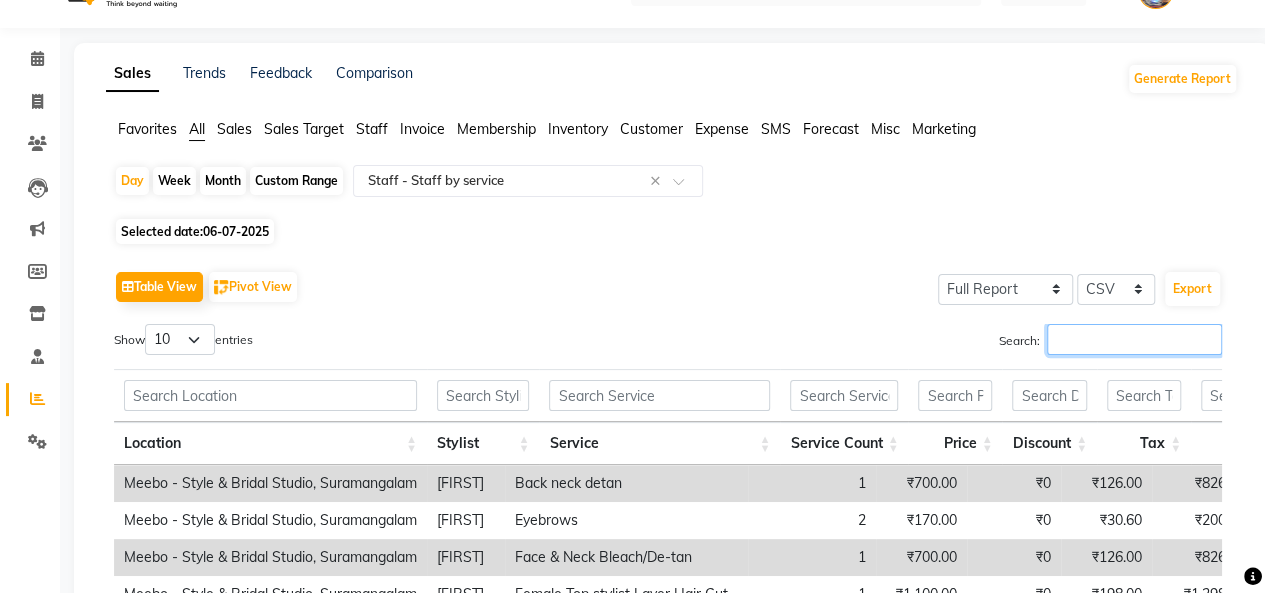 click on "Search:" at bounding box center [1134, 339] 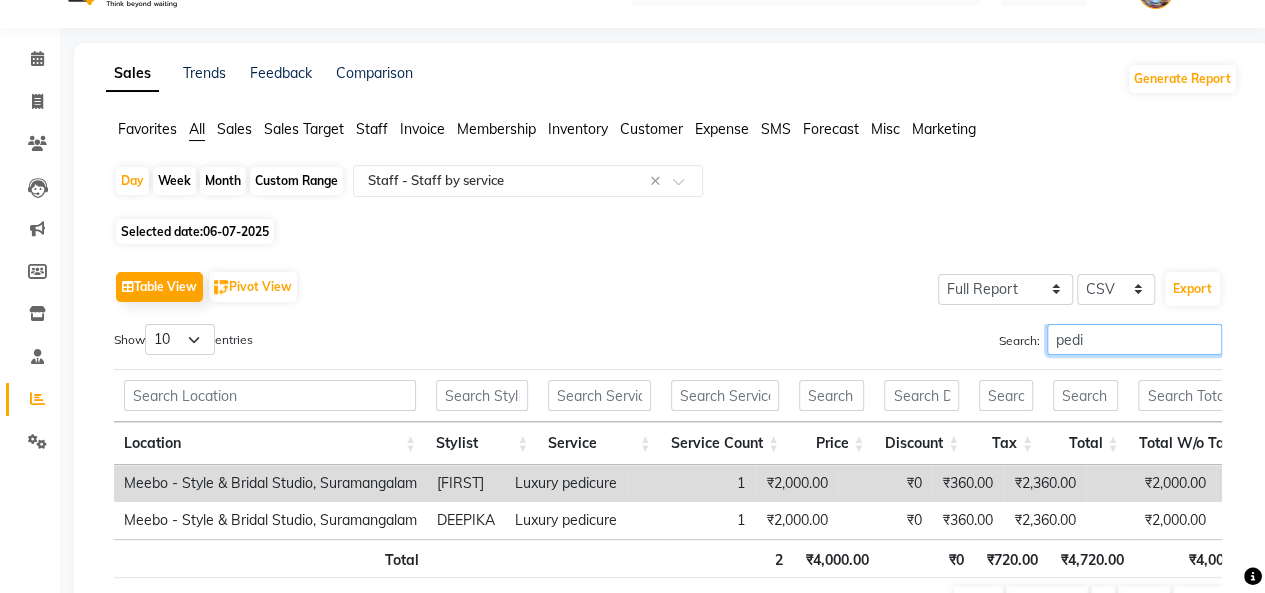 type on "pedi" 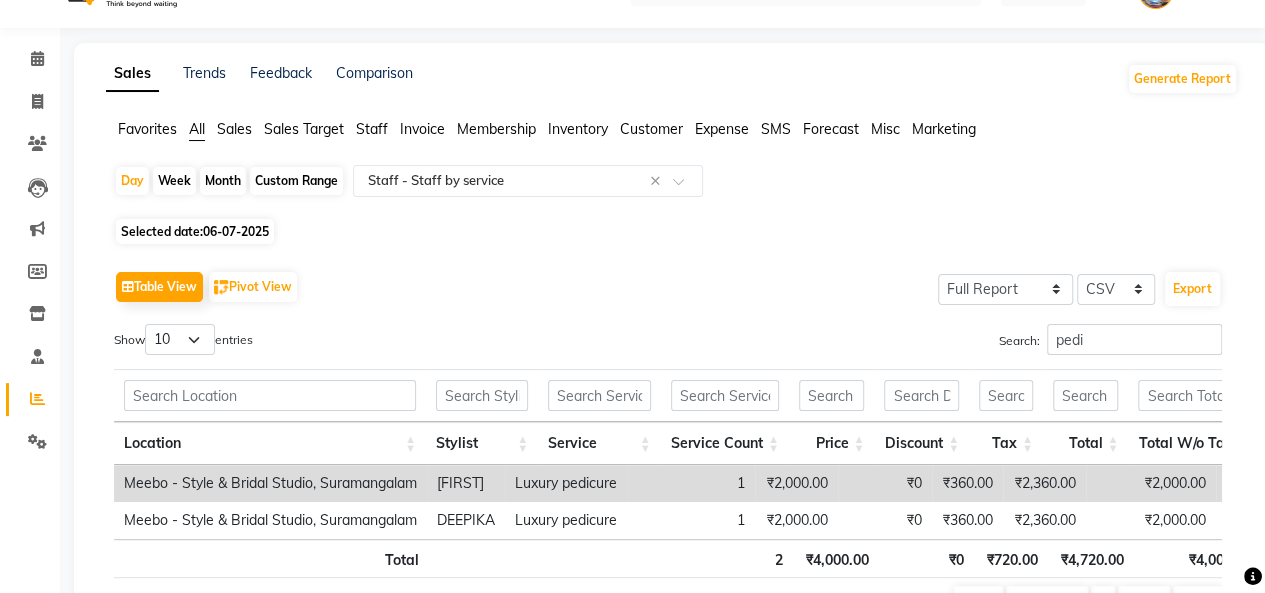 click on "06-07-2025" 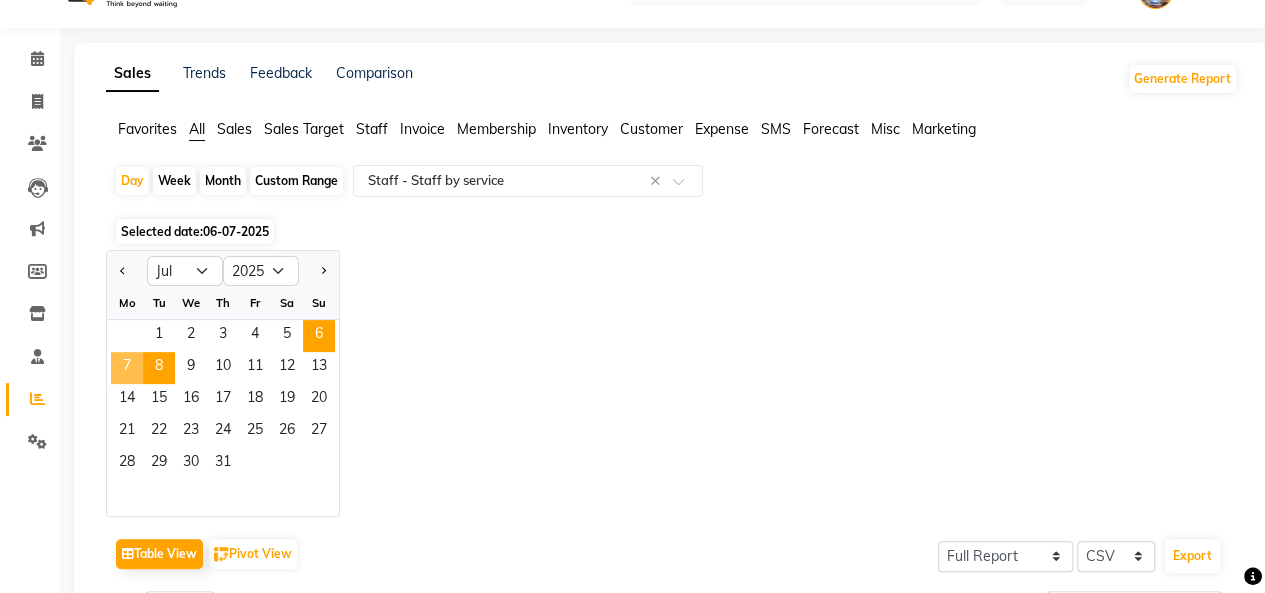 drag, startPoint x: 127, startPoint y: 359, endPoint x: 142, endPoint y: 354, distance: 15.811388 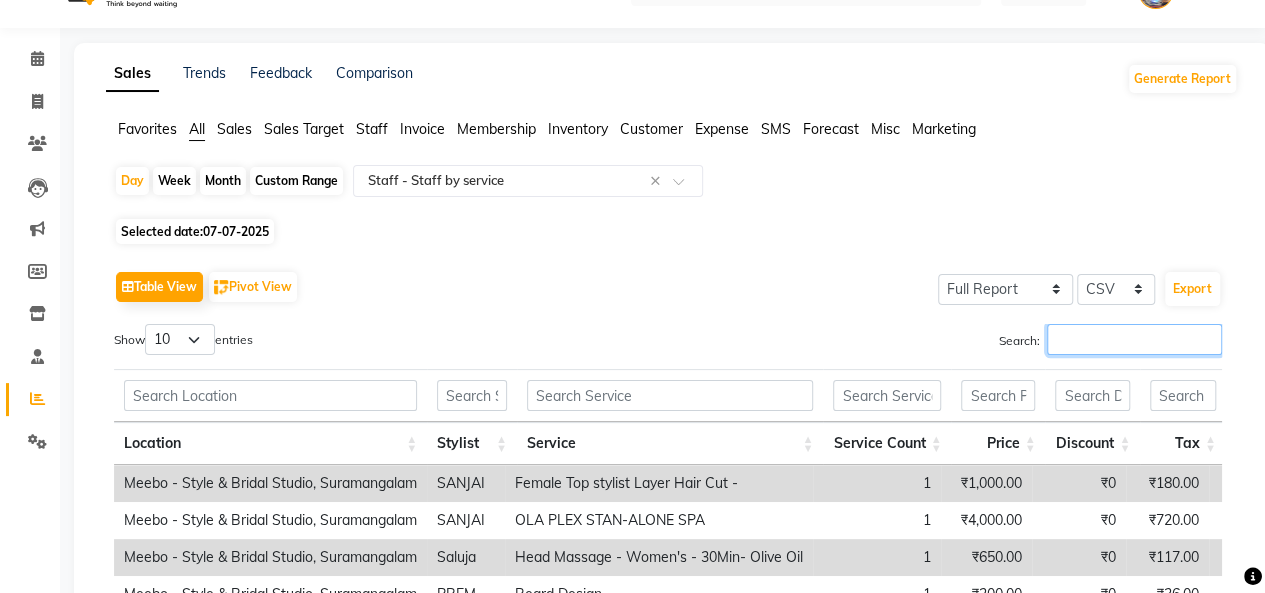 click on "Search:" at bounding box center (1134, 339) 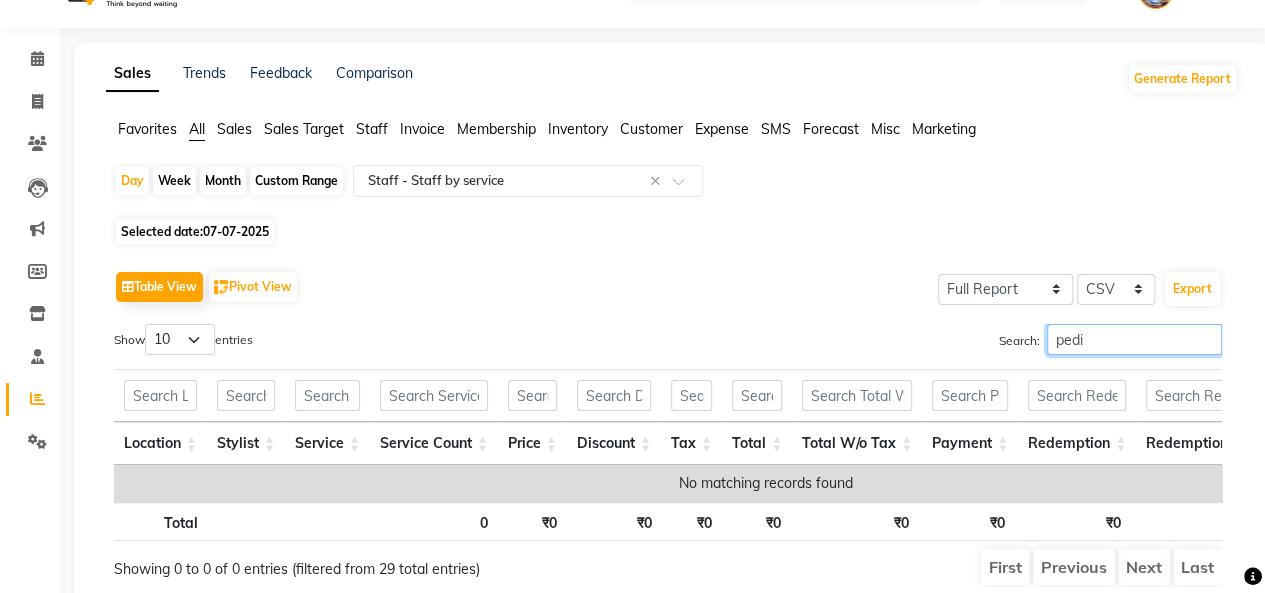type on "pedi" 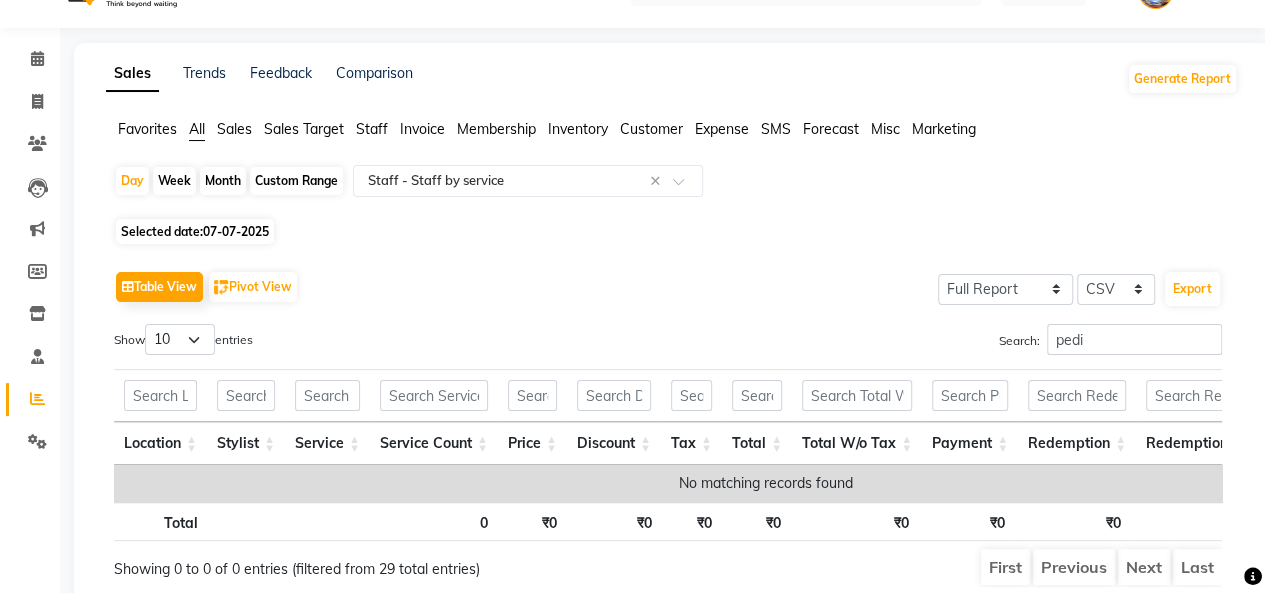 click on "07-07-2025" 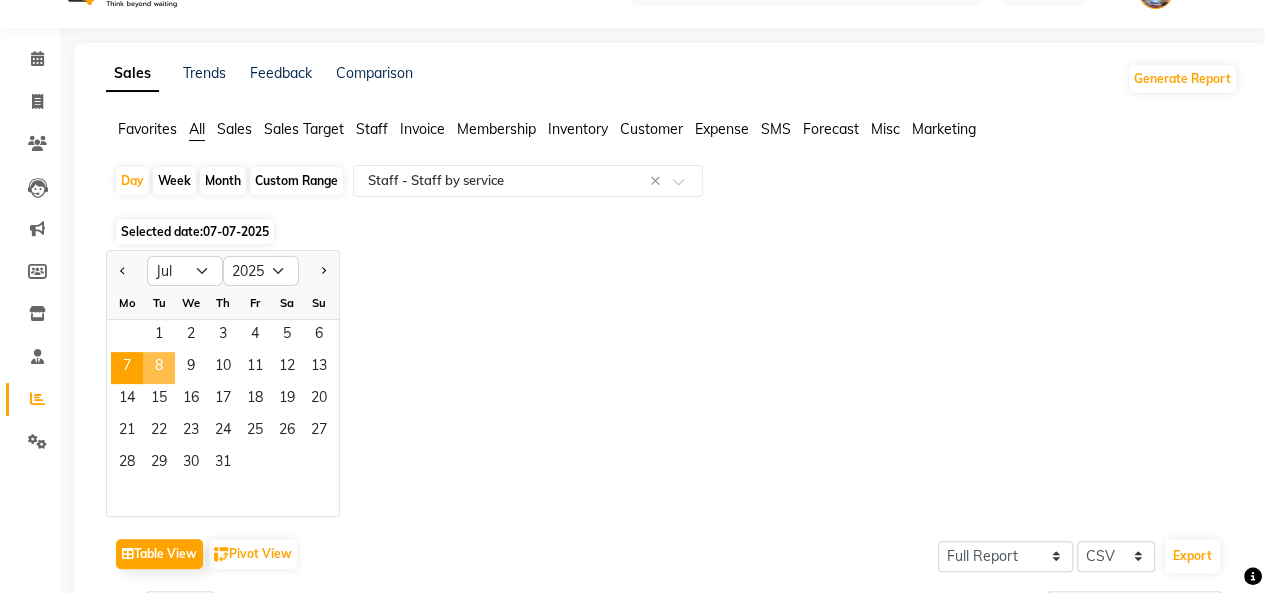 click on "8" 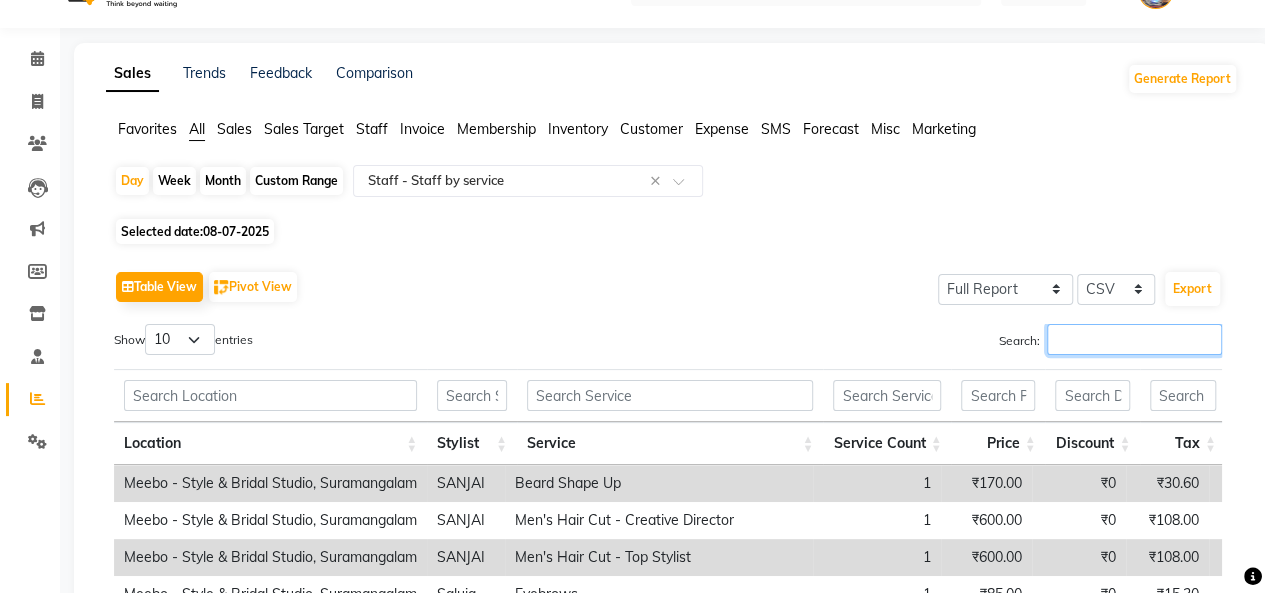 click on "Search:" at bounding box center (1134, 339) 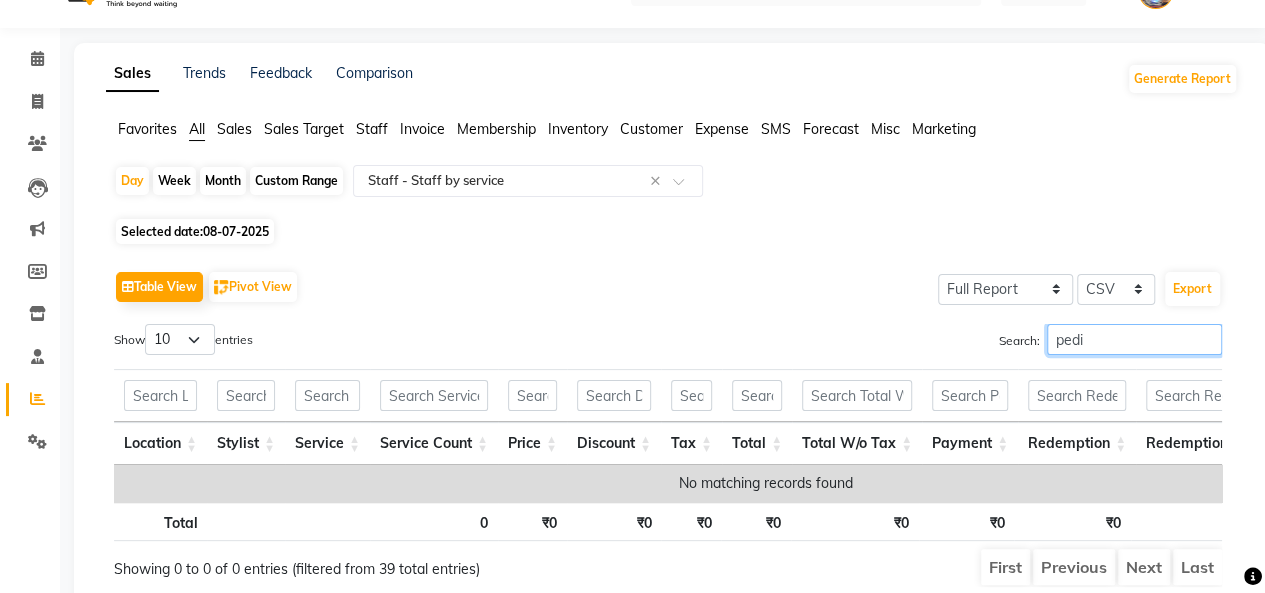 type on "pedi" 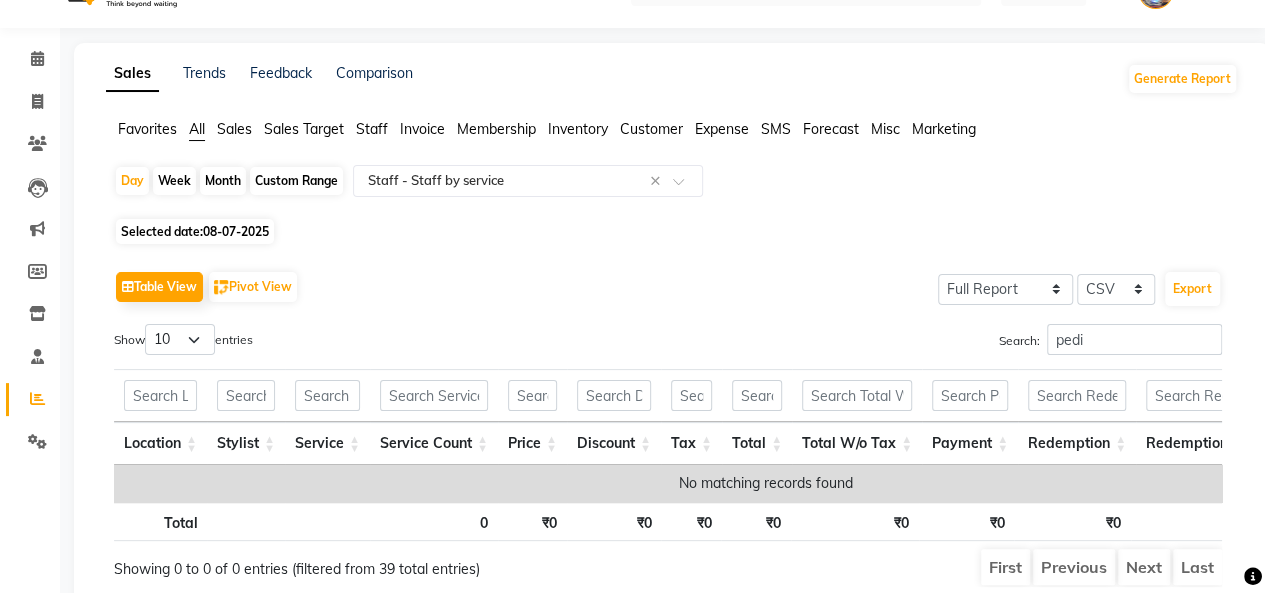 click on "Selected date:  07-08-2025" 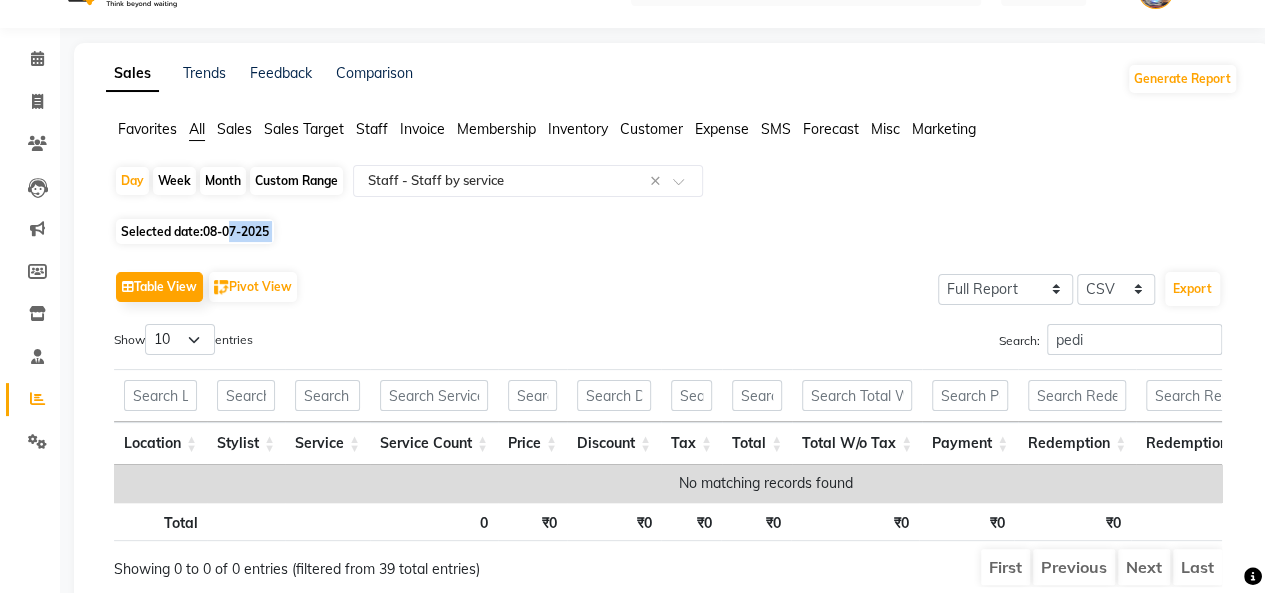 click on "Selected date:  08-07-2025" 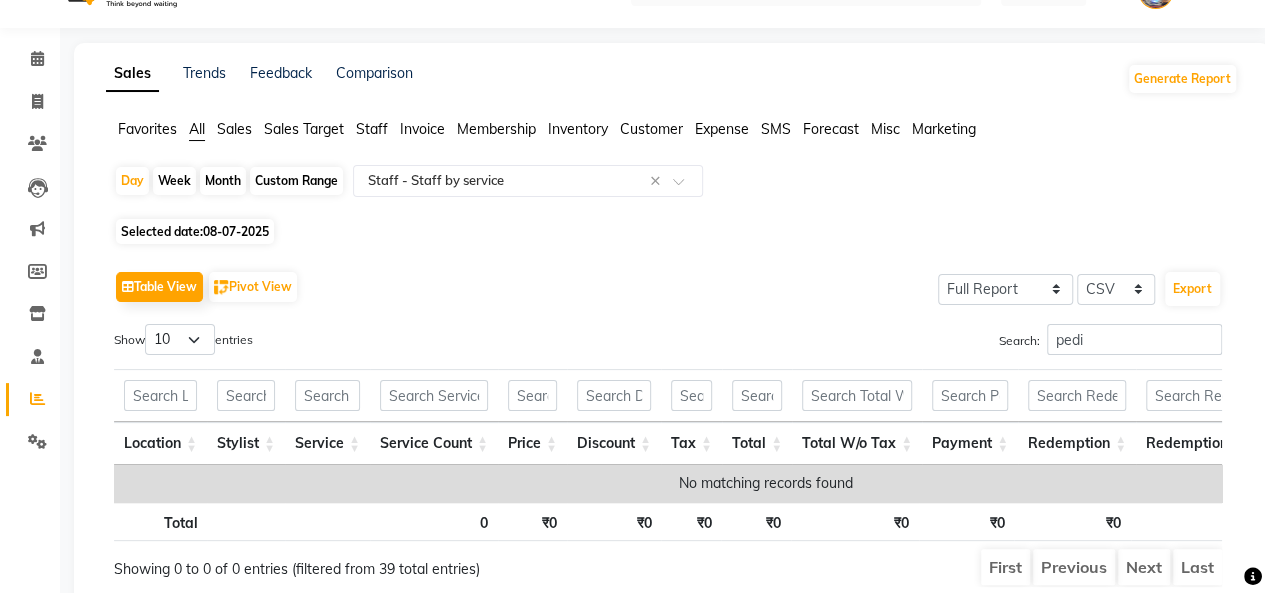 select on "7" 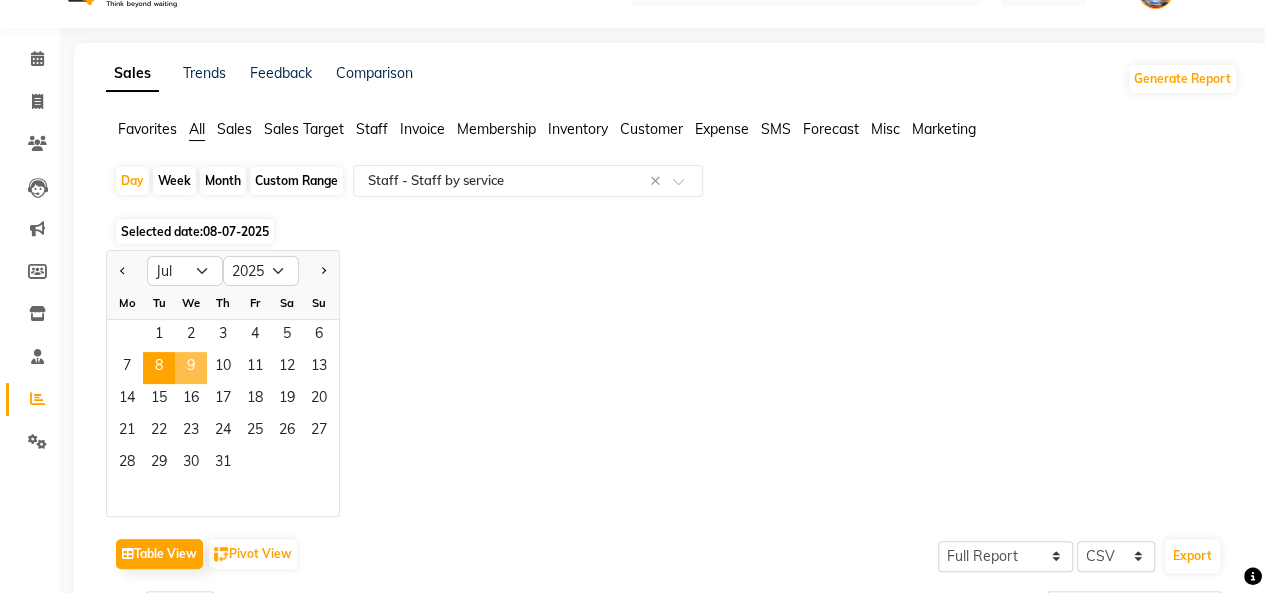 click on "9" 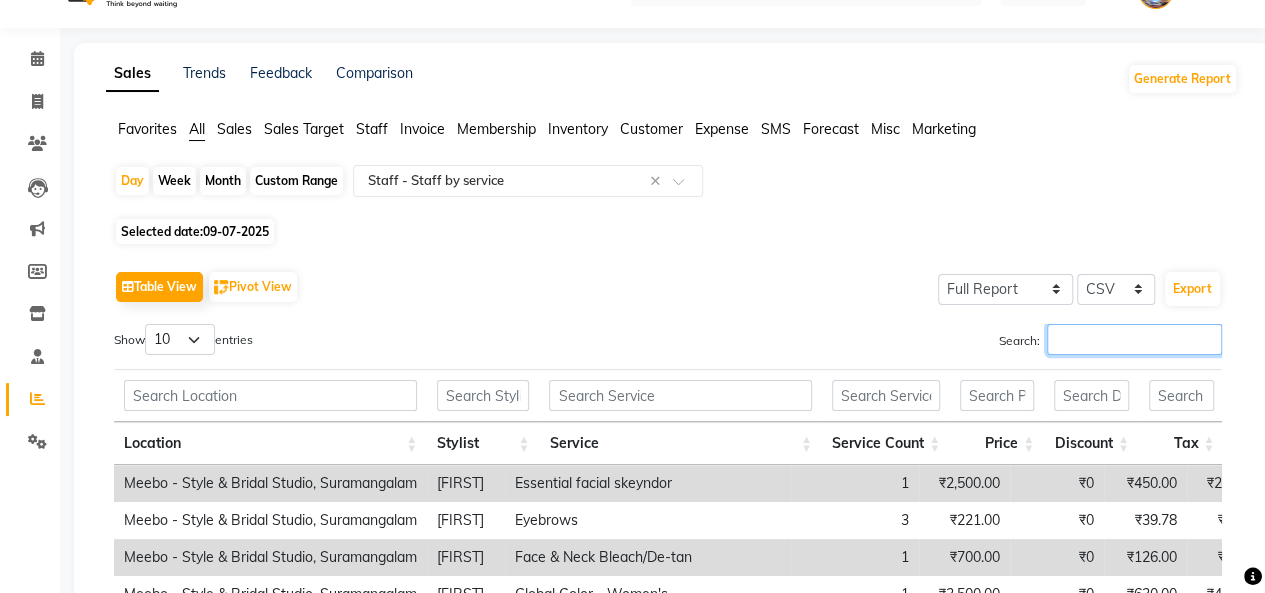 click on "Search:" at bounding box center (1134, 339) 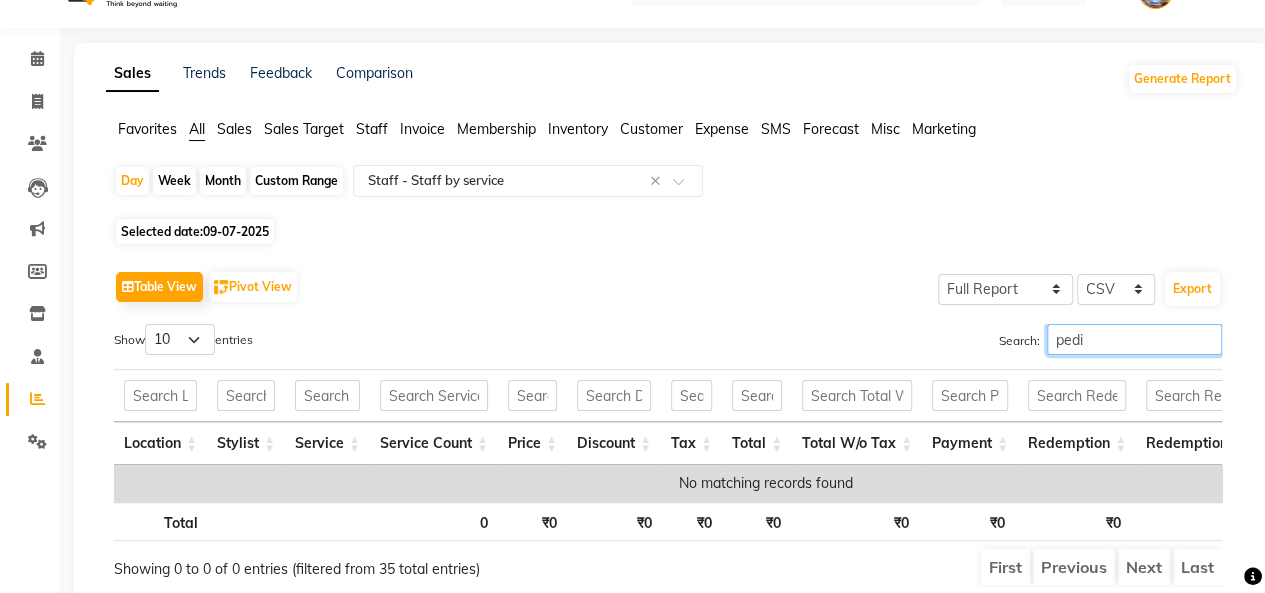 type on "pedi" 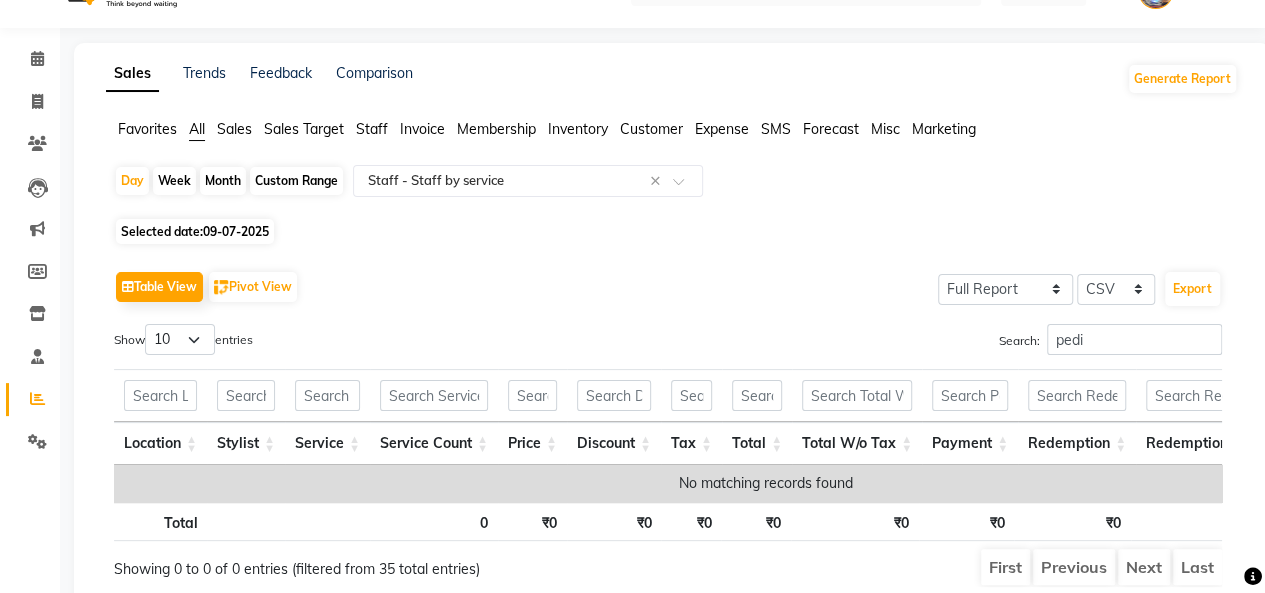 click on "09-07-2025" 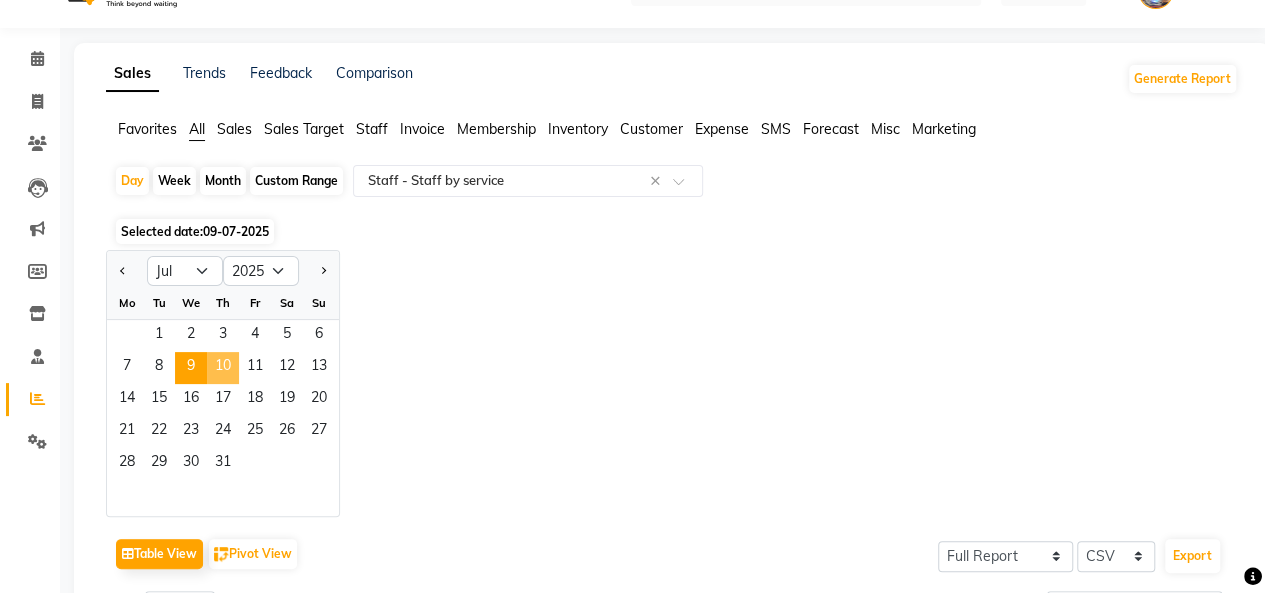 click on "10" 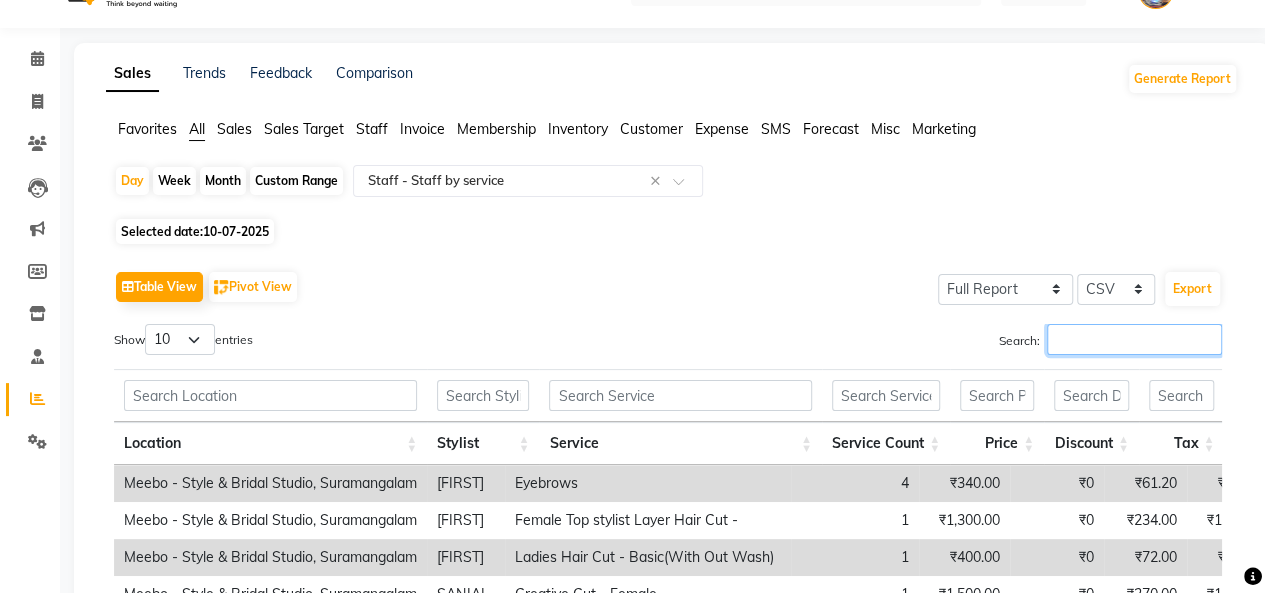click on "Search:" at bounding box center (1134, 339) 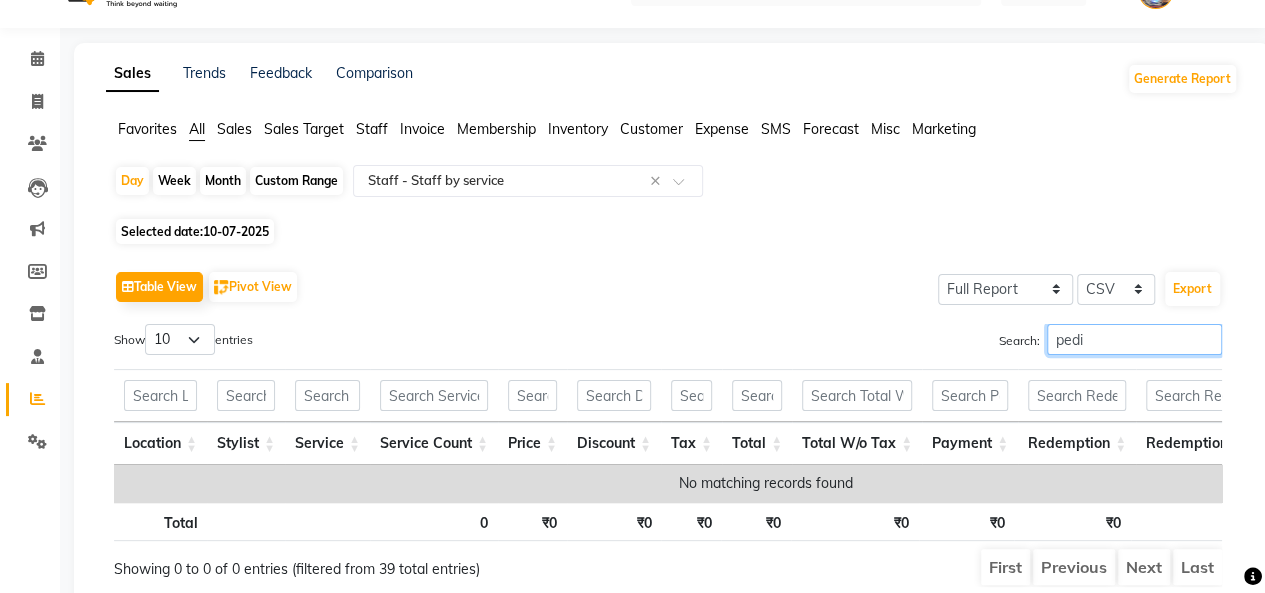 type on "pedi" 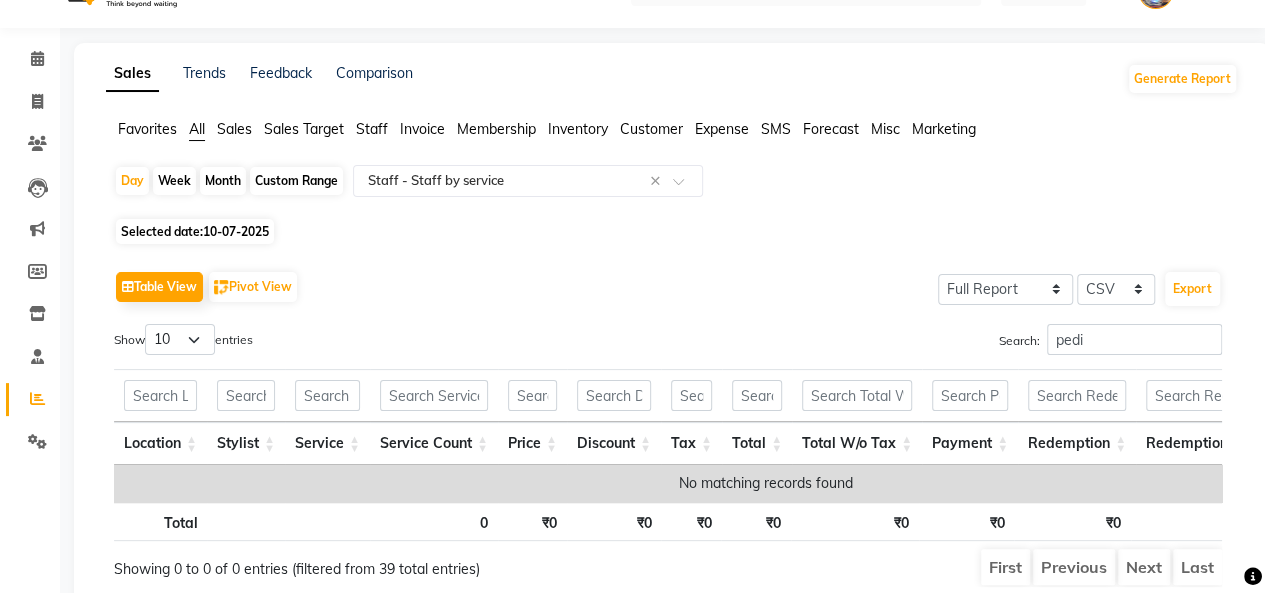 click on "10-07-2025" 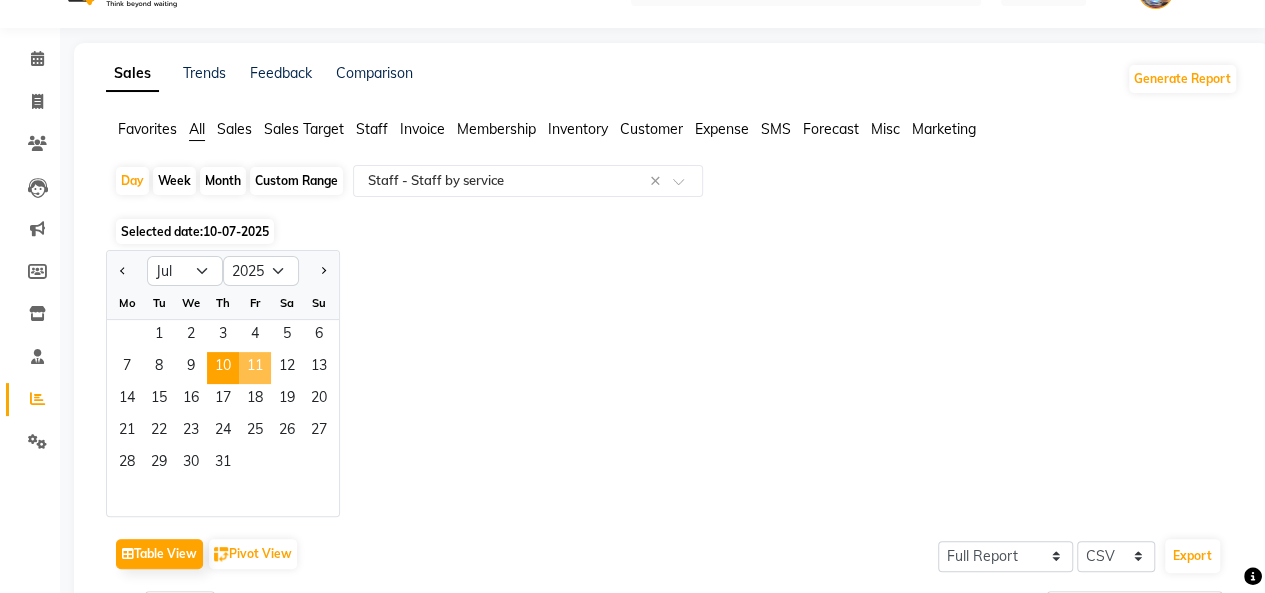 click on "11" 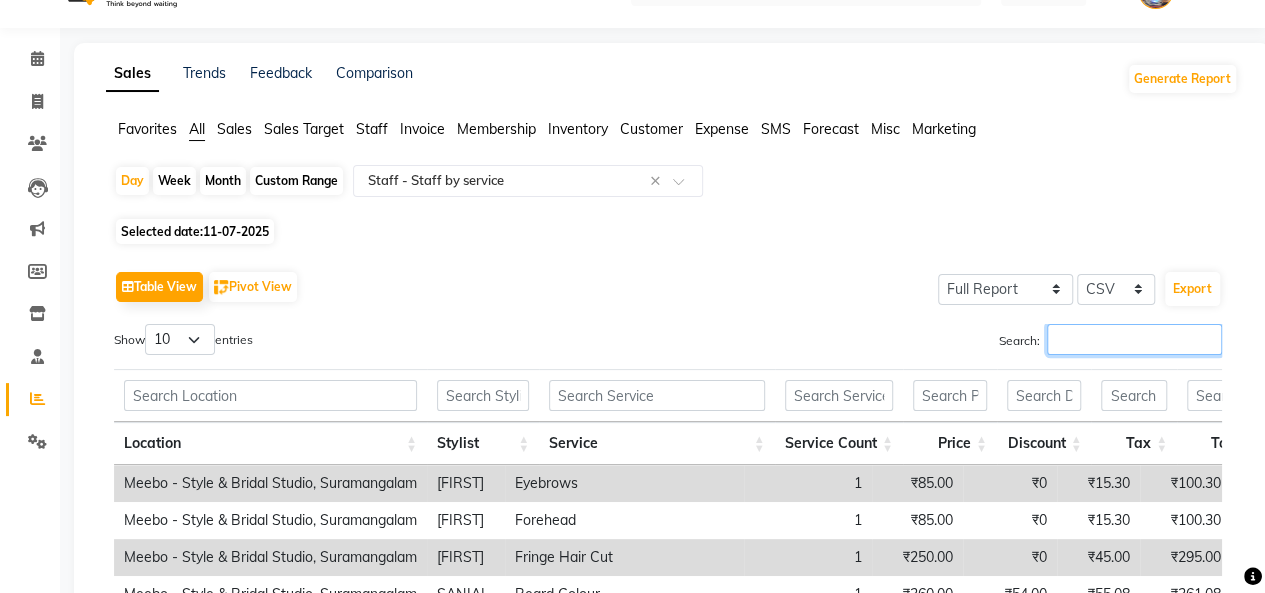 click on "Search:" at bounding box center (1134, 339) 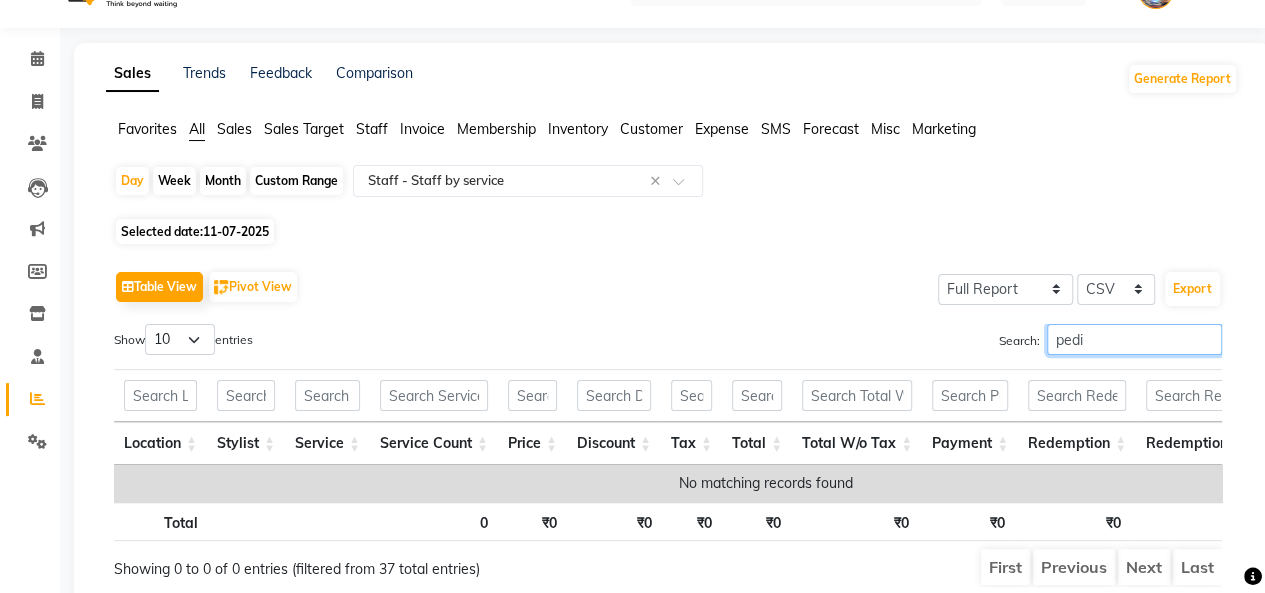 type on "pedi" 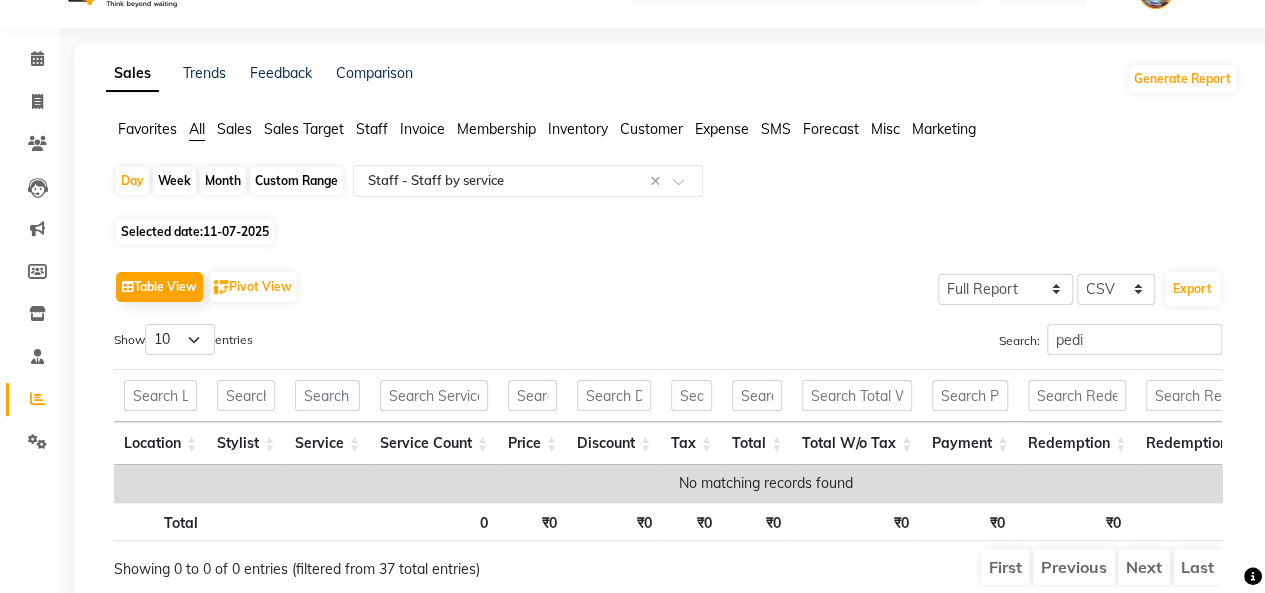 click on "Selected date:  11-07-2025" 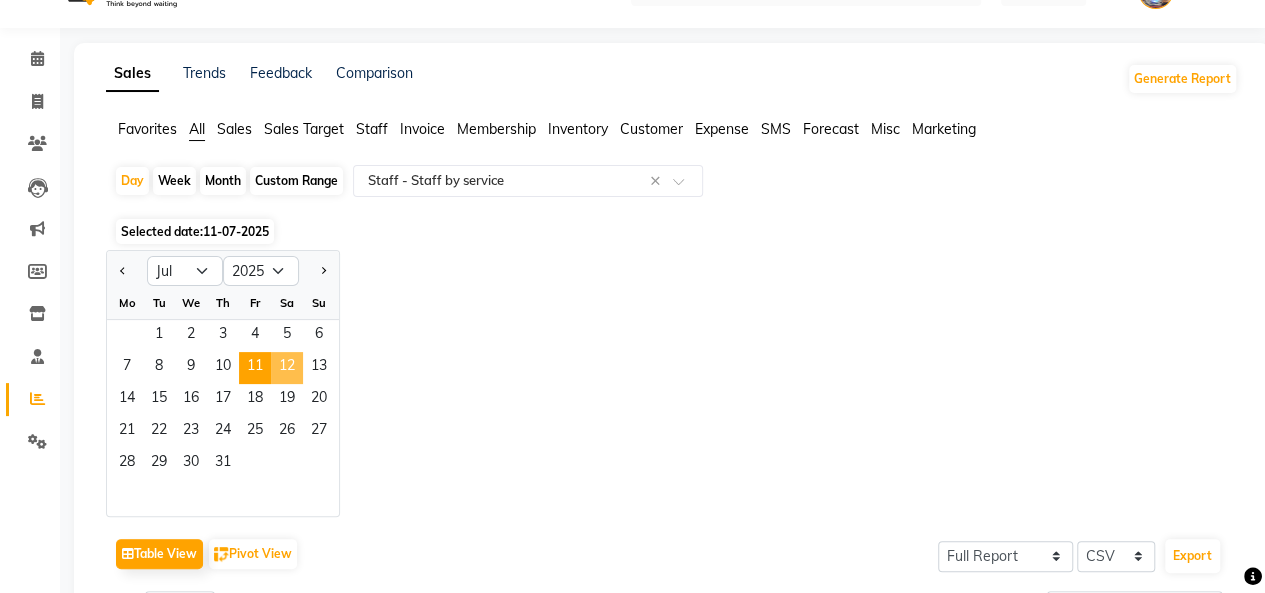 click on "12" 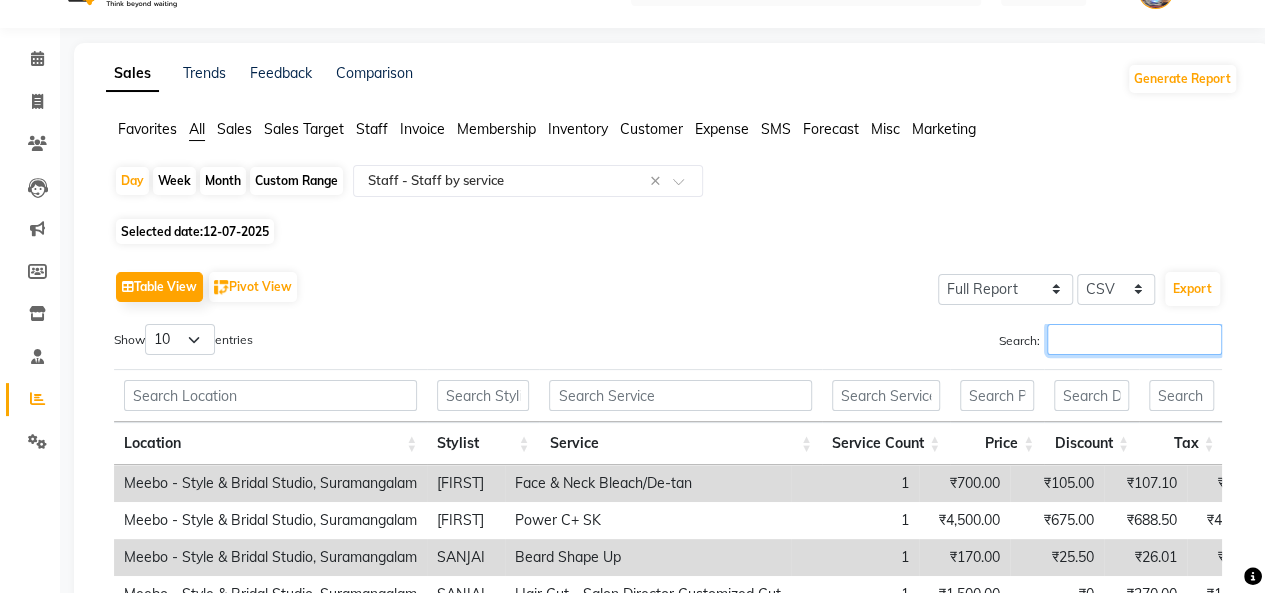 click on "Search:" at bounding box center (1134, 339) 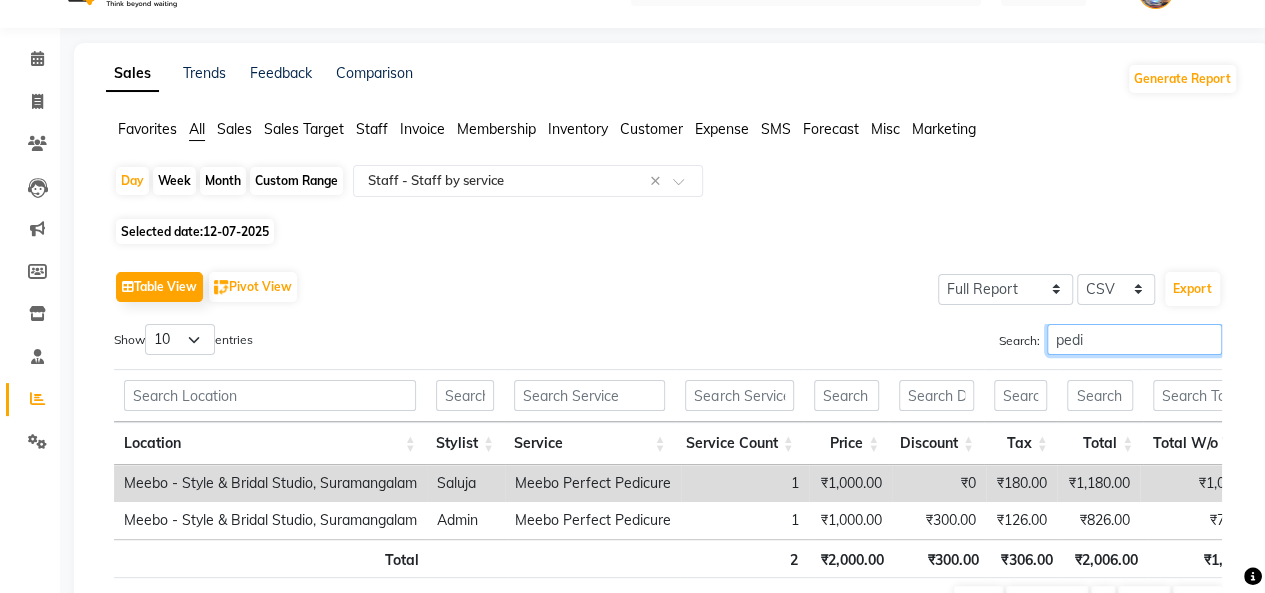 type on "pedi" 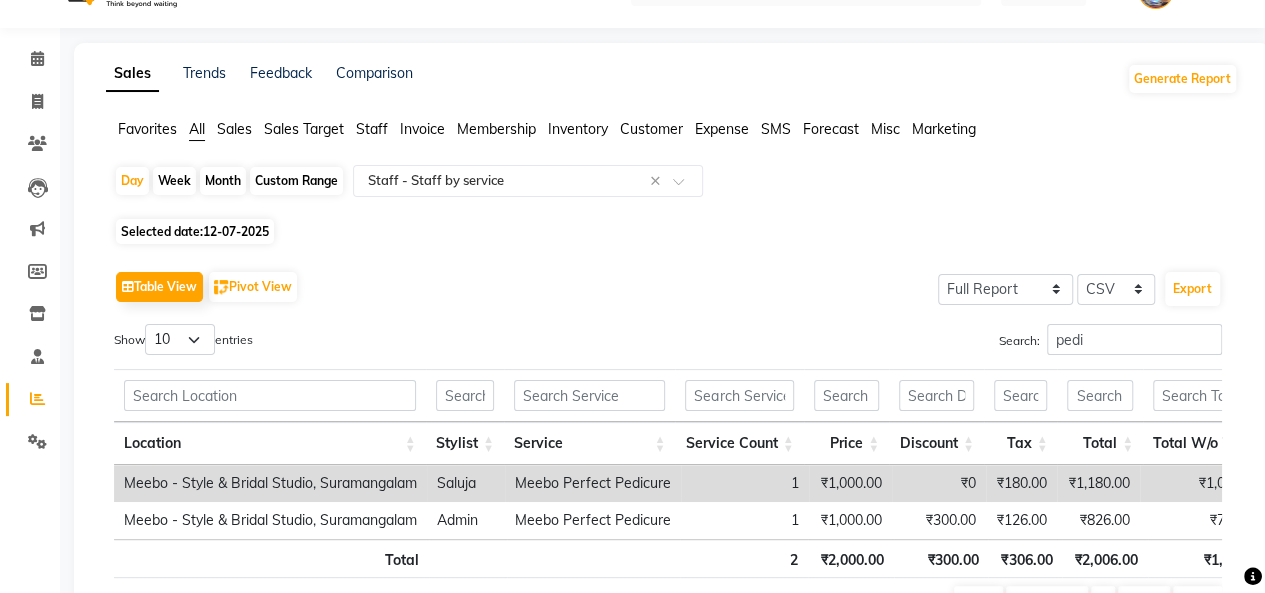 click on "12-07-2025" 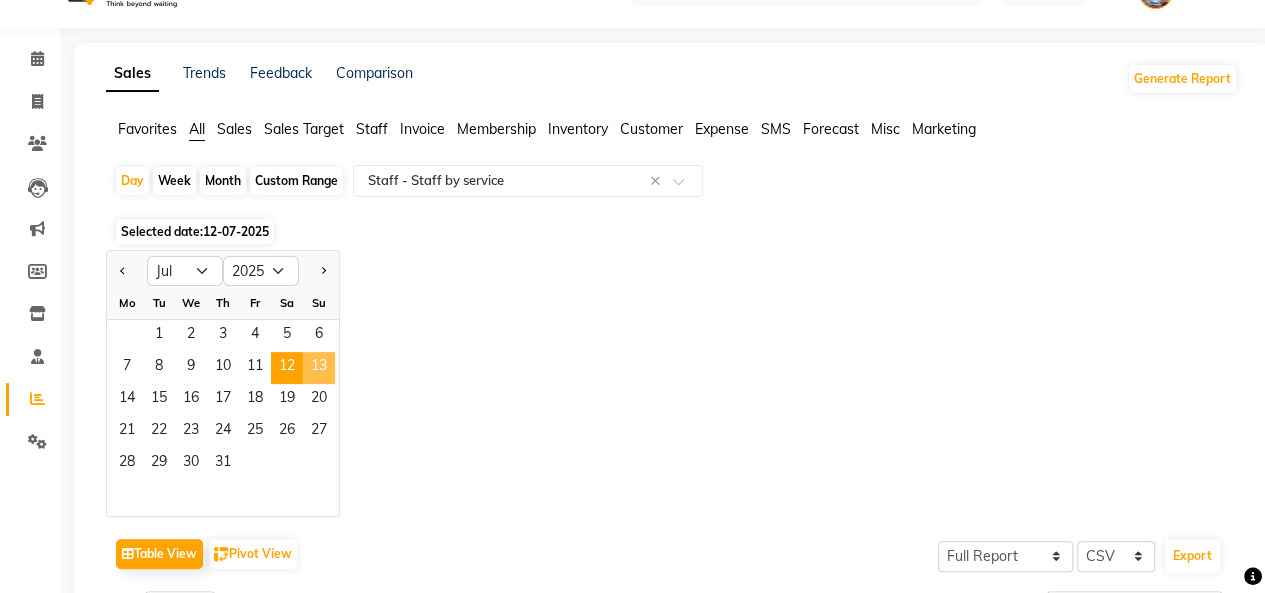 click on "13" 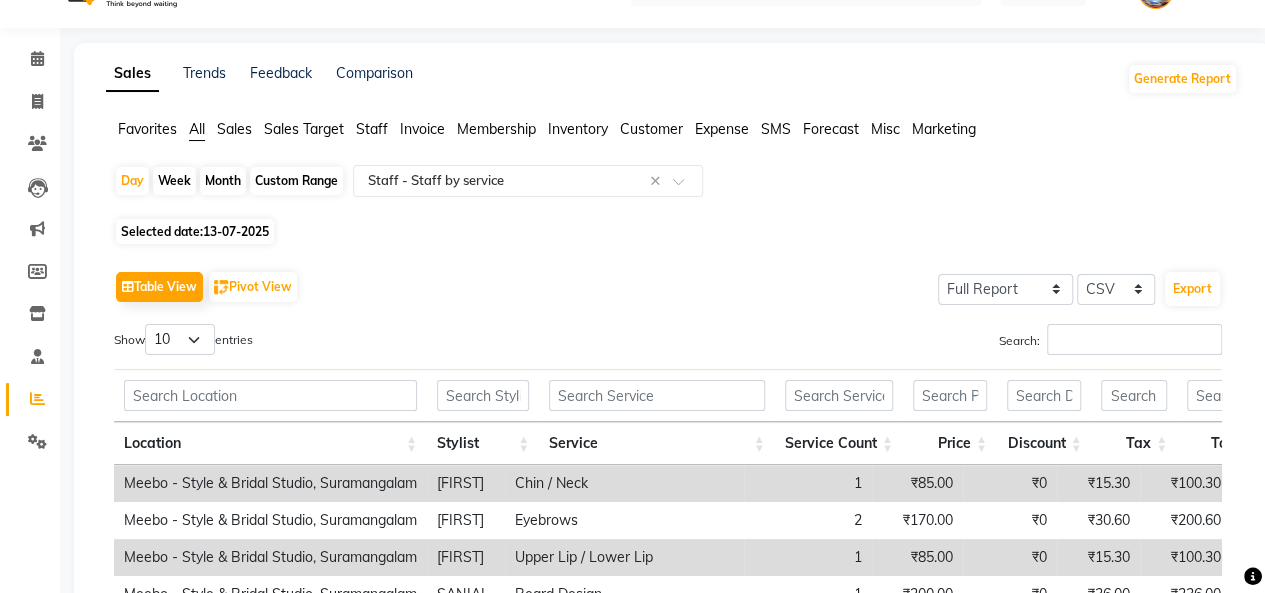 click on "Meebo - Style & Bridal Studio, Suramangalam [NAME] Chin / Neck 1 ₹85.00 ₹0 ₹15.30 ₹100.30 ₹85.00 ₹100.30 ₹0 ₹0 ₹0 Meebo - Style & Bridal Studio, Suramangalam [NAME] Eyebrows 2 ₹170.00 ₹0 ₹30.60 ₹200.60 ₹170.00 ₹200.60 ₹0 ₹0 ₹0 Meebo - Style & Bridal Studio, Suramangalam [NAME] Upper Lip / Lower Lip 1 ₹85.00 ₹0 ₹15.30 ₹100.30 ₹85.00 ₹100.30 ₹0 ₹0 ₹0 Meebo - Style & Bridal Studio, Suramangalam [NAME] Beard Design 1 ₹200.00 ₹0 ₹36.00 ₹236.00 ₹200.00 1" 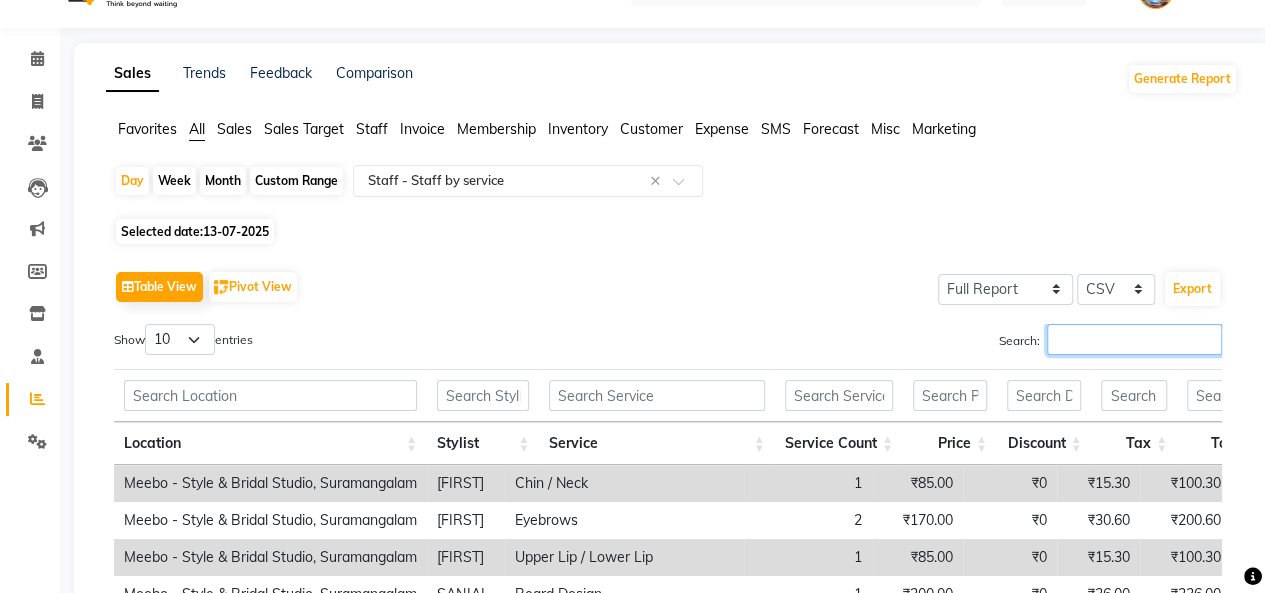 click on "Search:" at bounding box center (1134, 339) 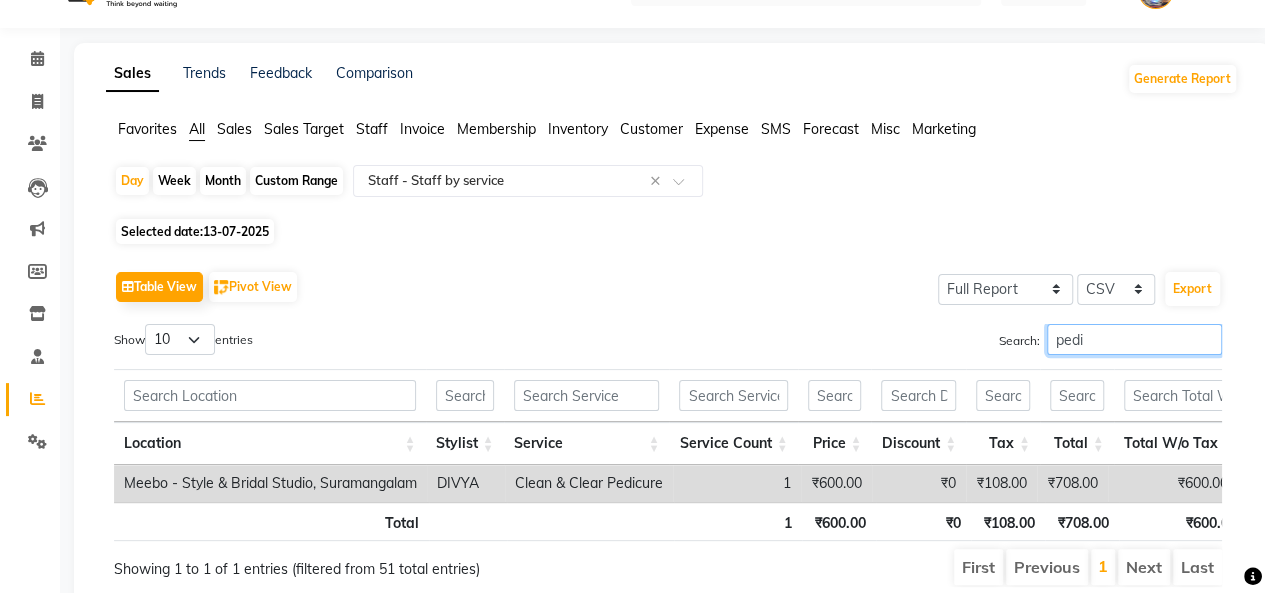 type on "pedi" 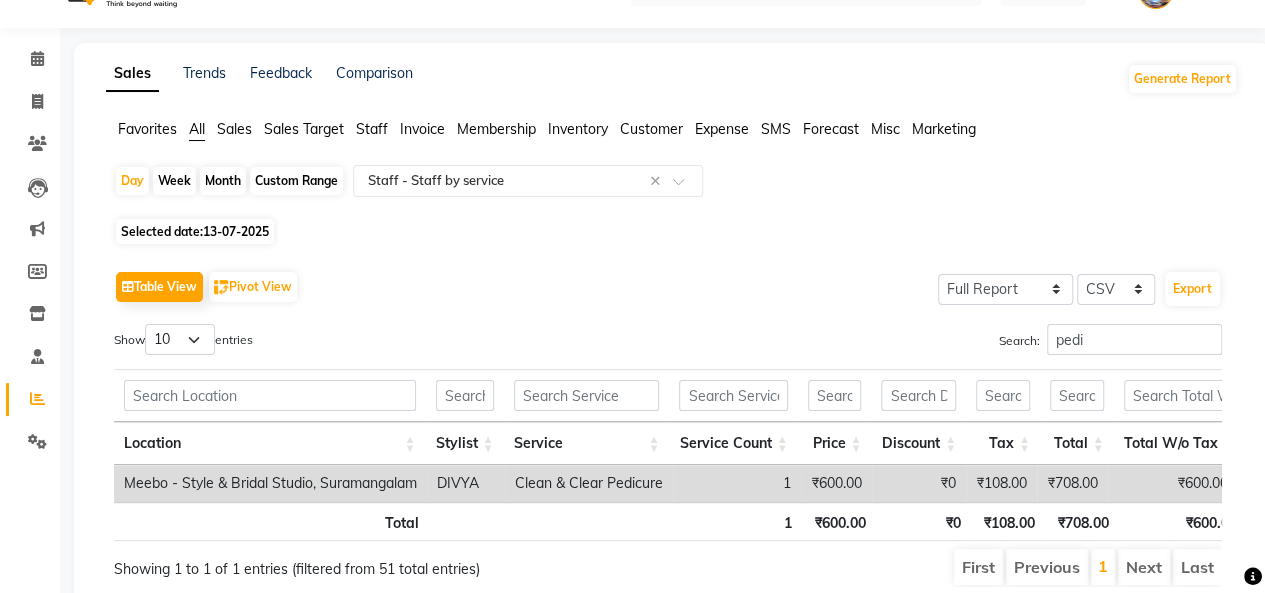 click on "13-07-2025" 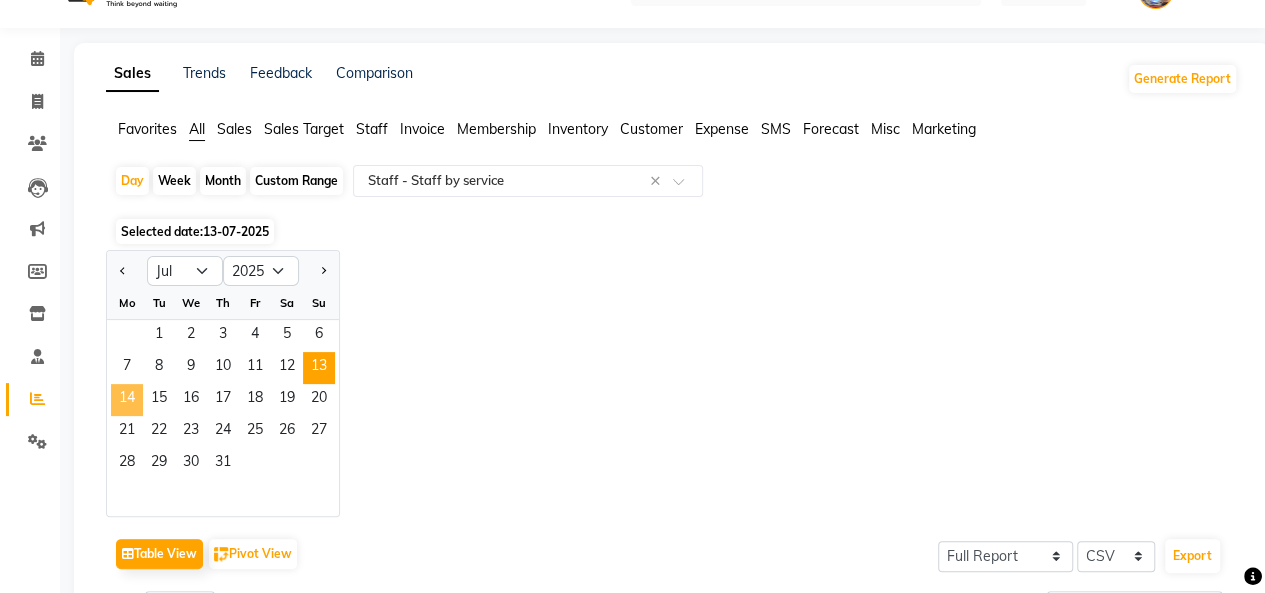 click on "14" 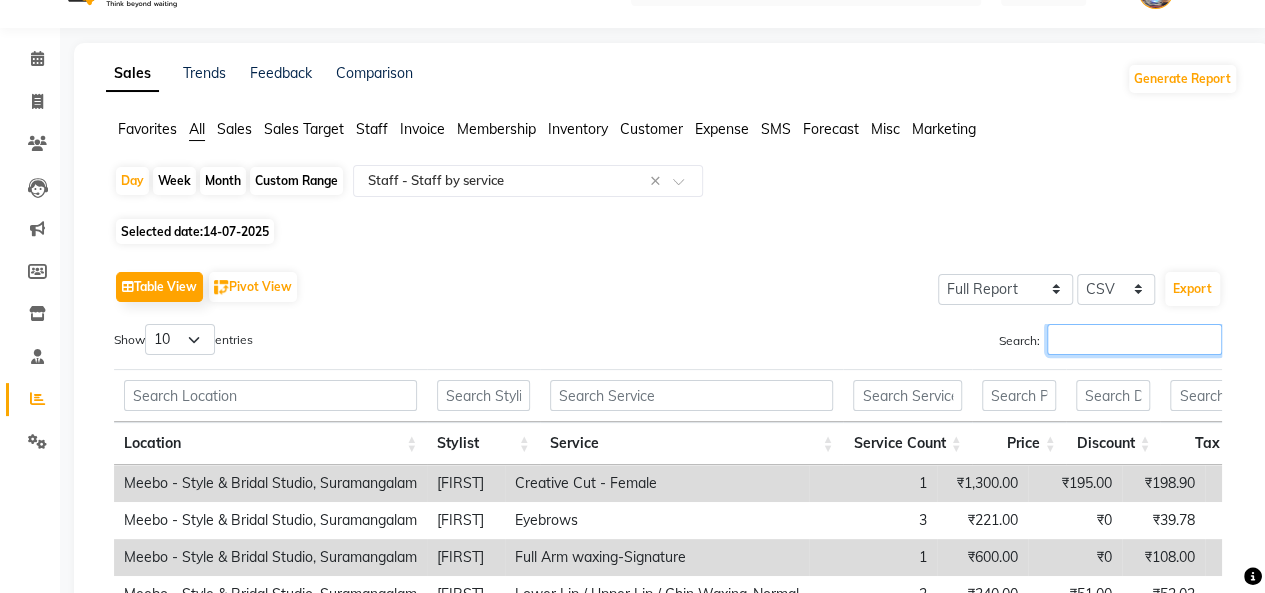 click on "Search:" at bounding box center (1134, 339) 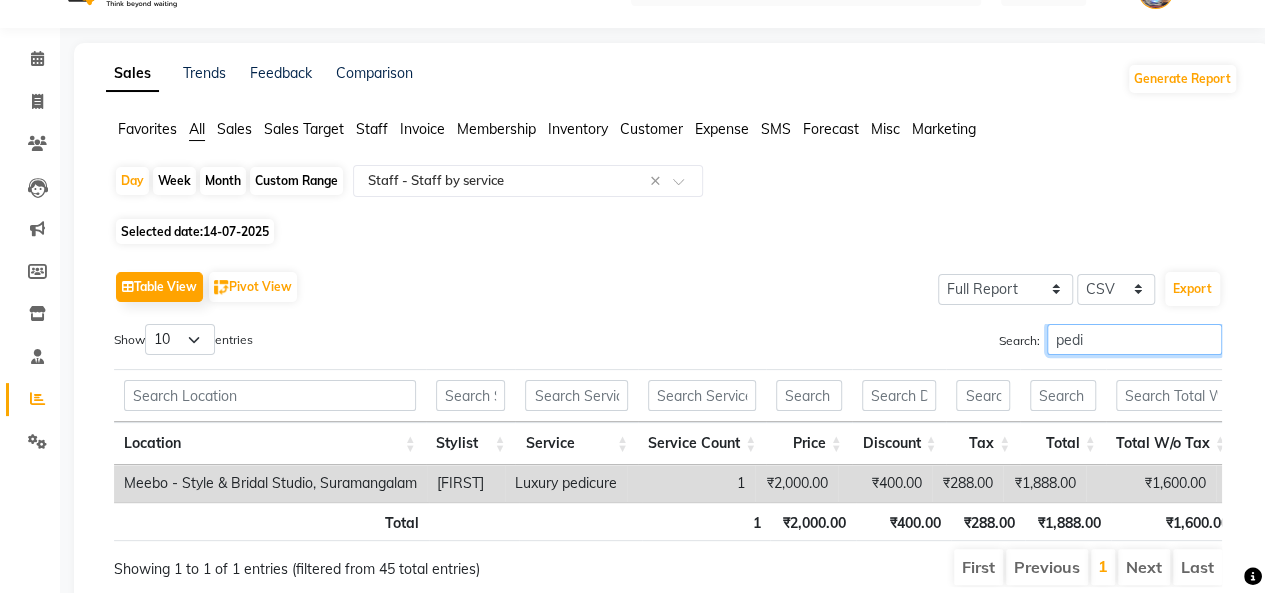 type on "pedi" 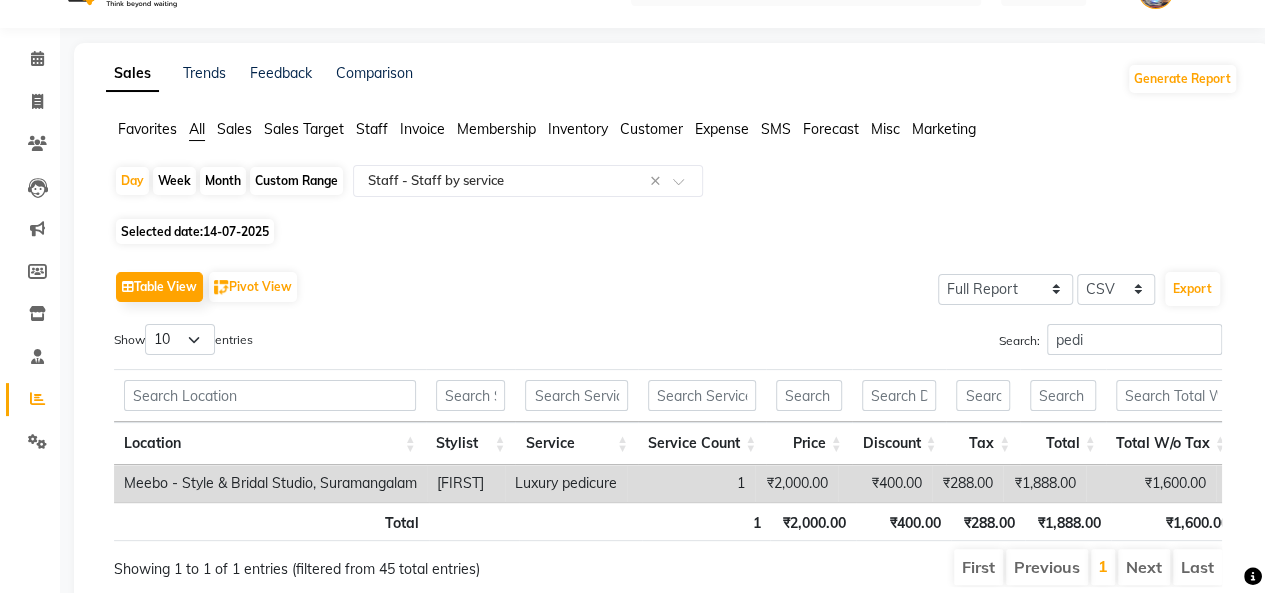 click on "14-07-2025" 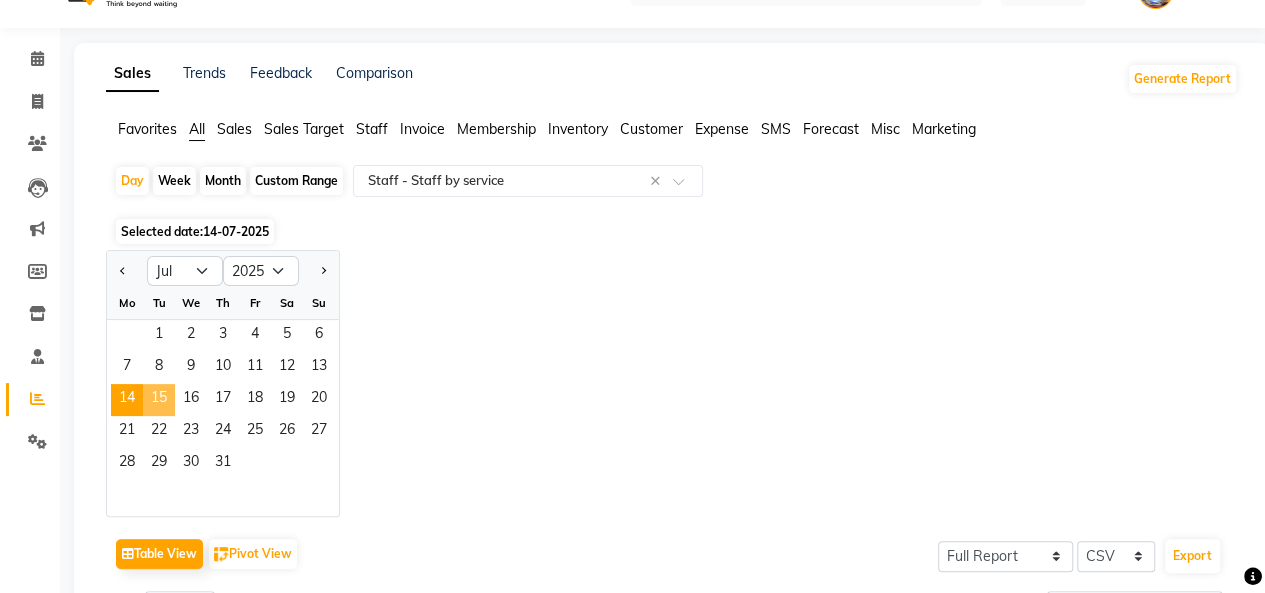 click on "15" 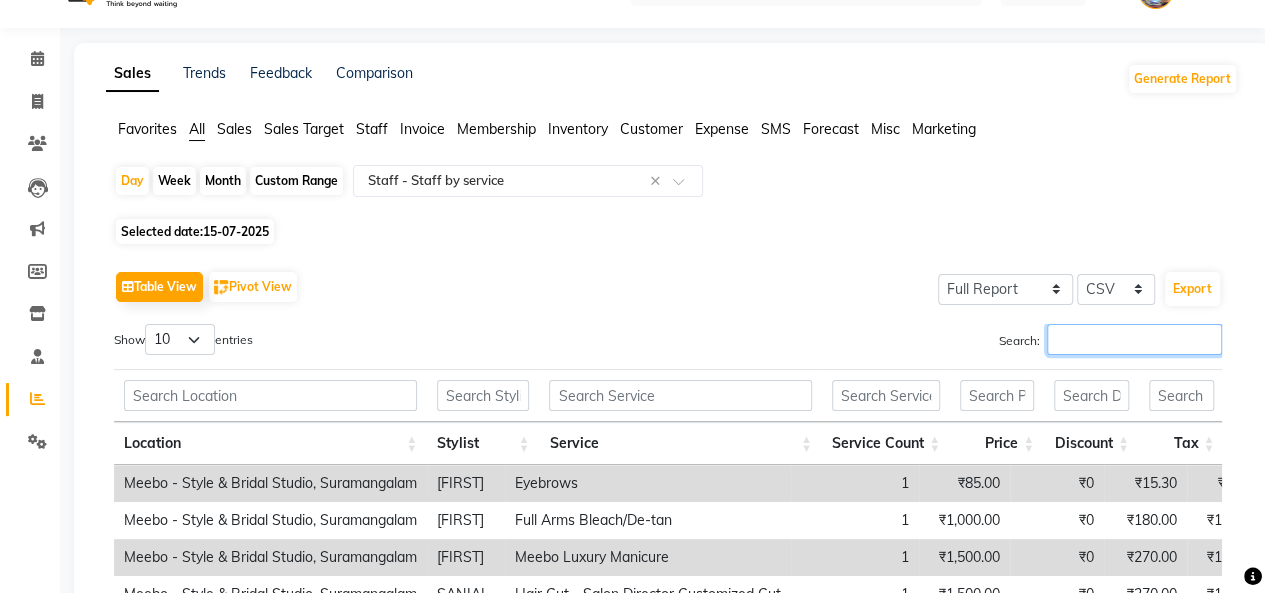 click on "Search:" at bounding box center (1134, 339) 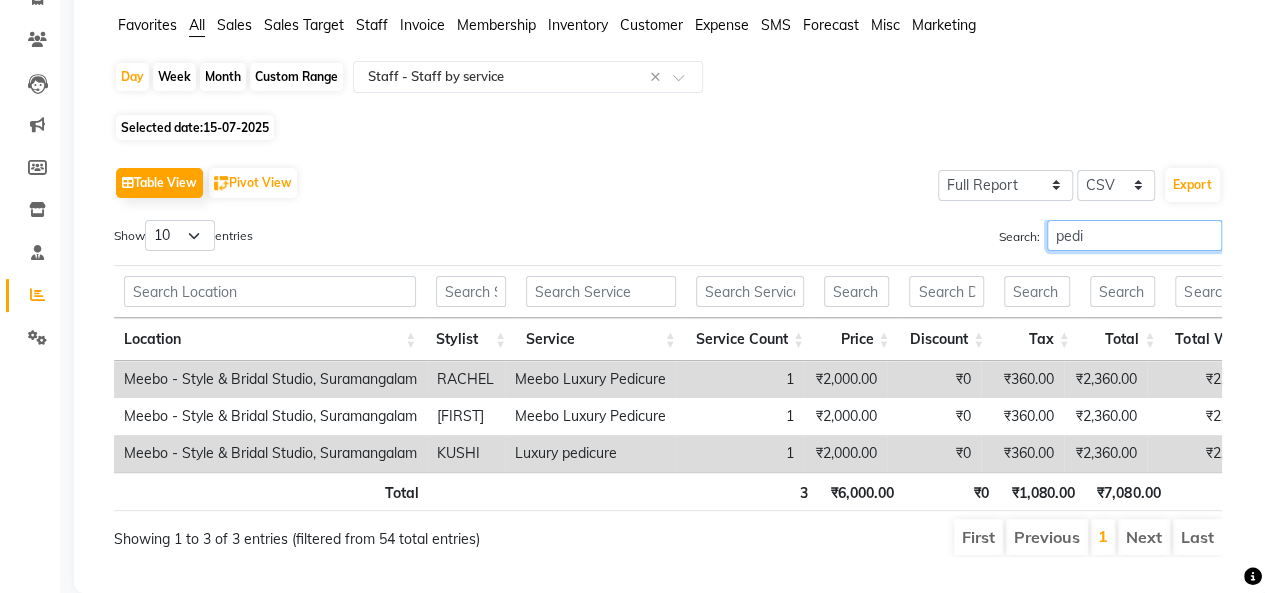scroll, scrollTop: 152, scrollLeft: 0, axis: vertical 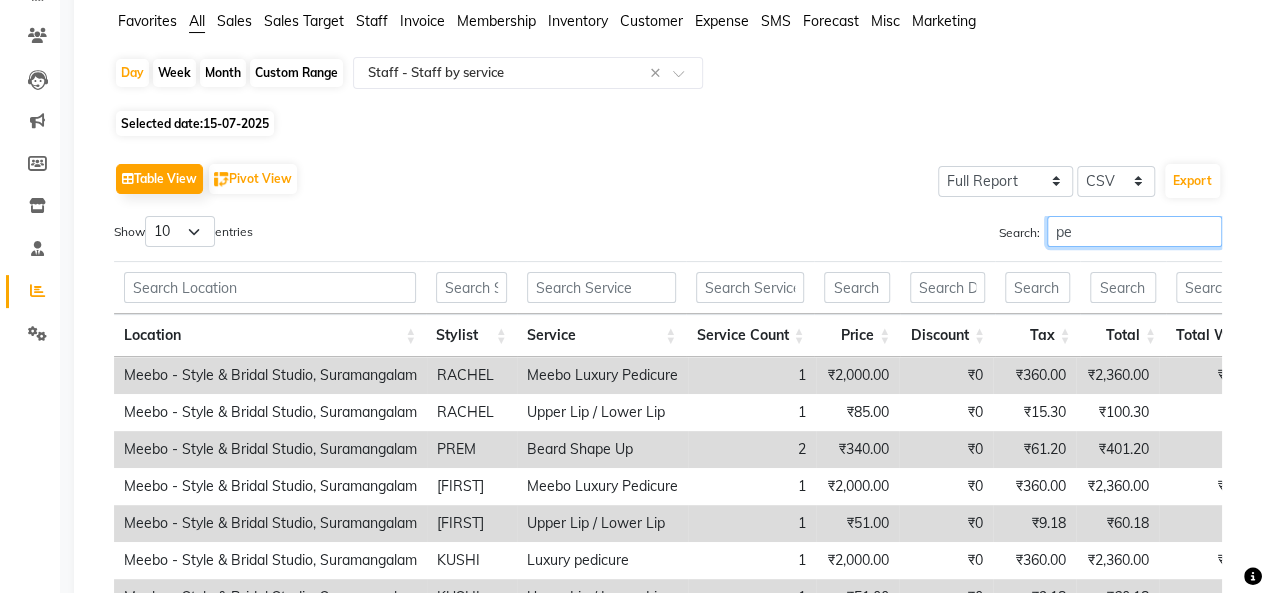 type on "p" 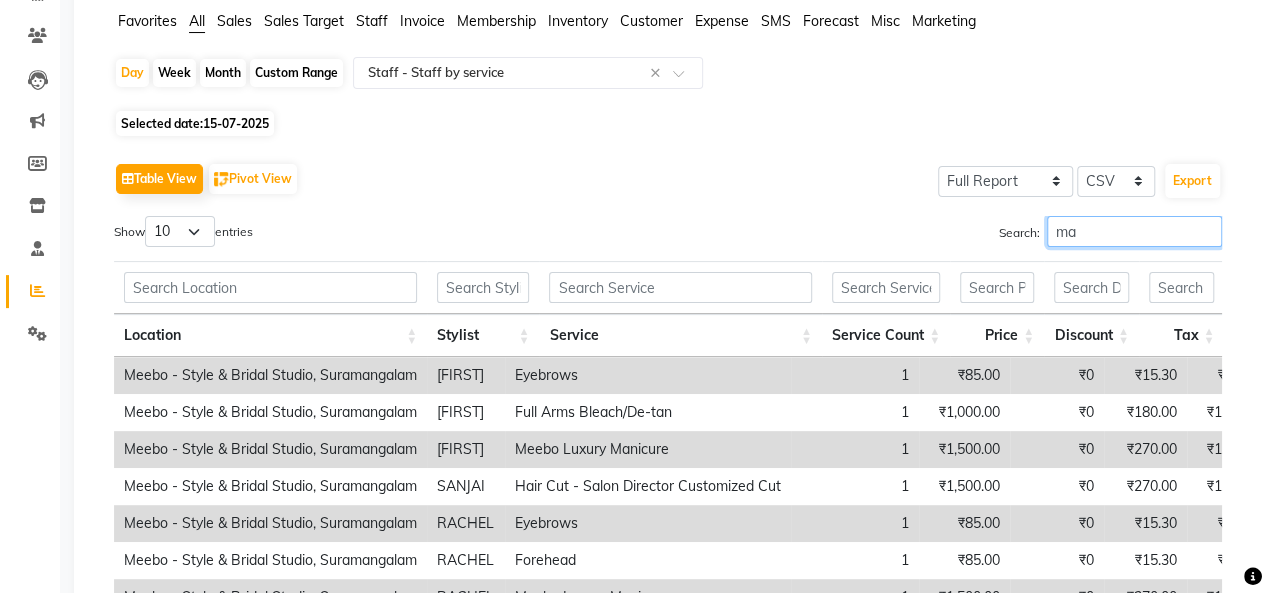 type on "m" 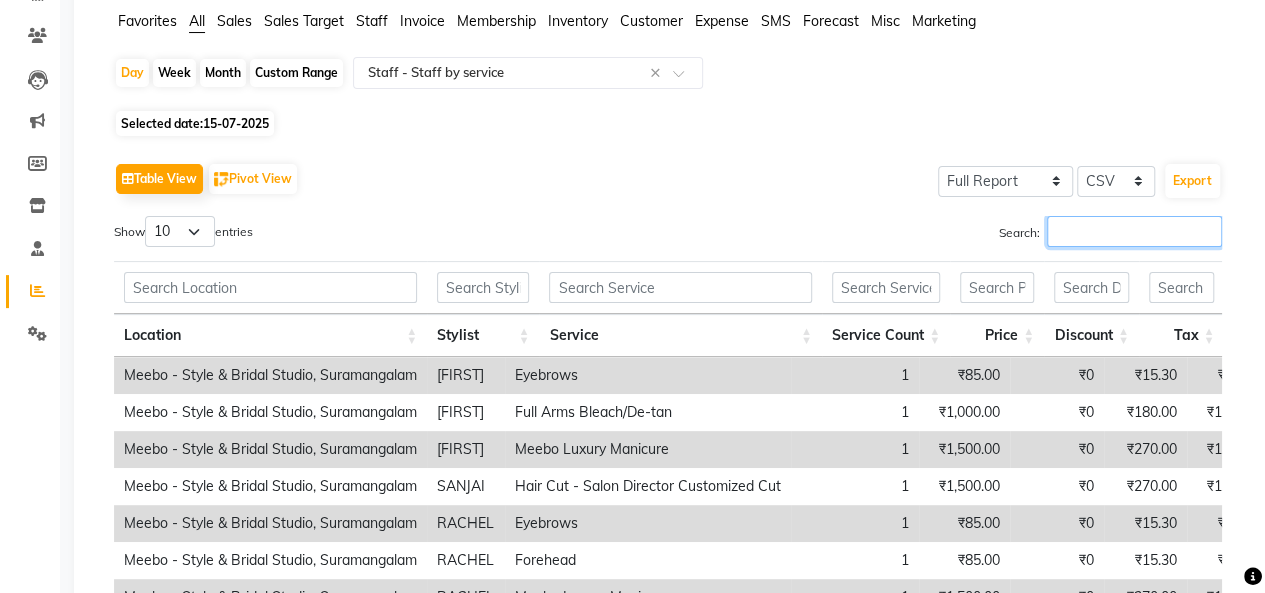 type 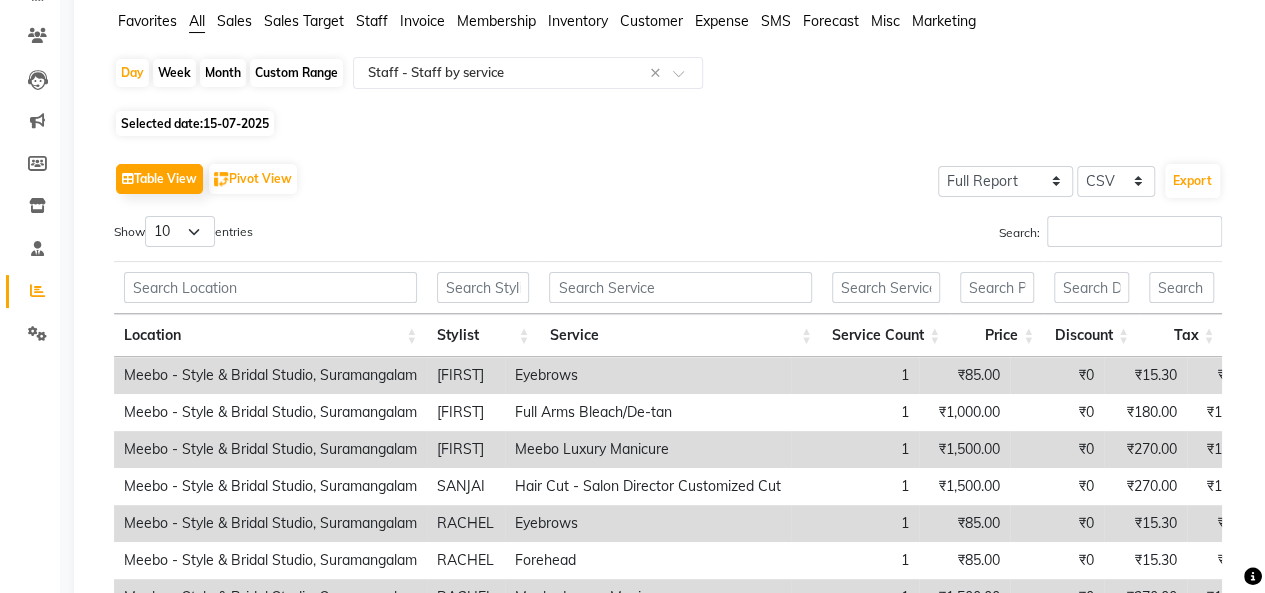 click on "15-07-2025" 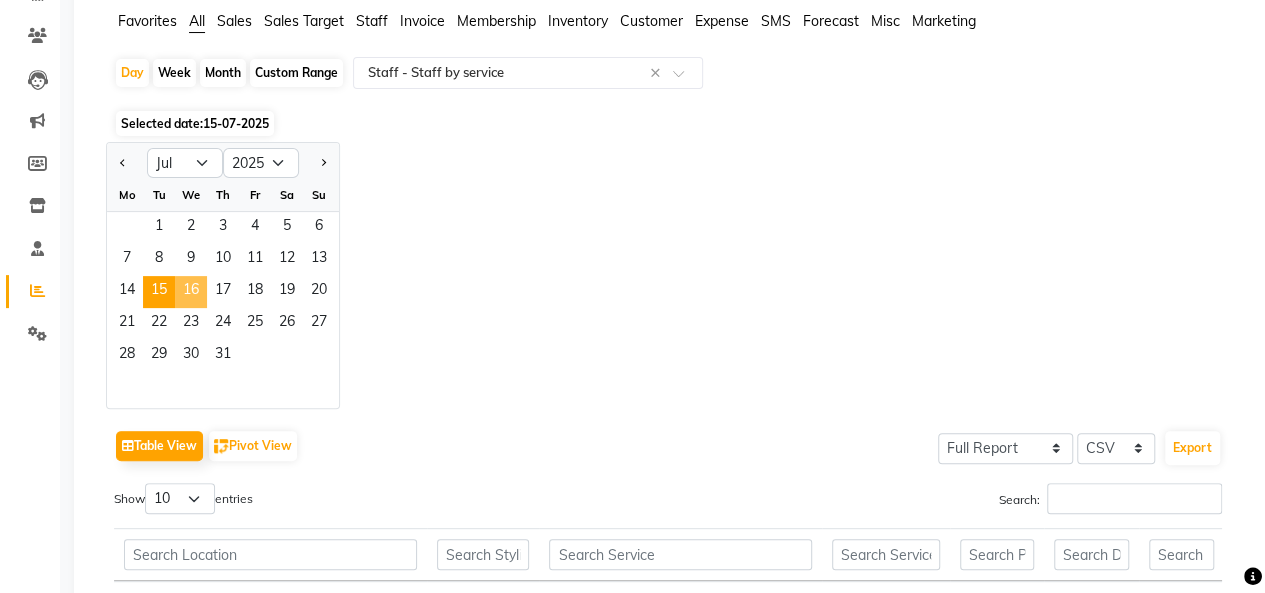 click on "16" 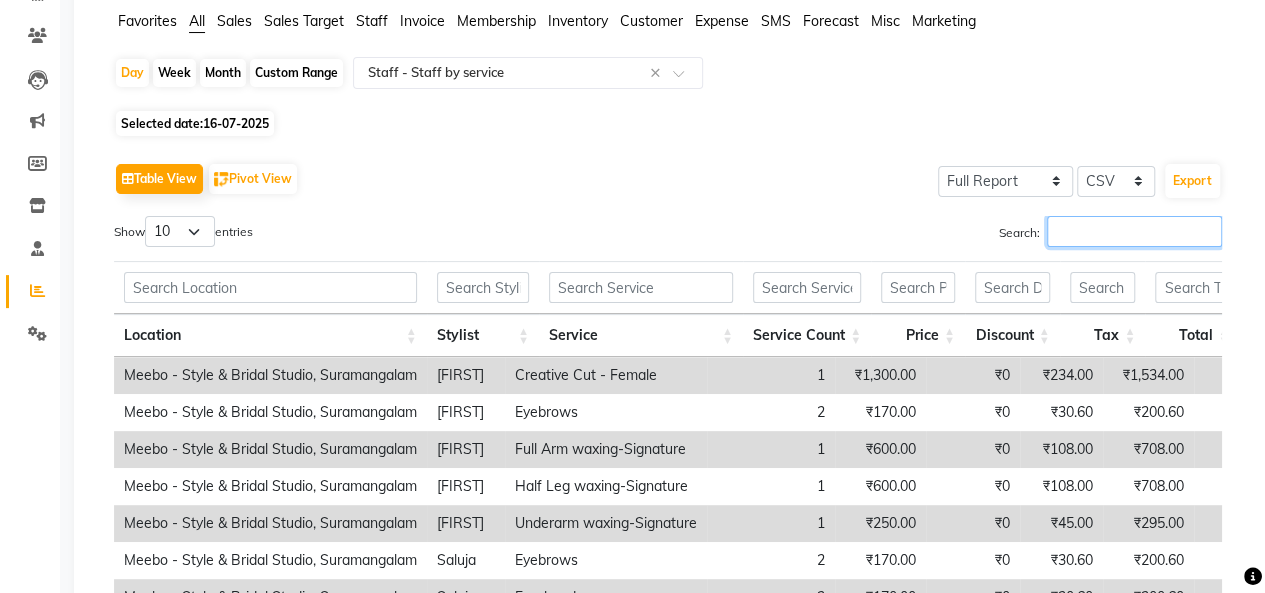 click on "Search:" at bounding box center [1134, 231] 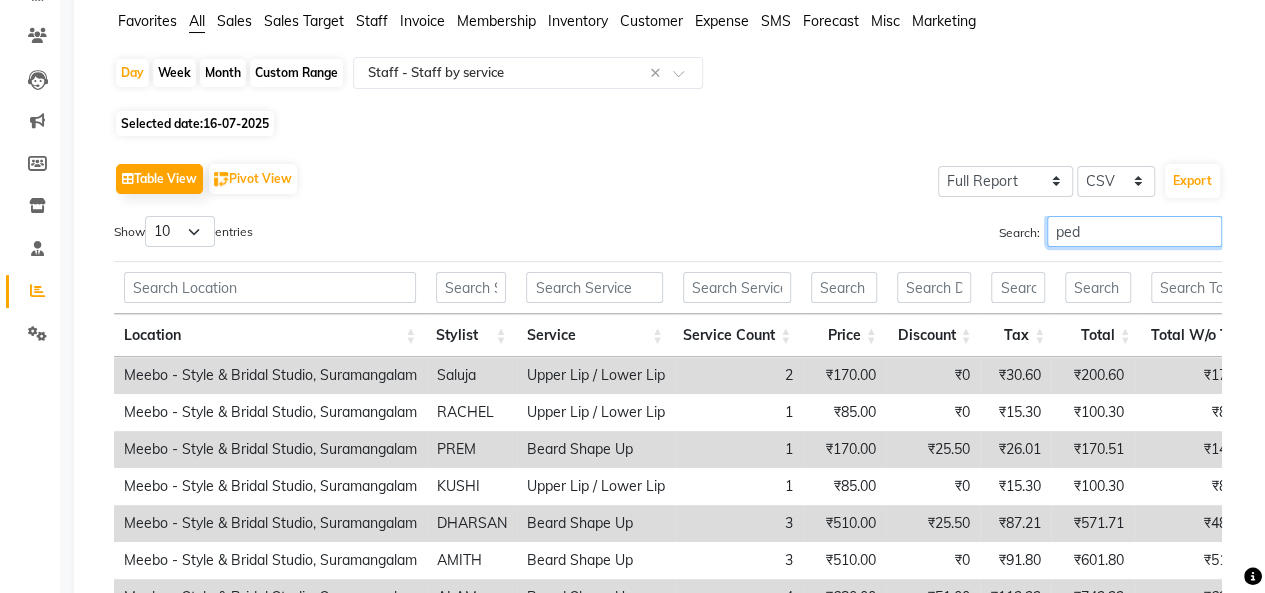 scroll, scrollTop: 130, scrollLeft: 0, axis: vertical 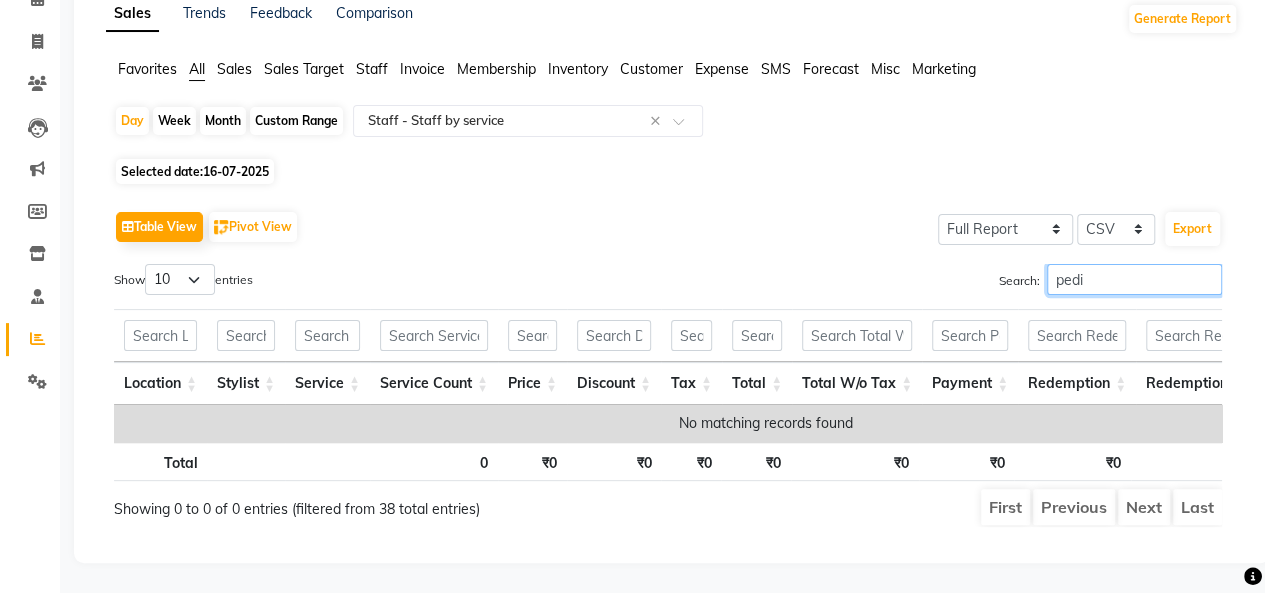 type on "pedi" 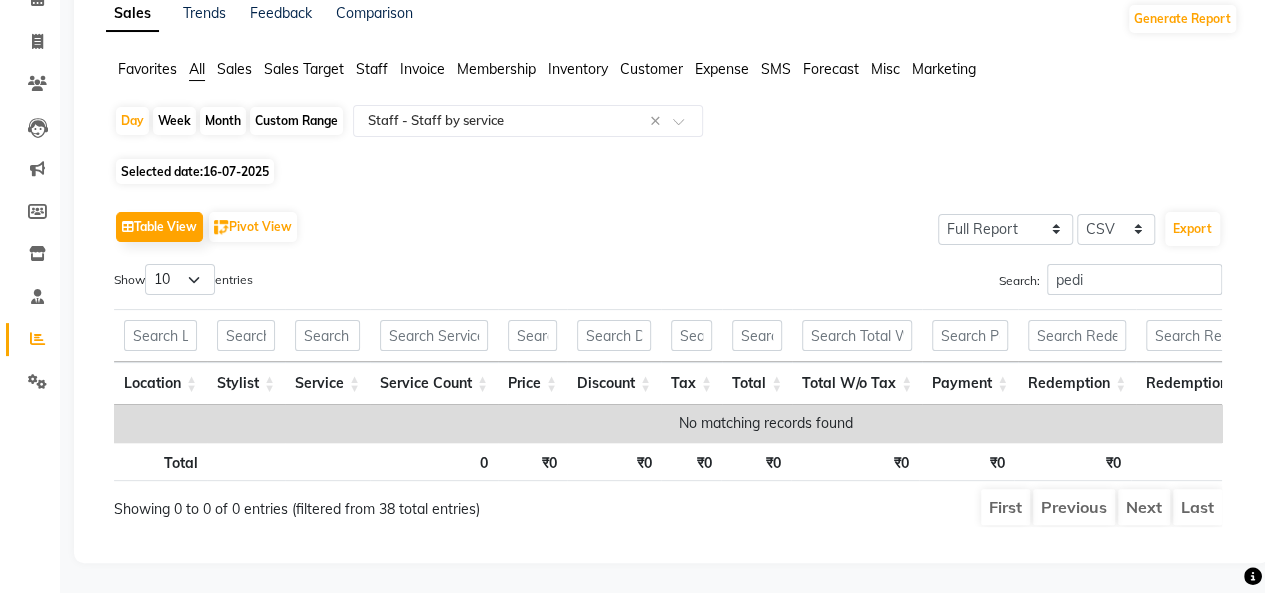 click on "16-07-2025" 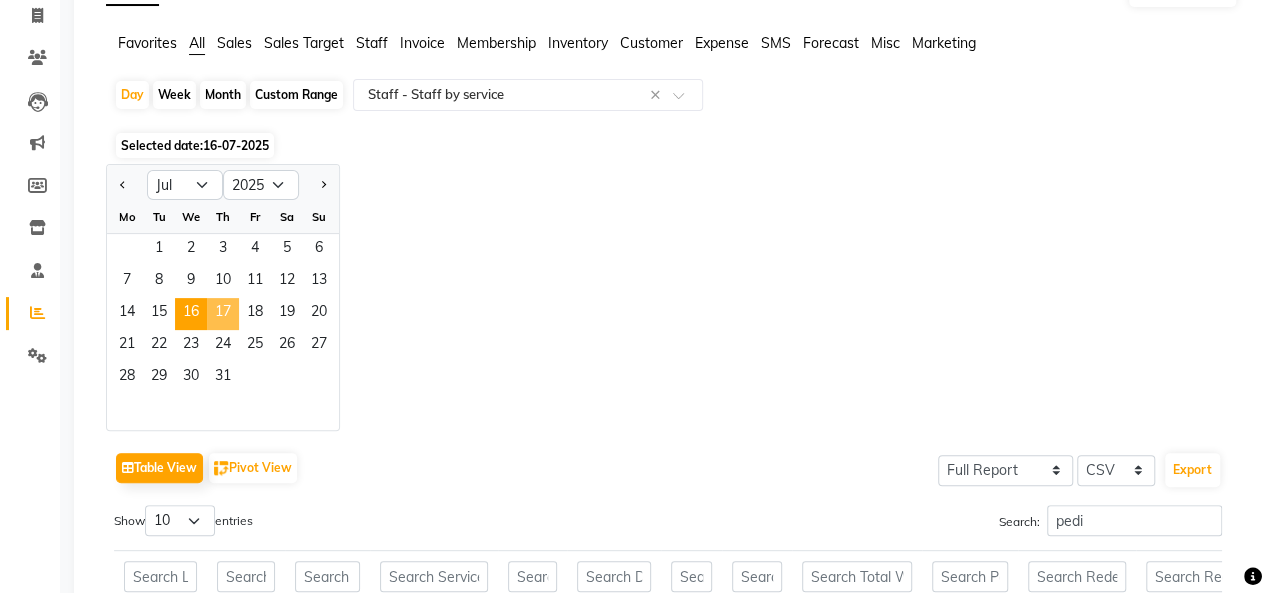 click on "17" 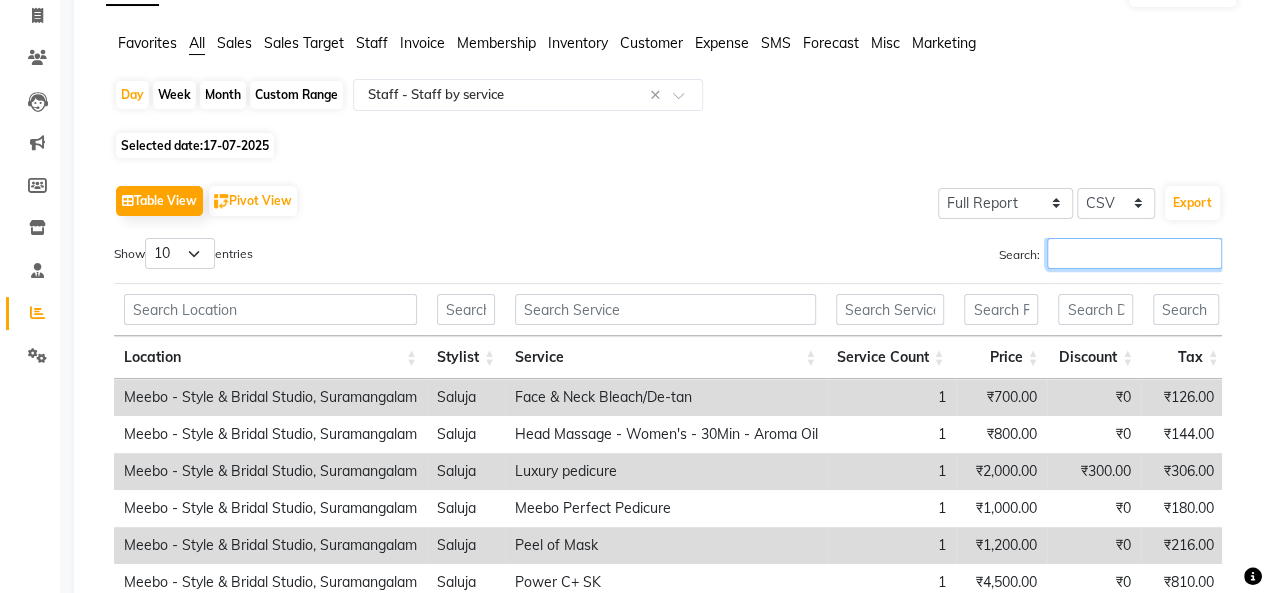 click on "Search:" at bounding box center (1134, 253) 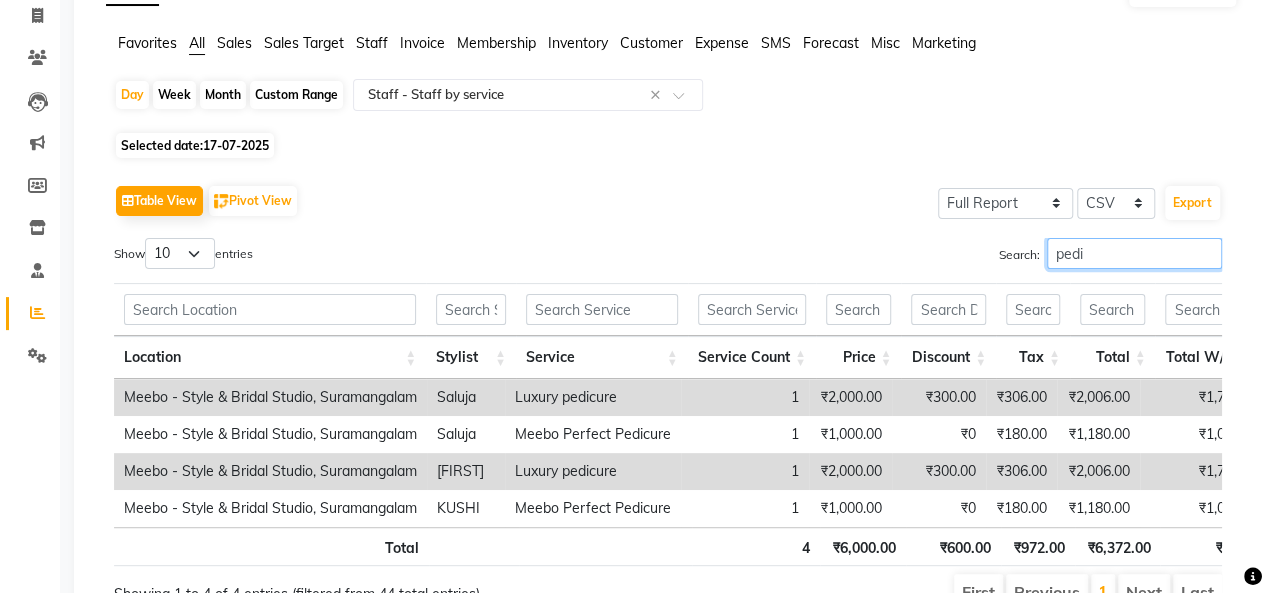 type on "pedi" 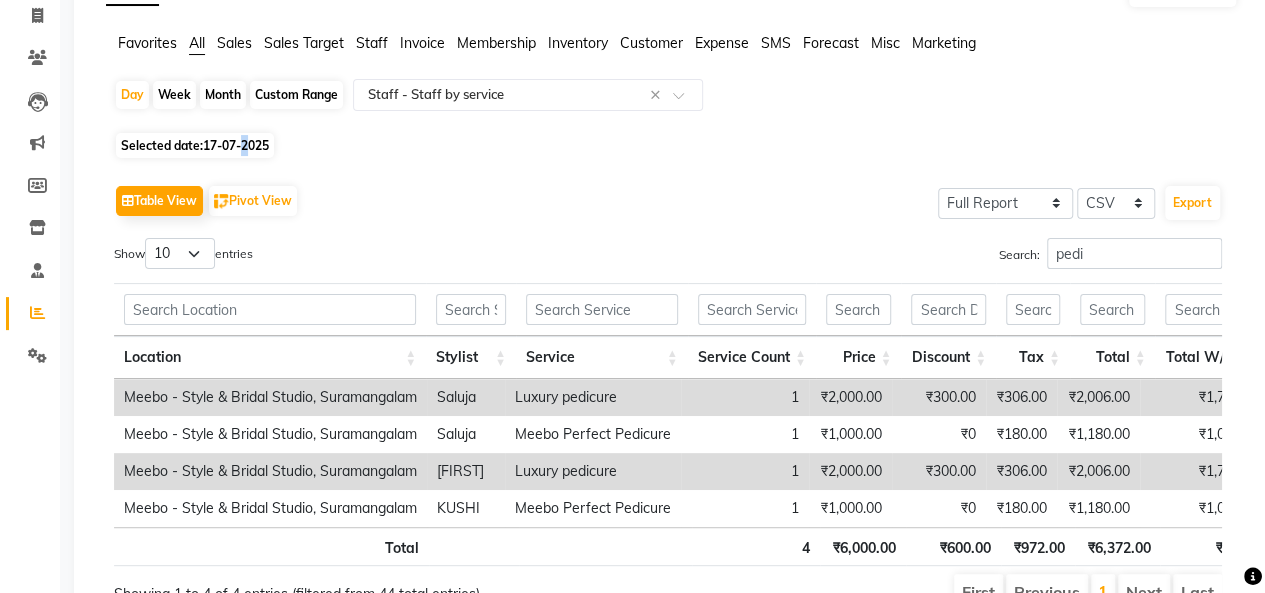 click on "17-07-2025" 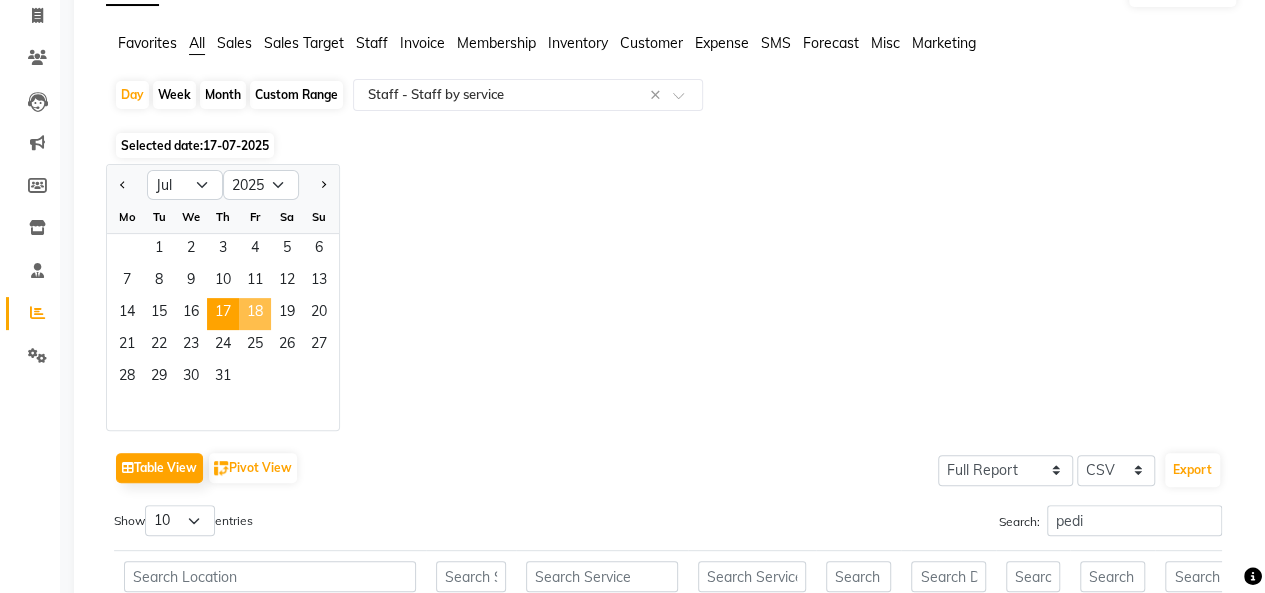 click on "18" 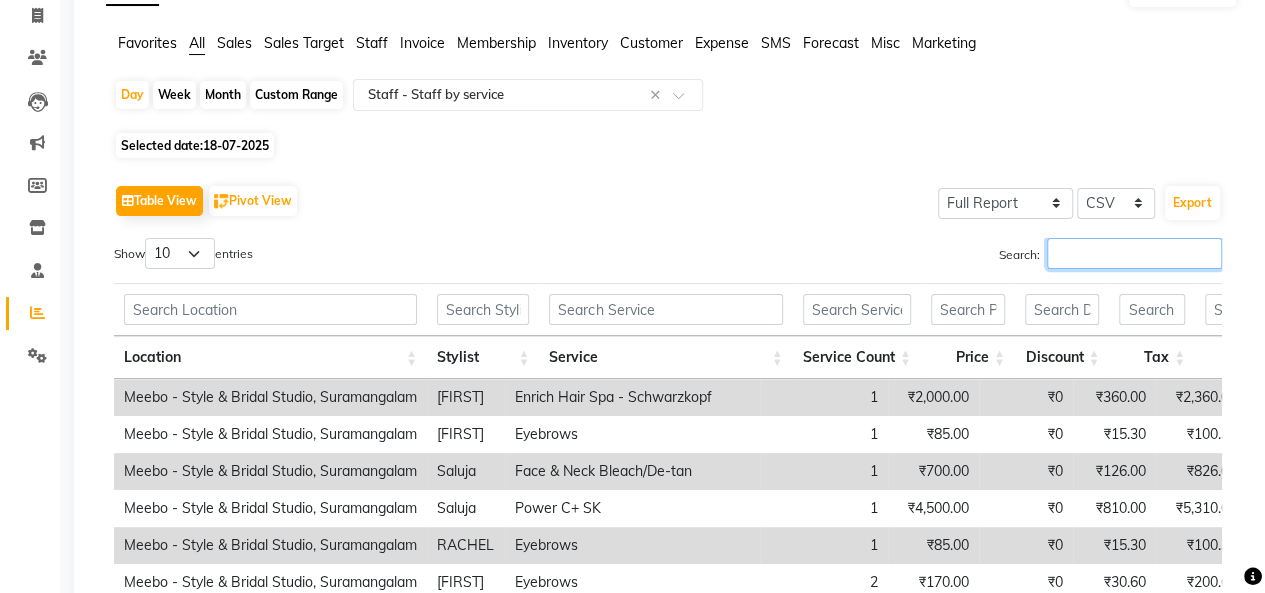 click on "Search:" at bounding box center (1134, 253) 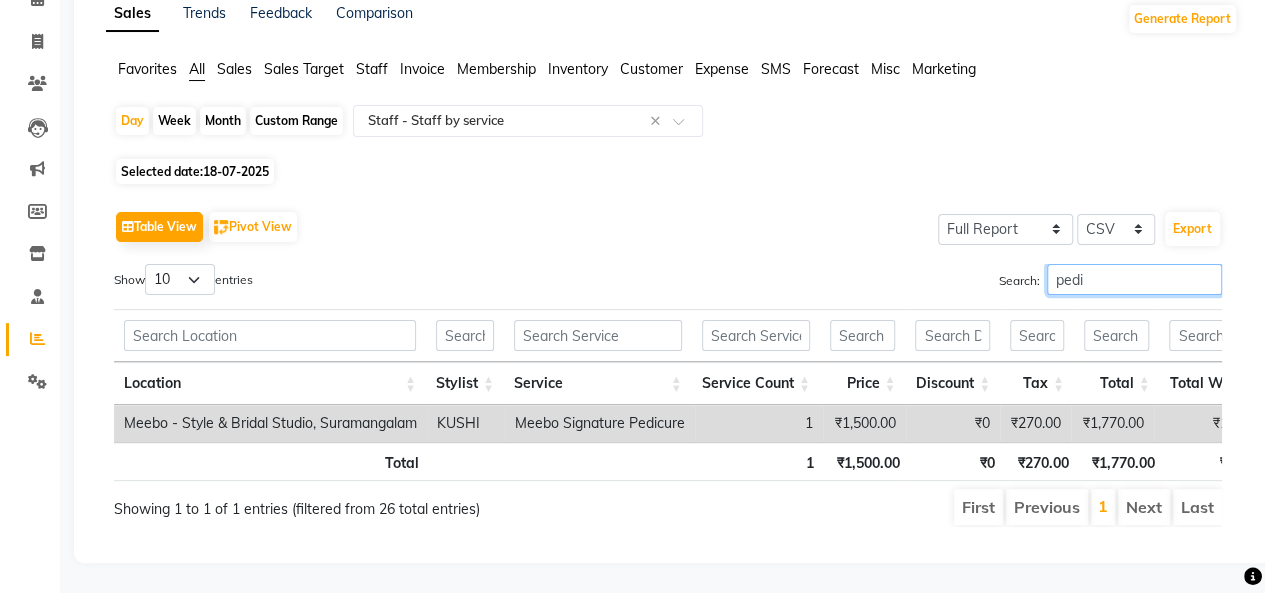 type on "pedi" 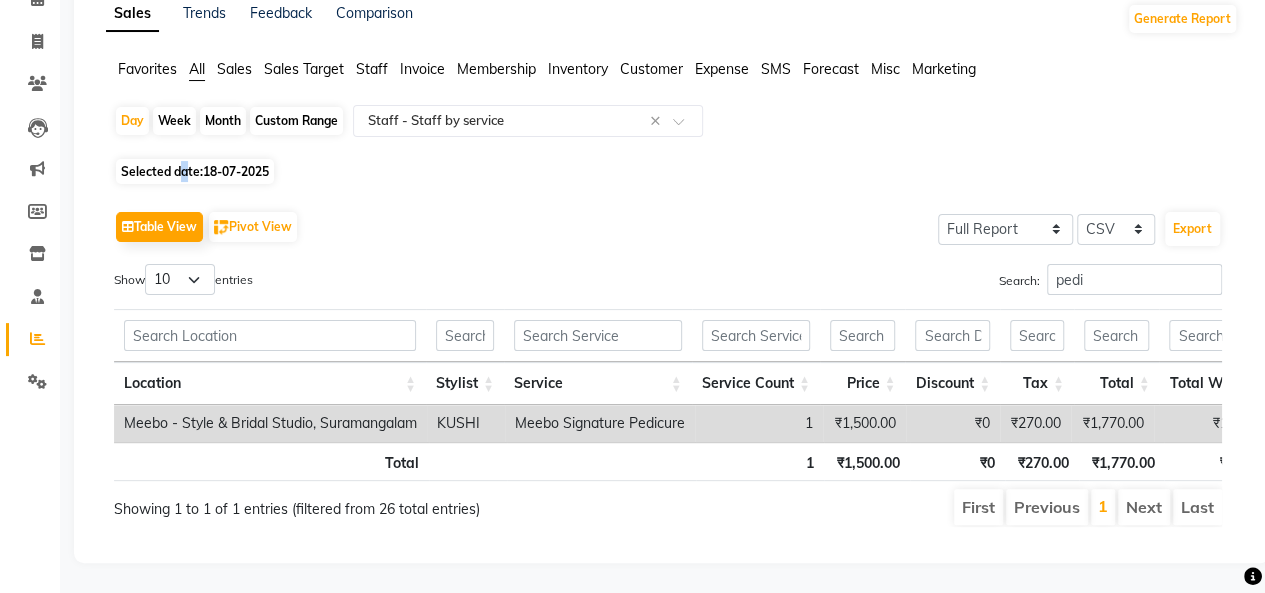 click on "Selected date:  18-07-2025" 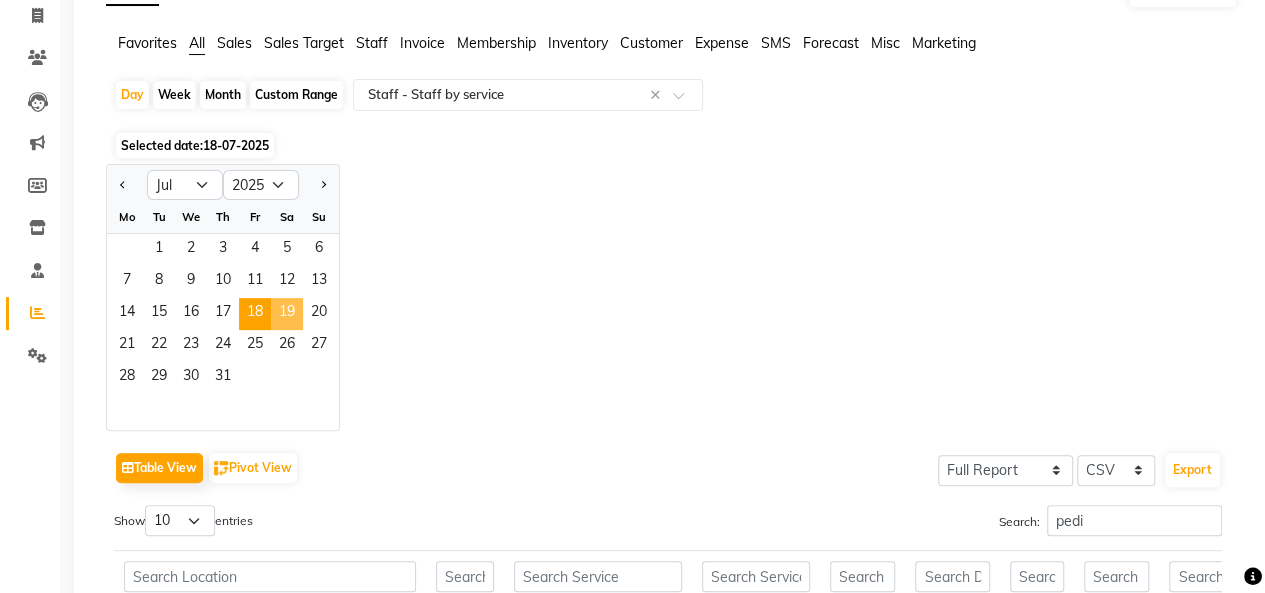 click on "19" 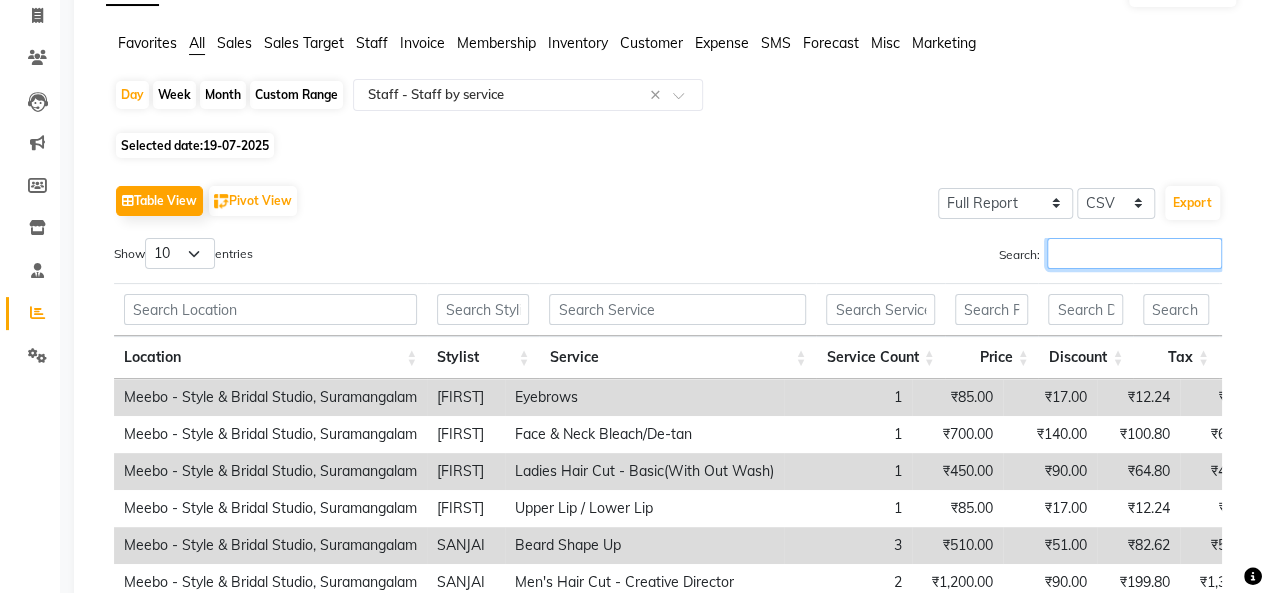 click on "Search:" at bounding box center [1134, 253] 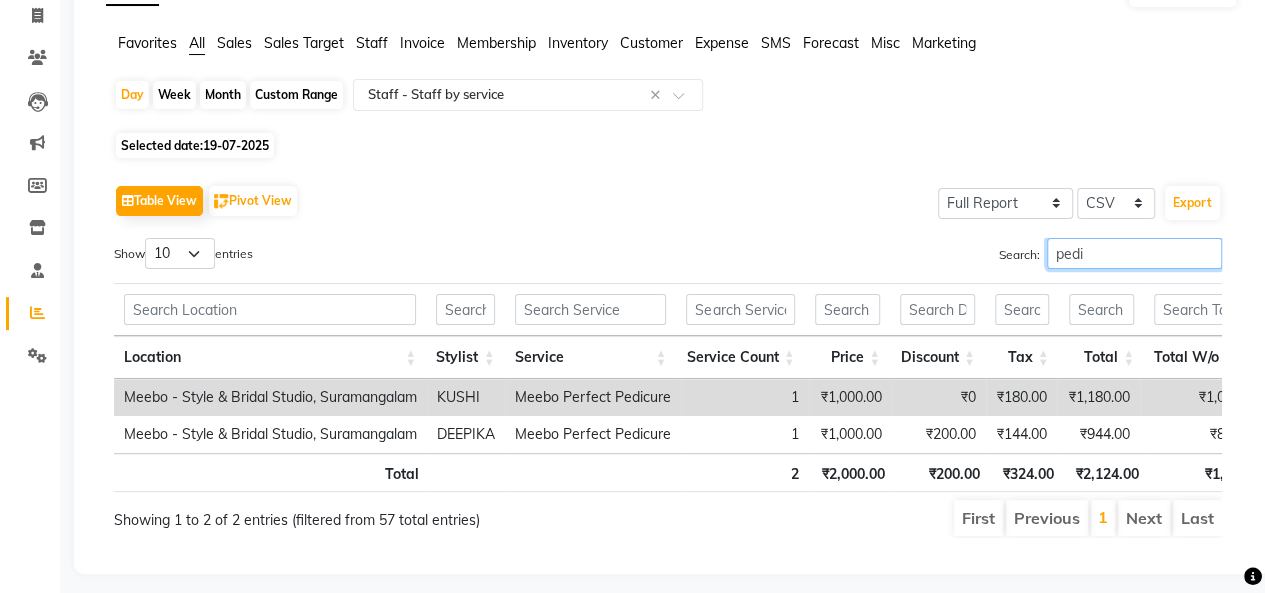 type on "pedi" 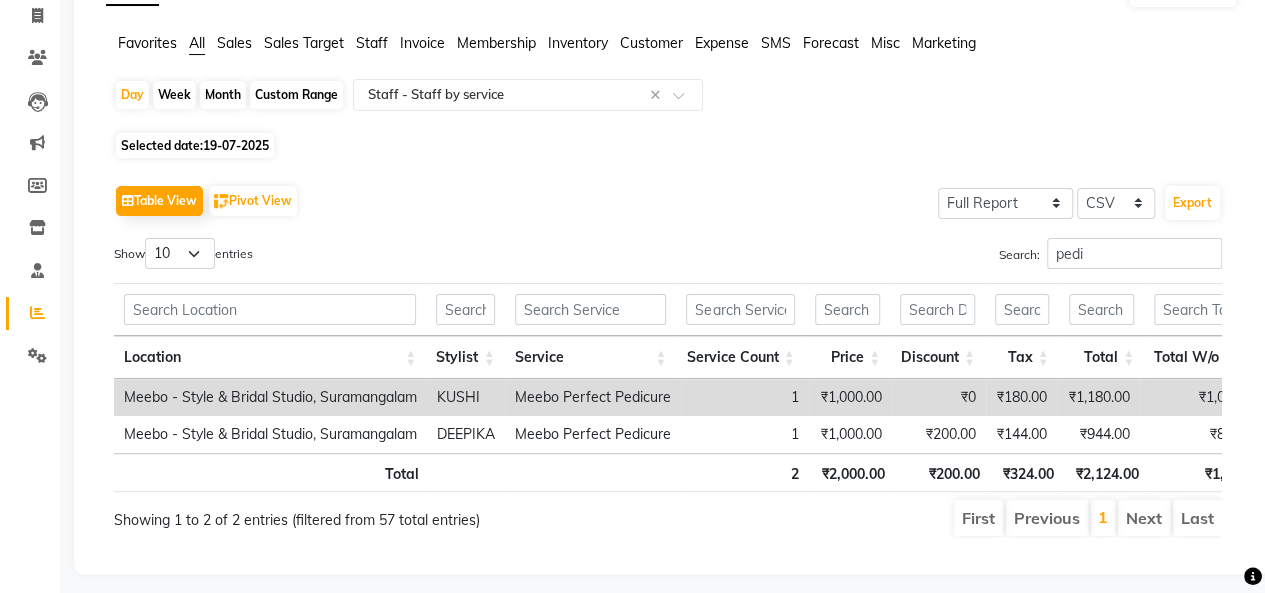 click on "19-07-2025" 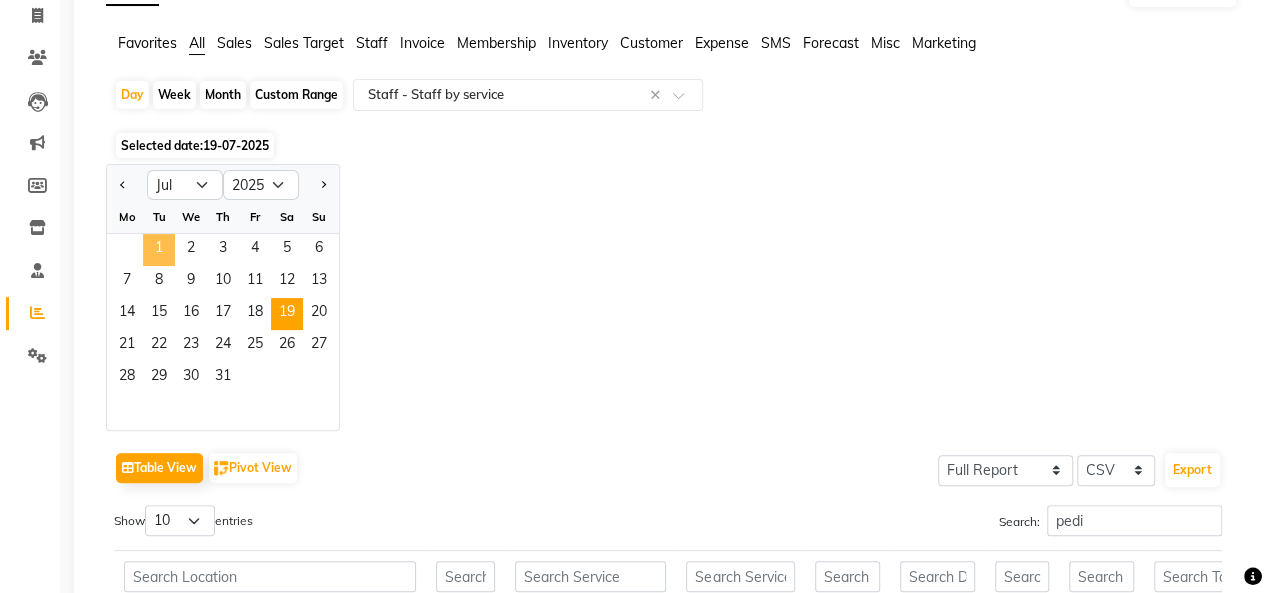 click on "1" 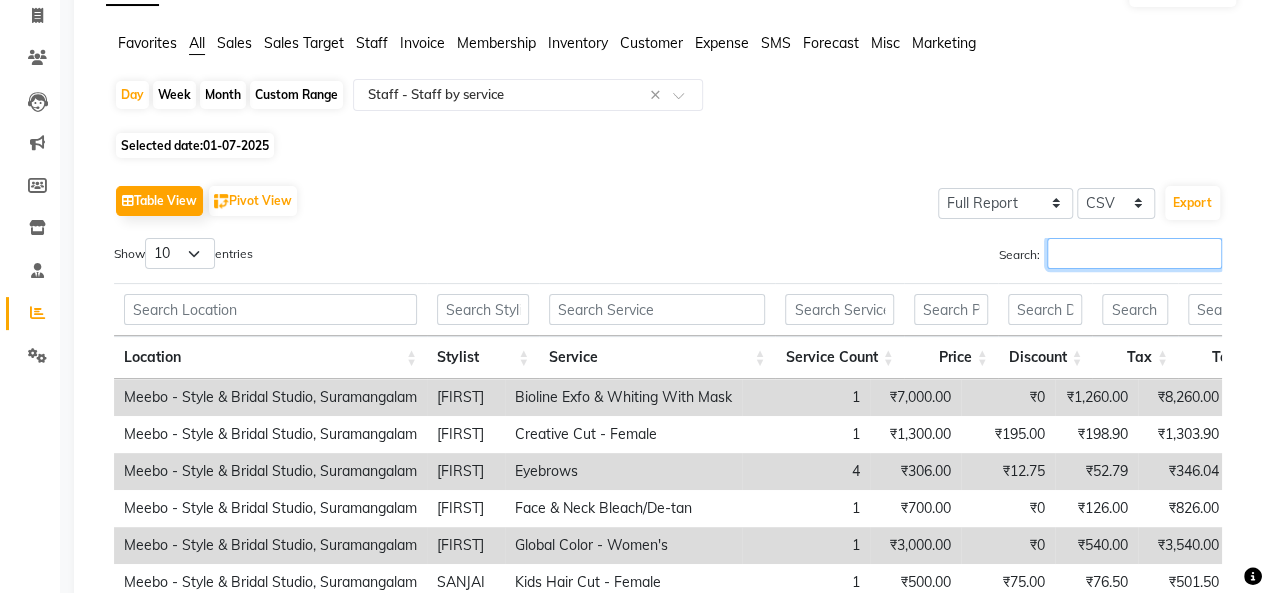 click on "Search:" at bounding box center [1134, 253] 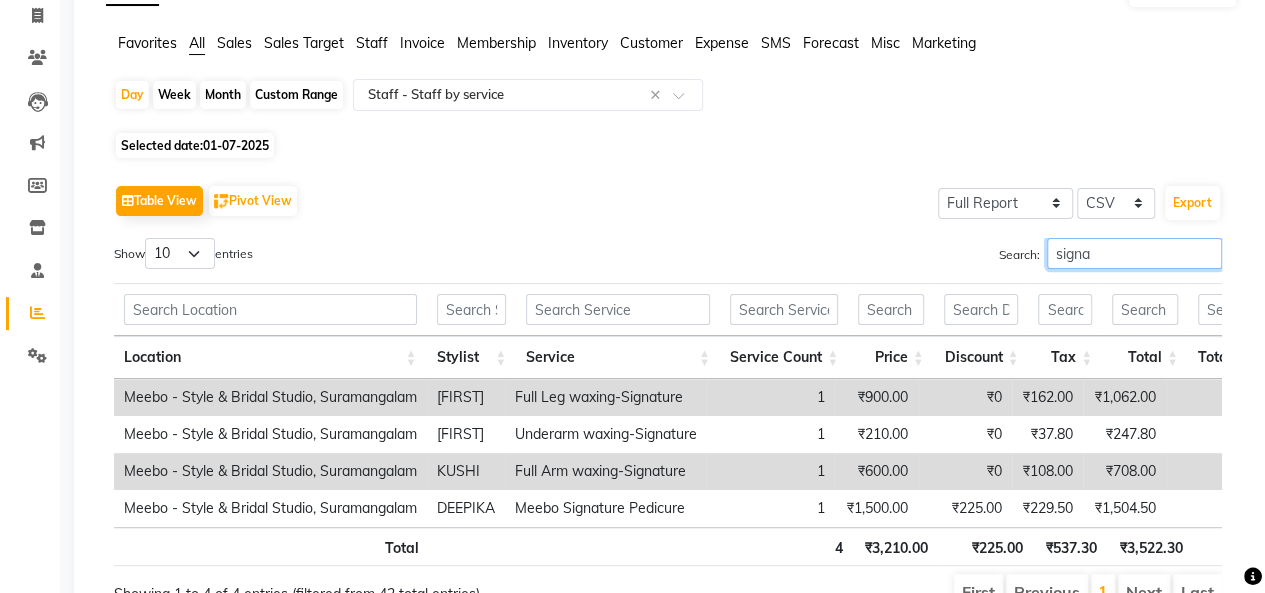 type on "signa" 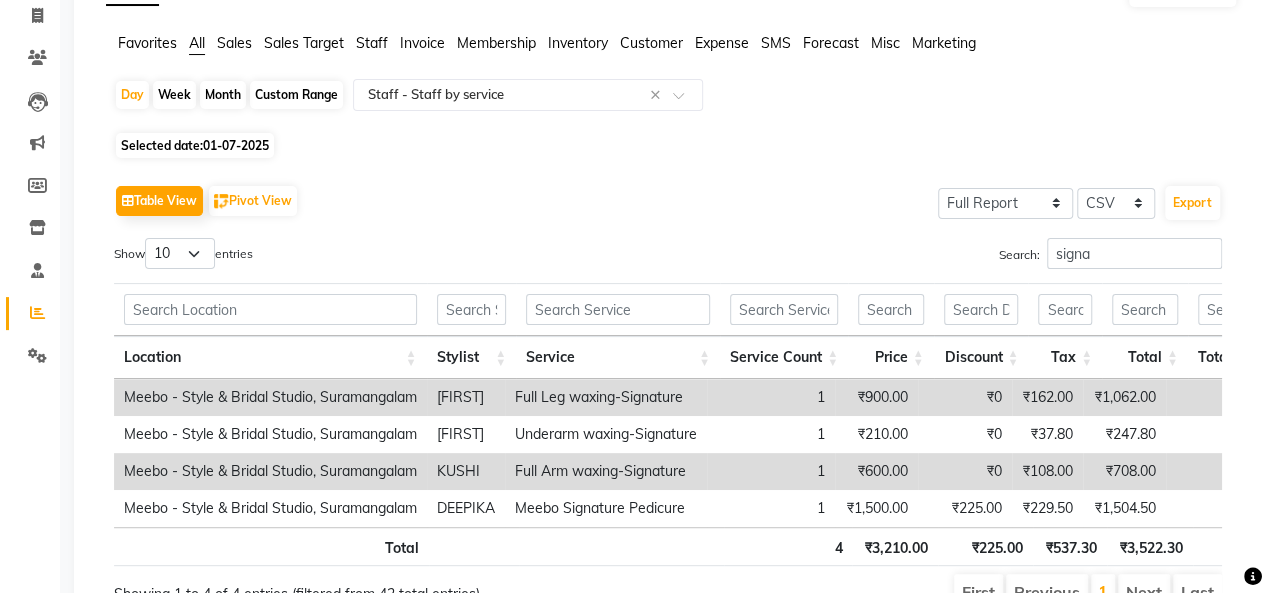 click on "Selected date:  01-07-2025" 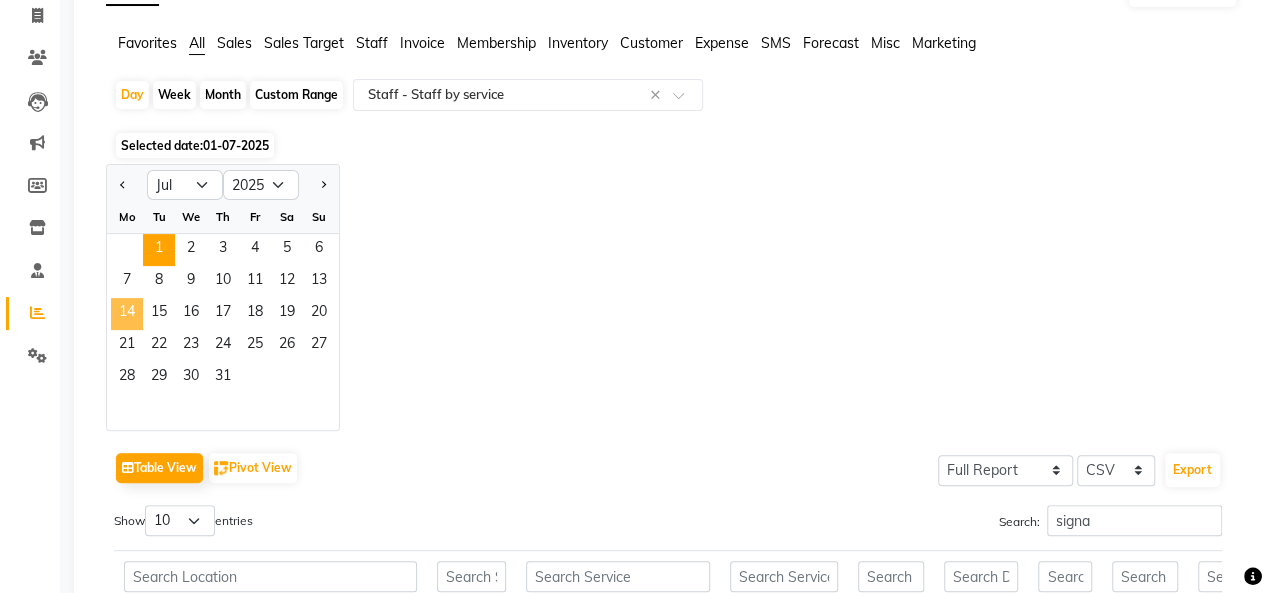 click on "14" 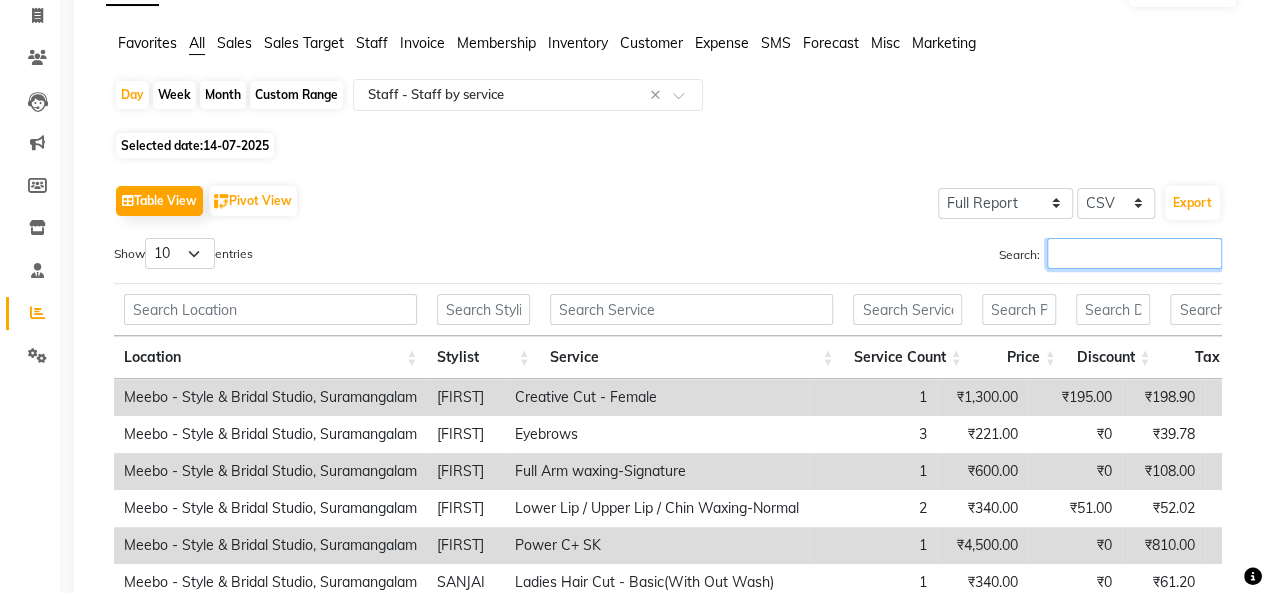 click on "Search:" at bounding box center [1134, 253] 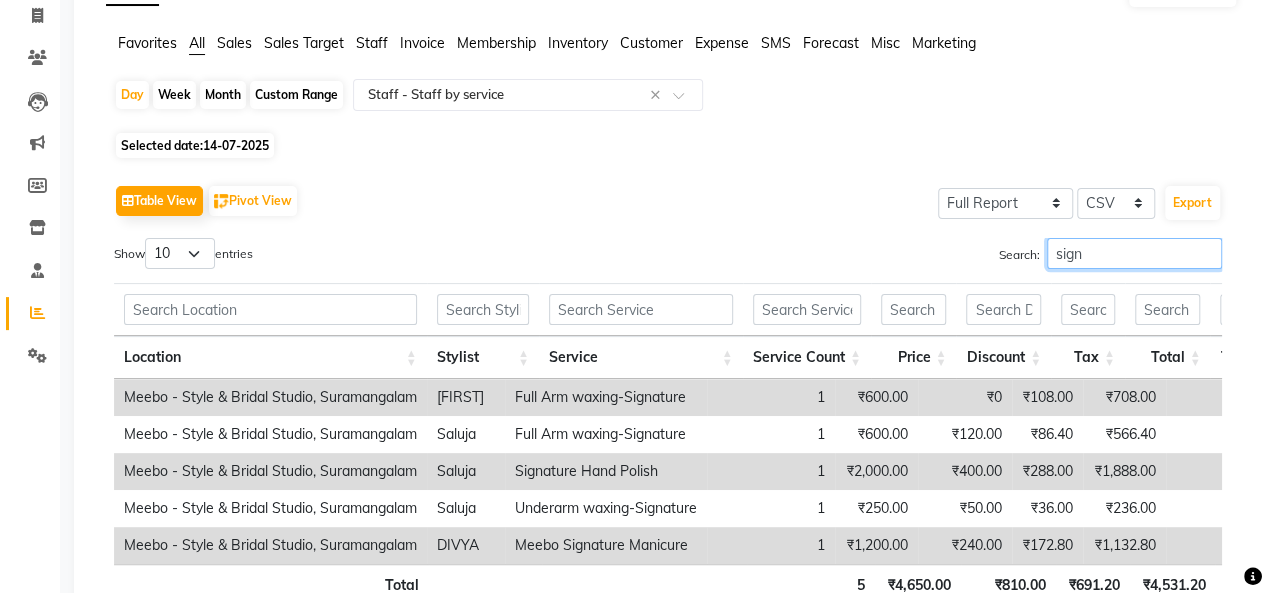 type on "sign" 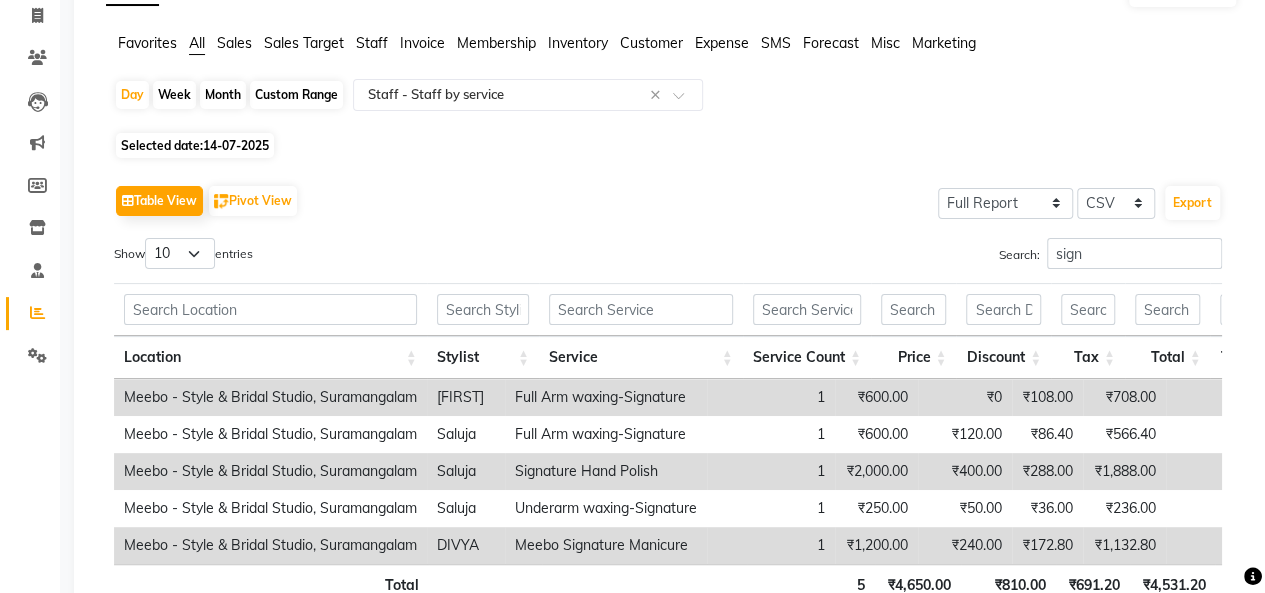 click on "14-07-2025" 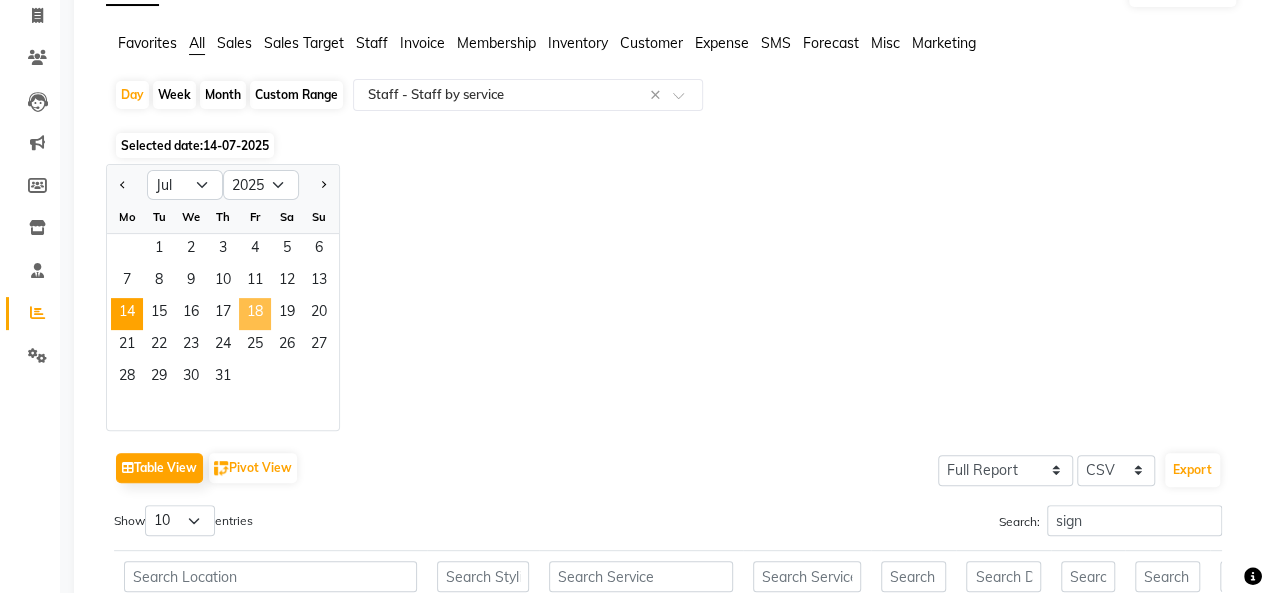 click on "18" 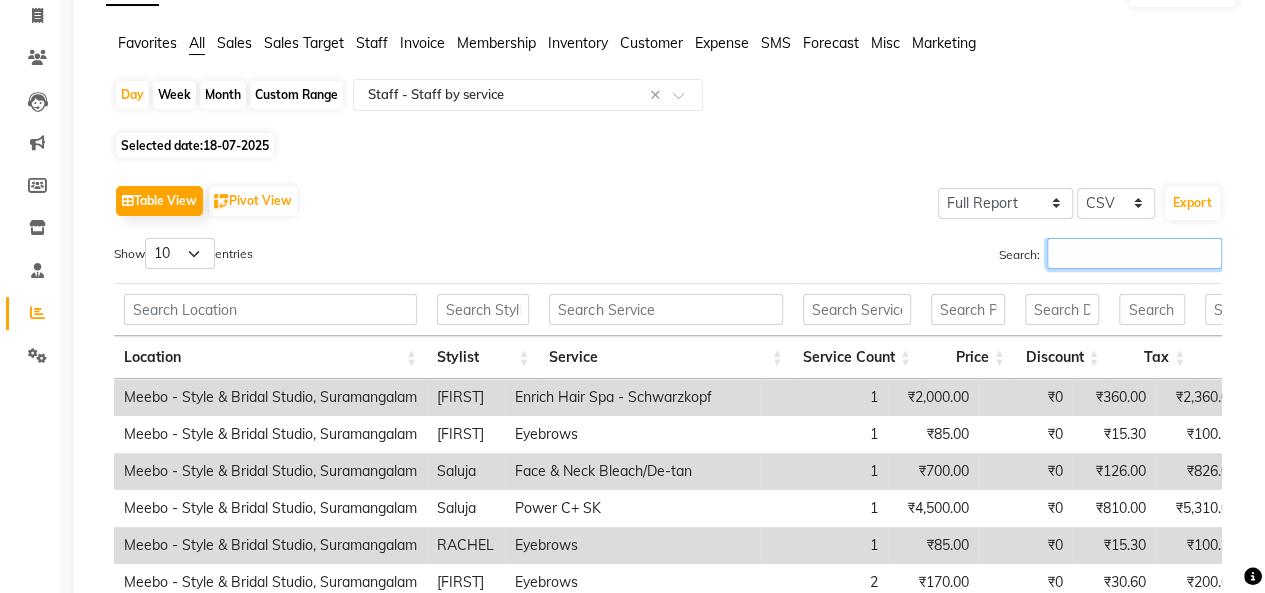 click on "Search:" at bounding box center (1134, 253) 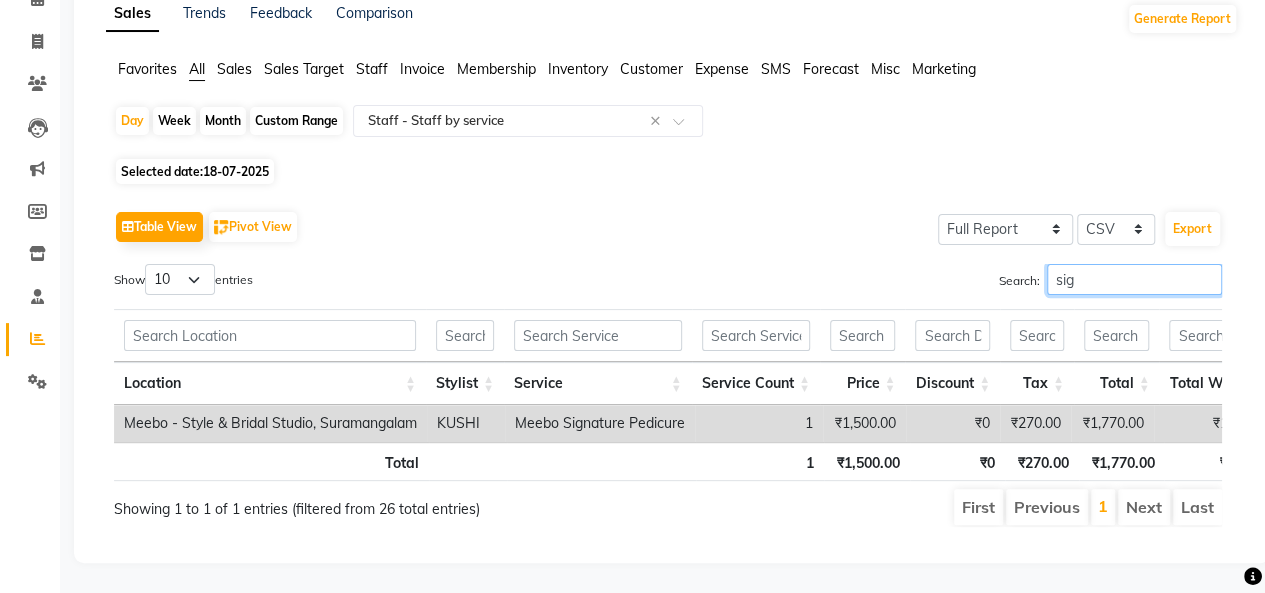 type on "sig" 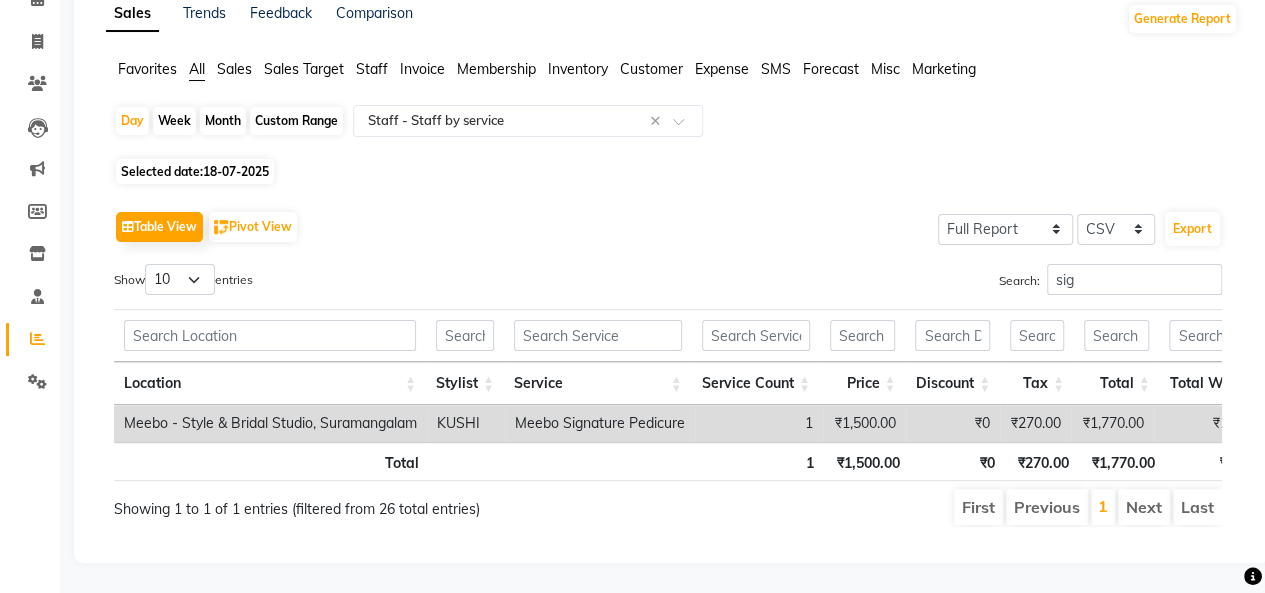 click on "Selected date:  18-07-2025" 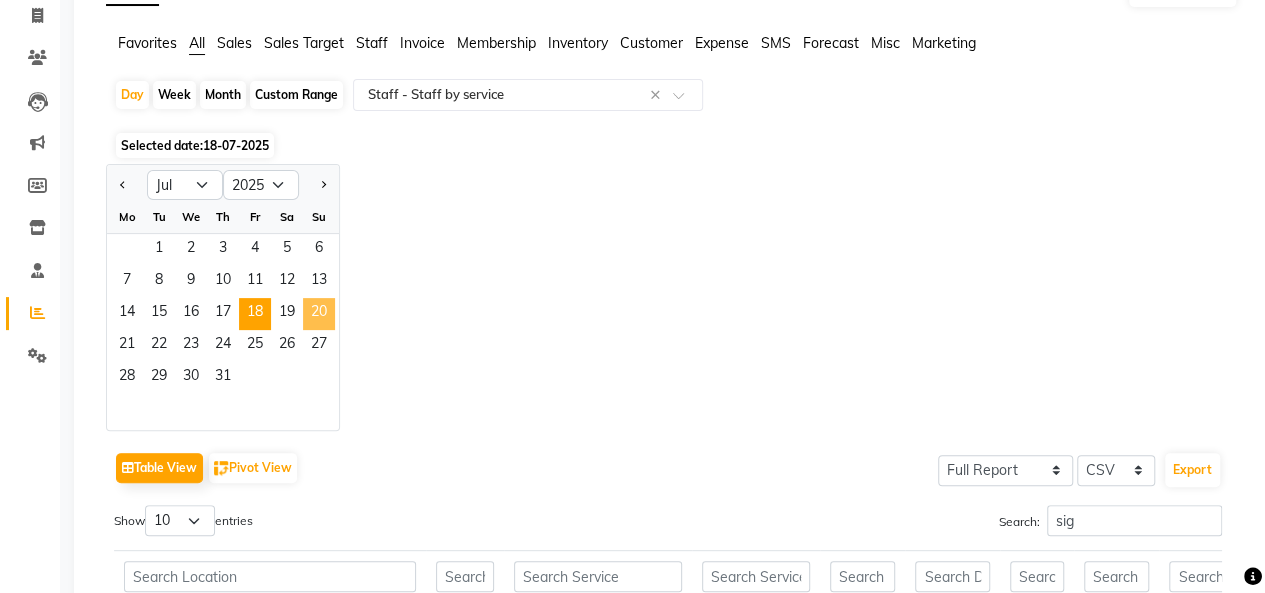 click on "20" 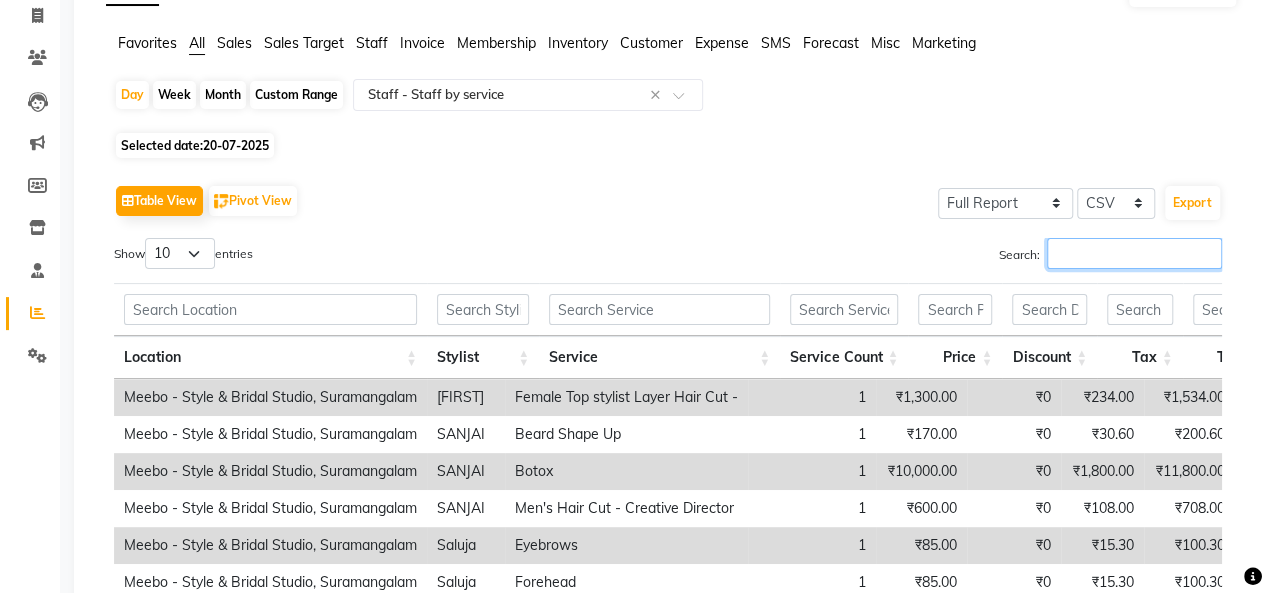 click on "Search:" at bounding box center (1134, 253) 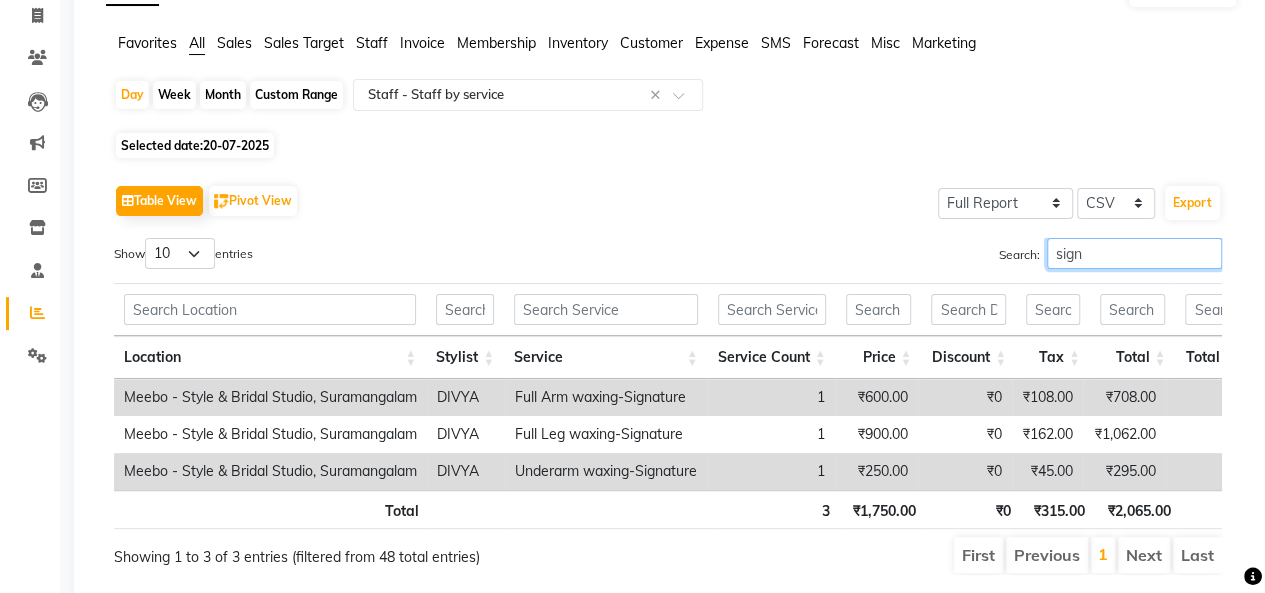 type on "sign" 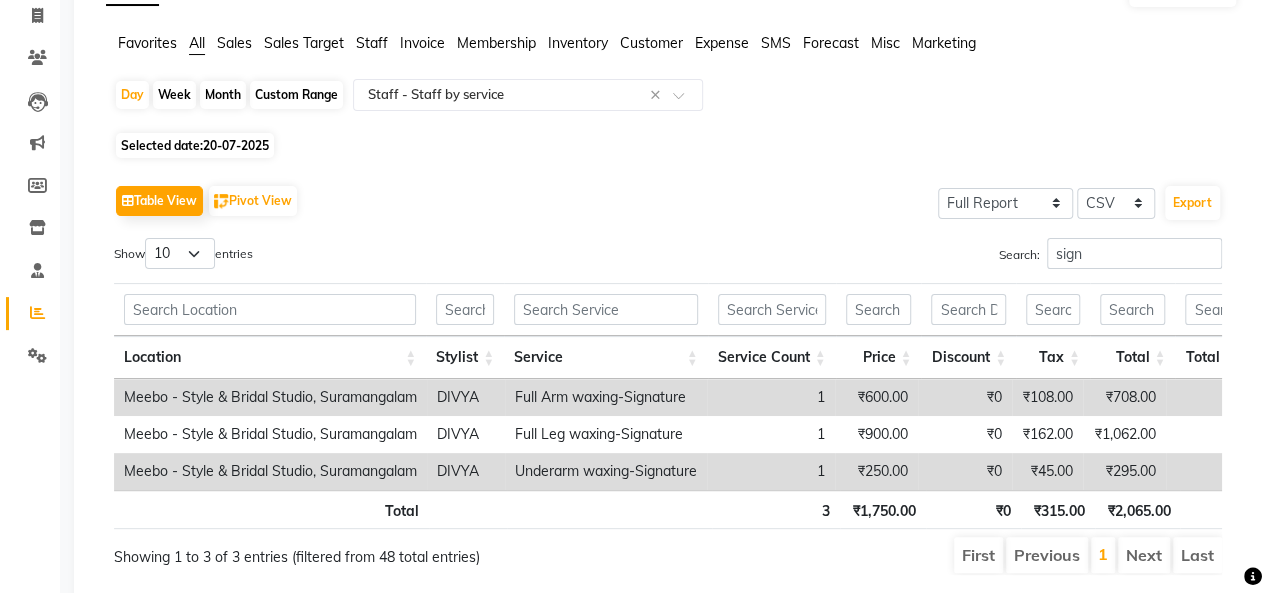click on "Selected date:  20-07-2025" 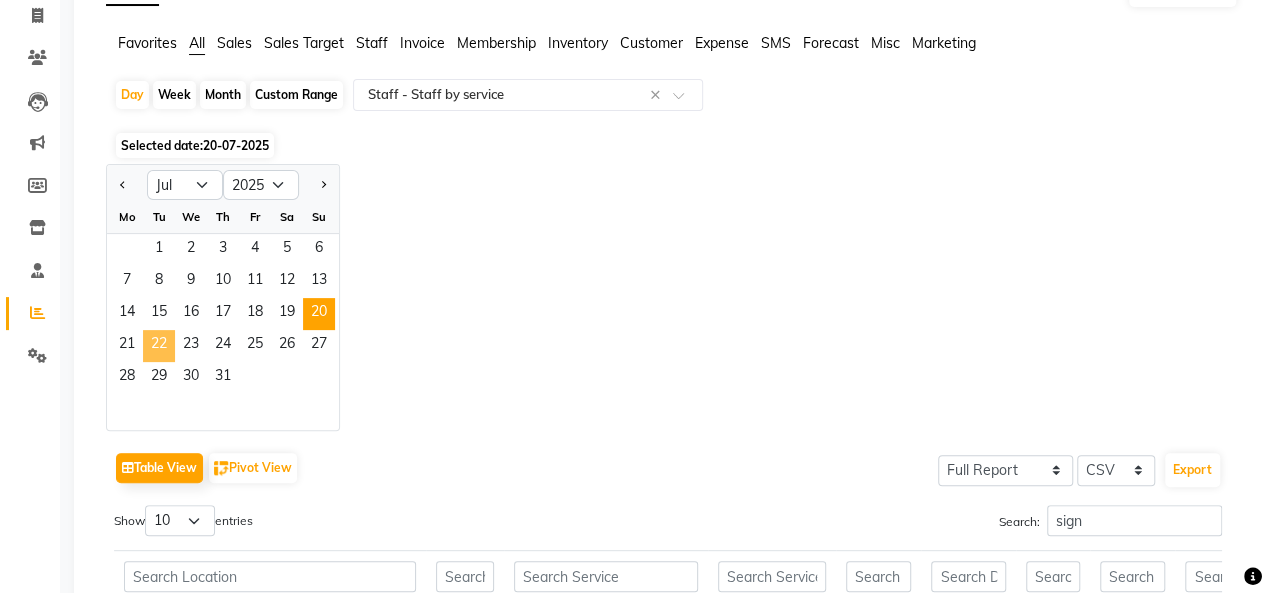 click on "22" 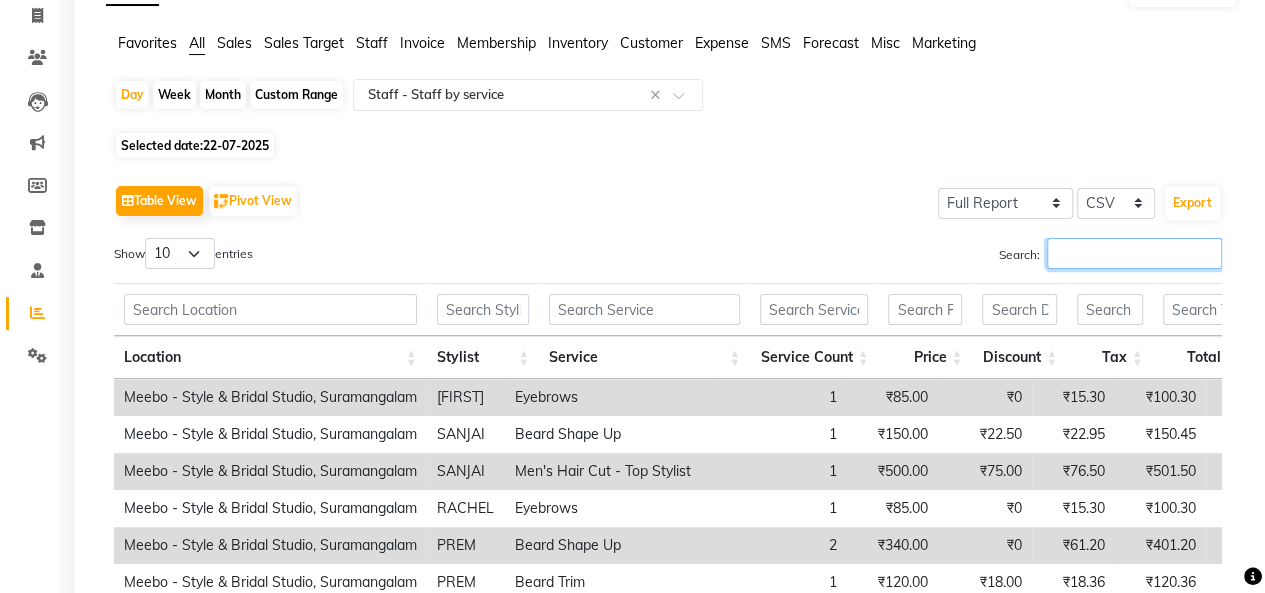 click on "Search:" at bounding box center [1134, 253] 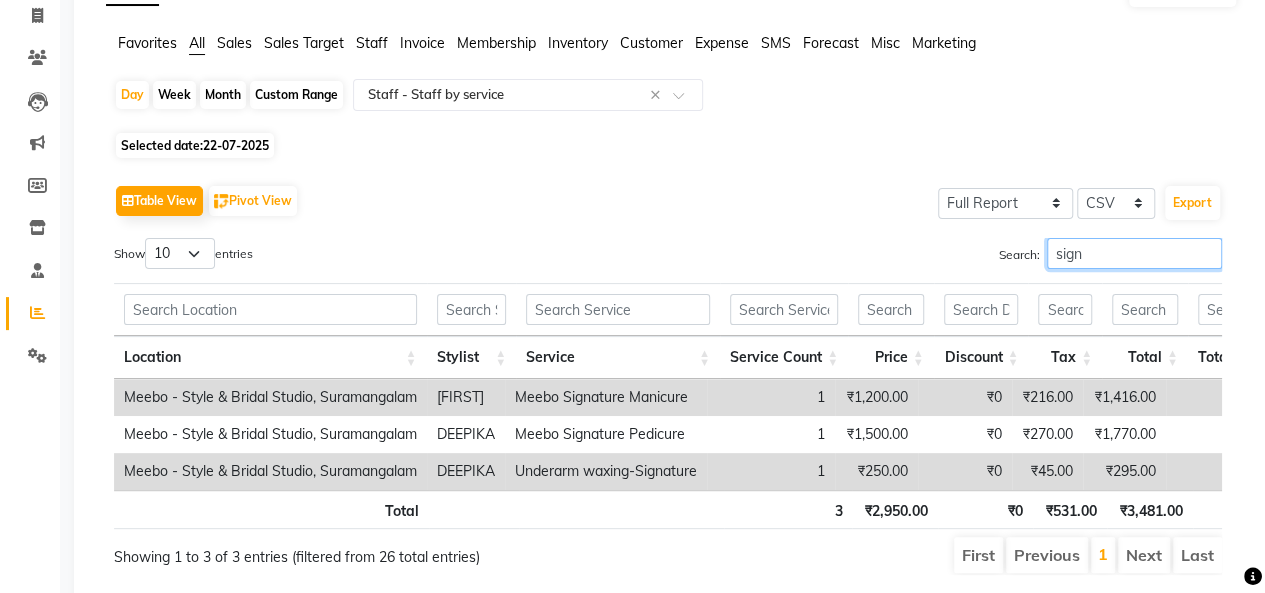 type on "sign" 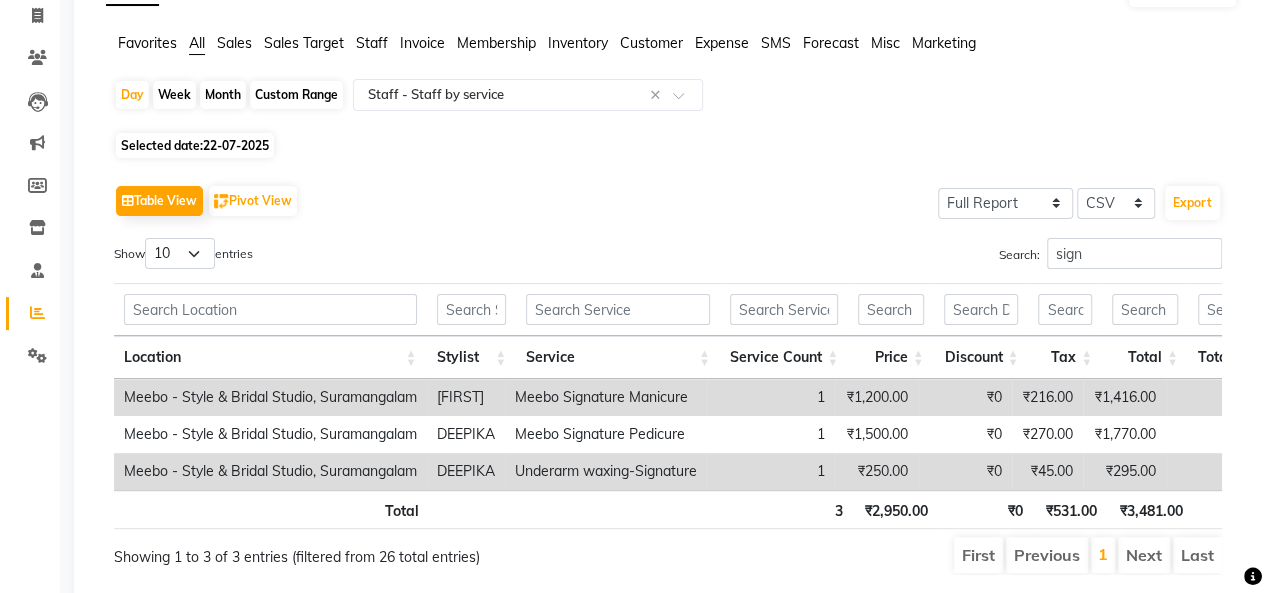 click on "22-07-2025" 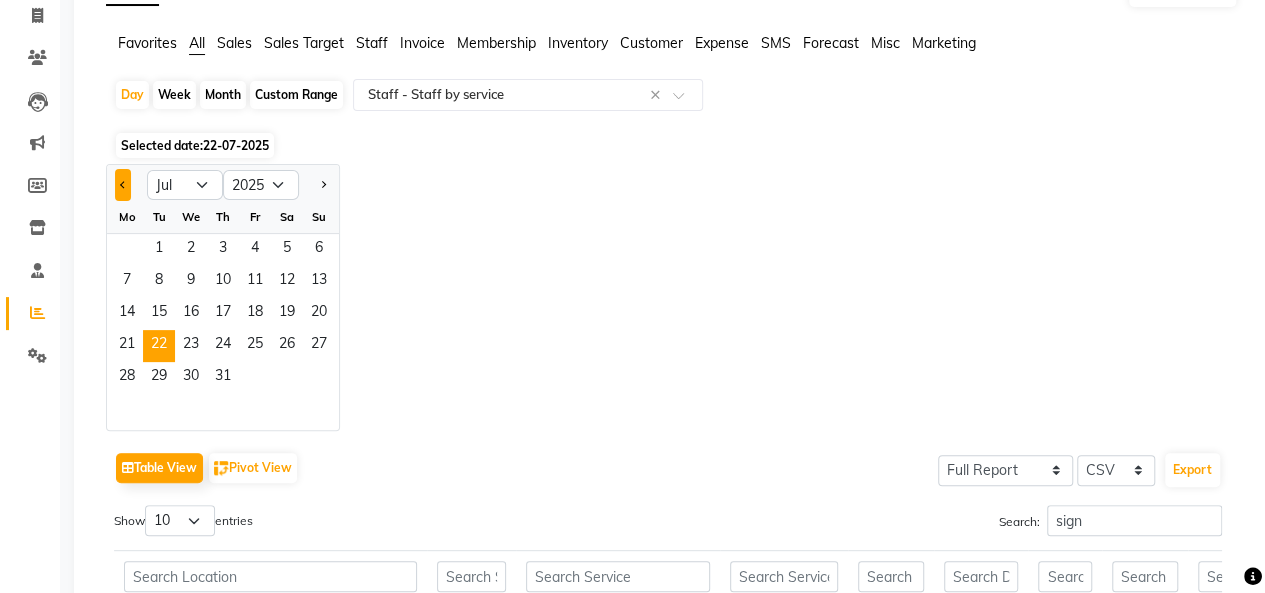 click 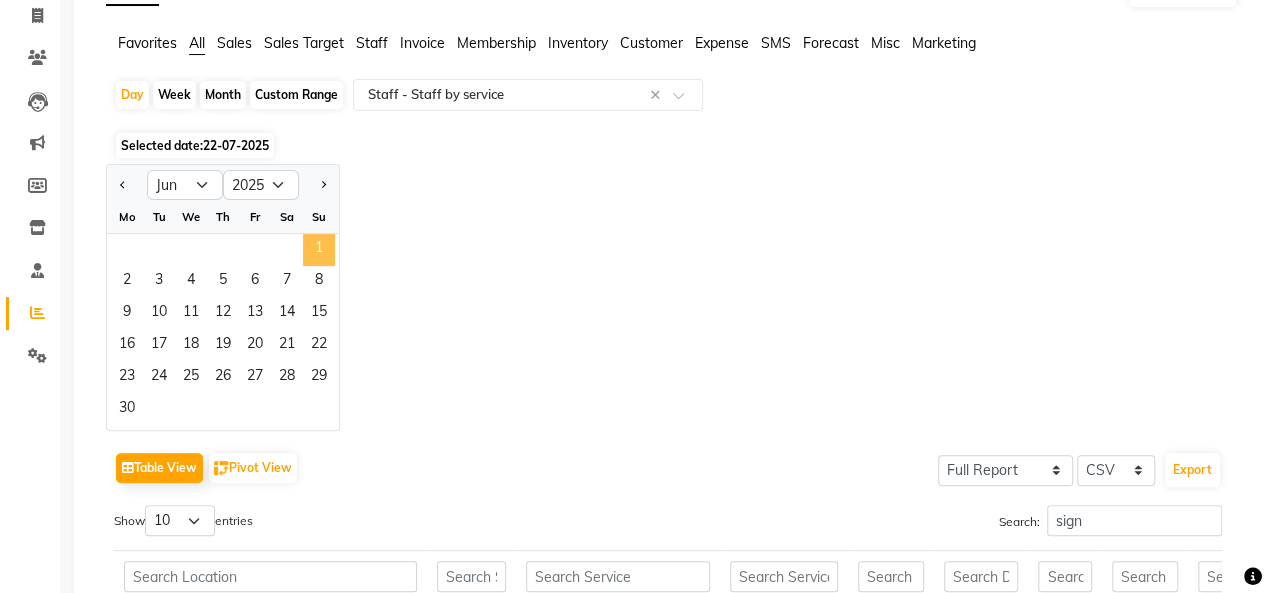 click on "1" 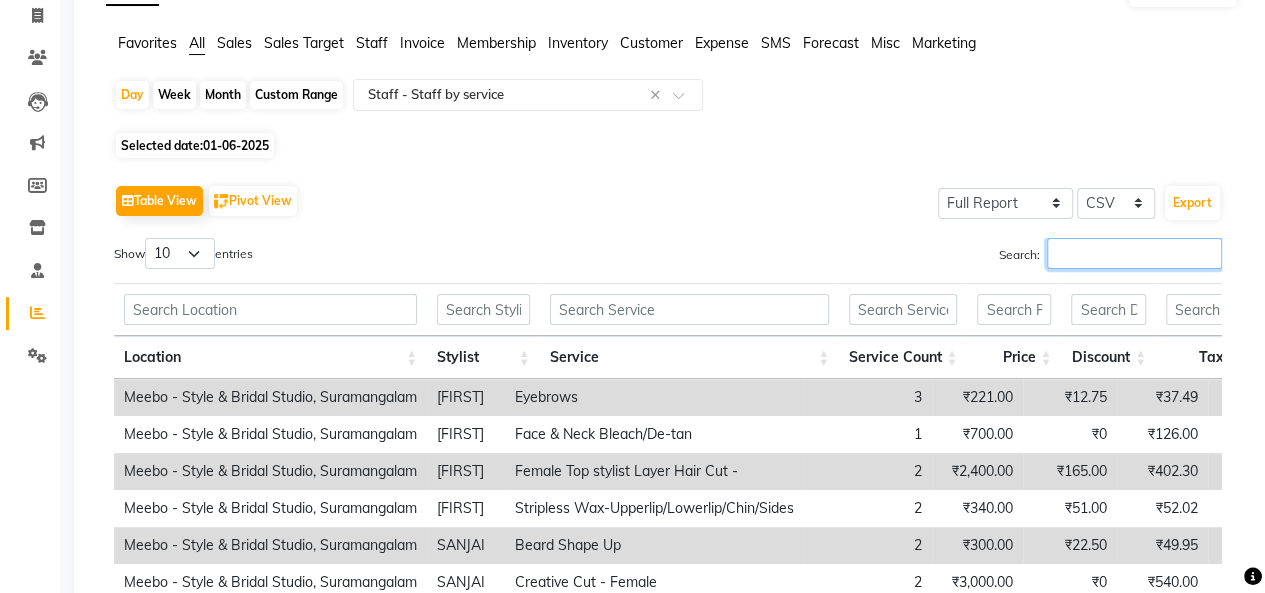 click on "Search:" at bounding box center (1134, 253) 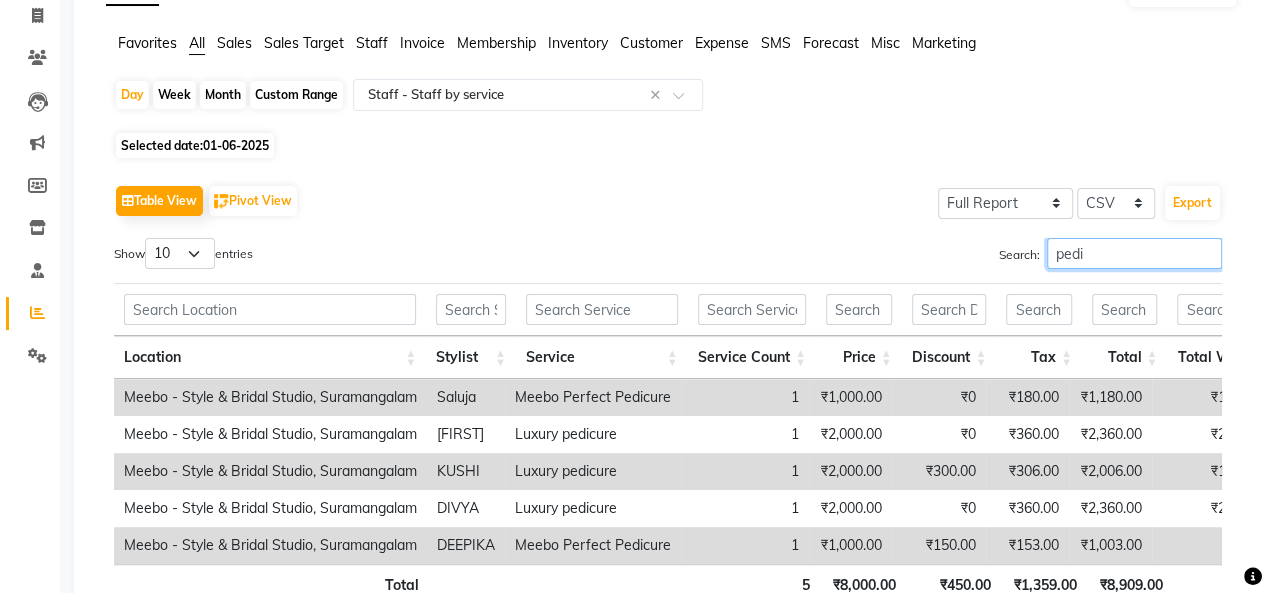 type on "pedi" 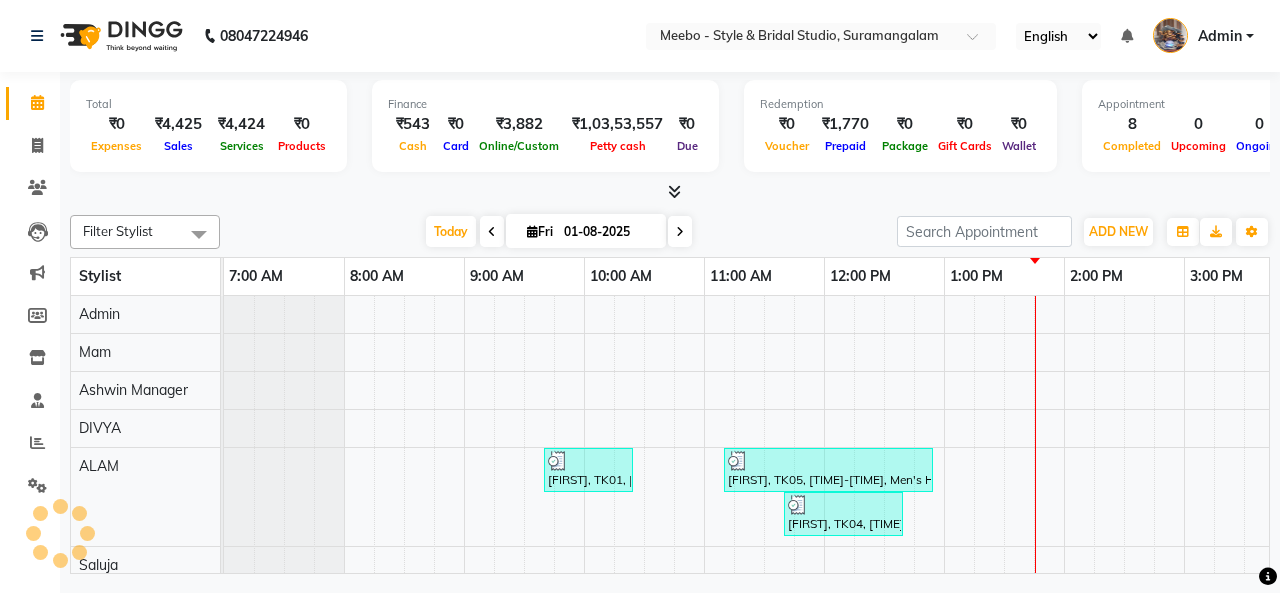 scroll, scrollTop: 0, scrollLeft: 0, axis: both 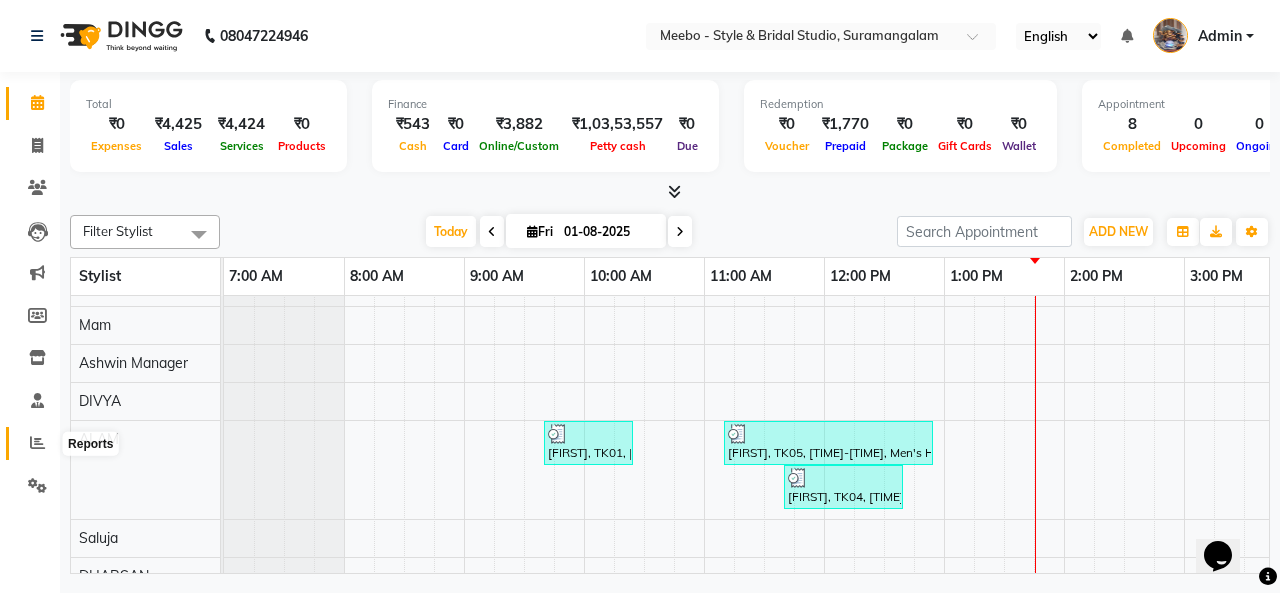 click 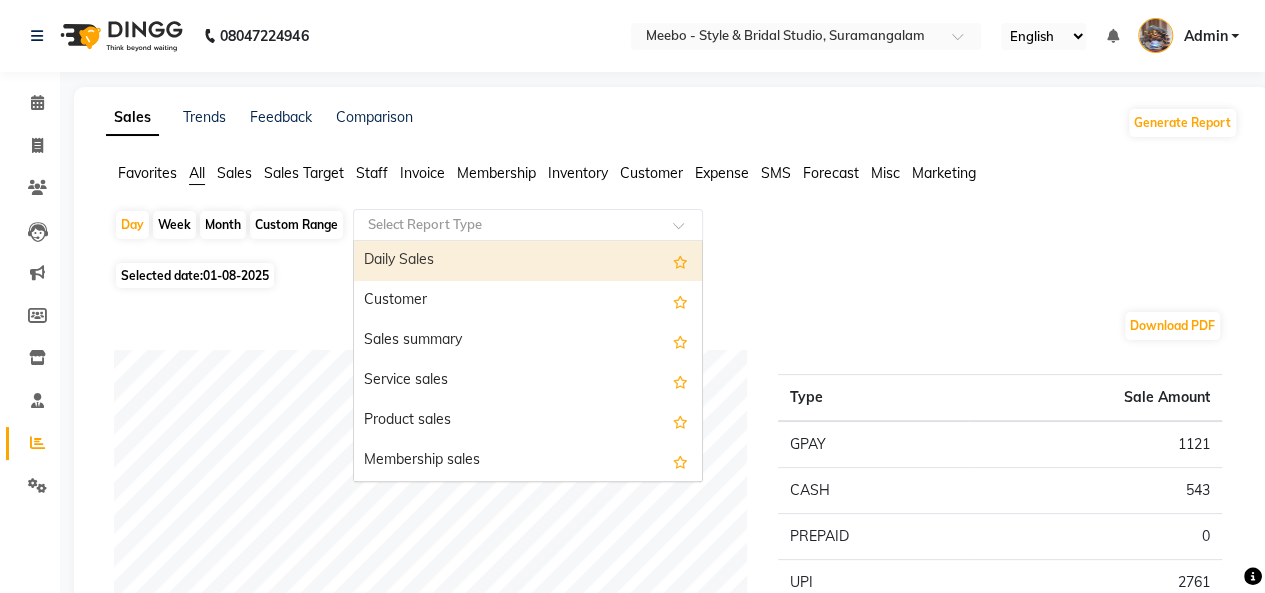 click 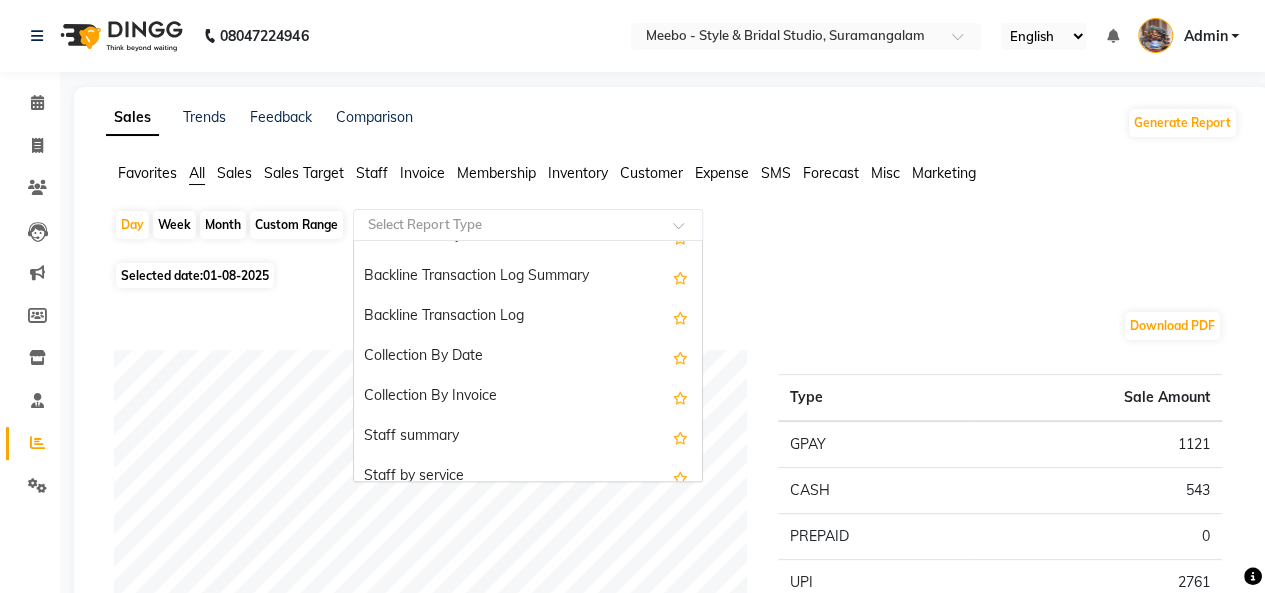 scroll, scrollTop: 608, scrollLeft: 0, axis: vertical 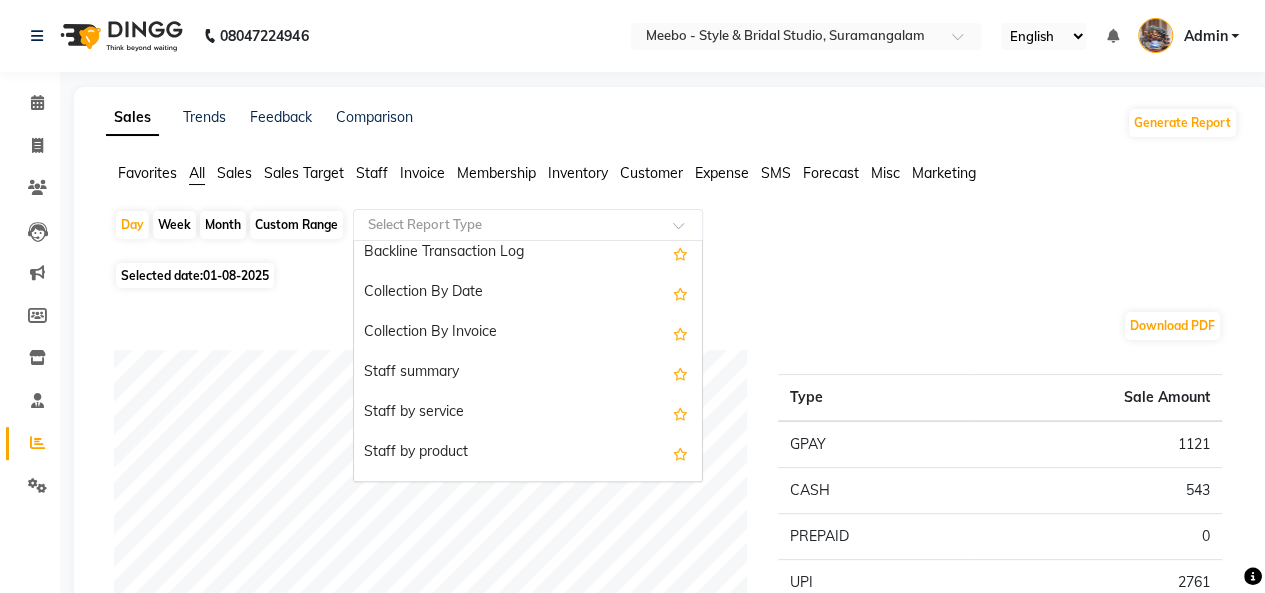 click on "Staff by service" at bounding box center (528, 413) 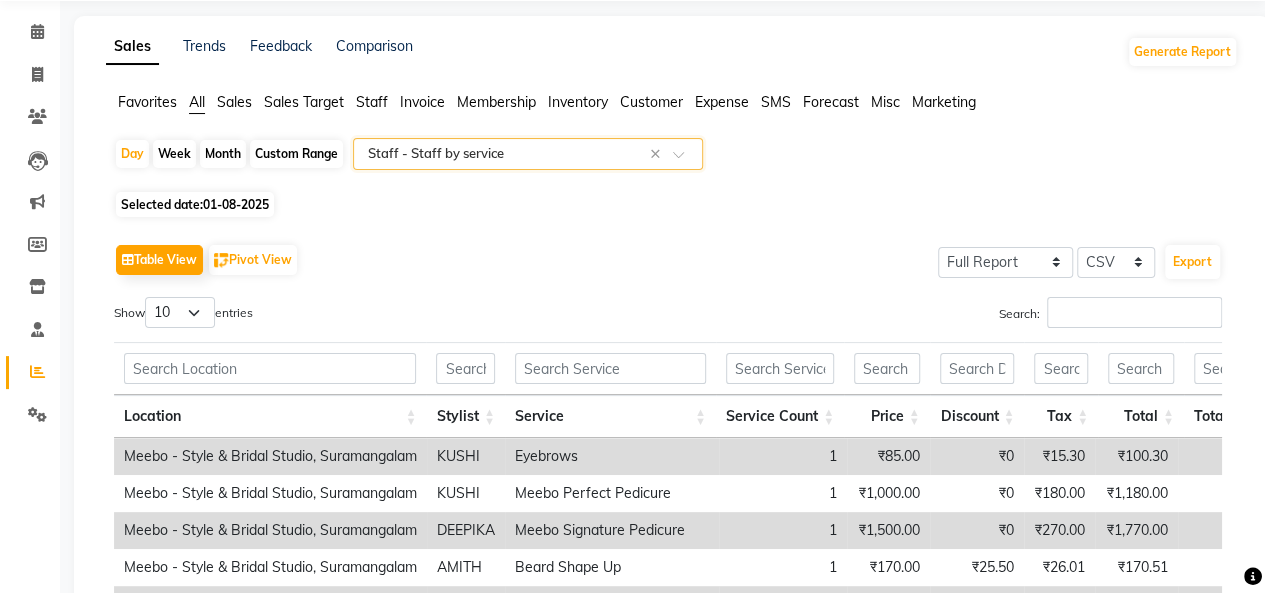 scroll, scrollTop: 70, scrollLeft: 0, axis: vertical 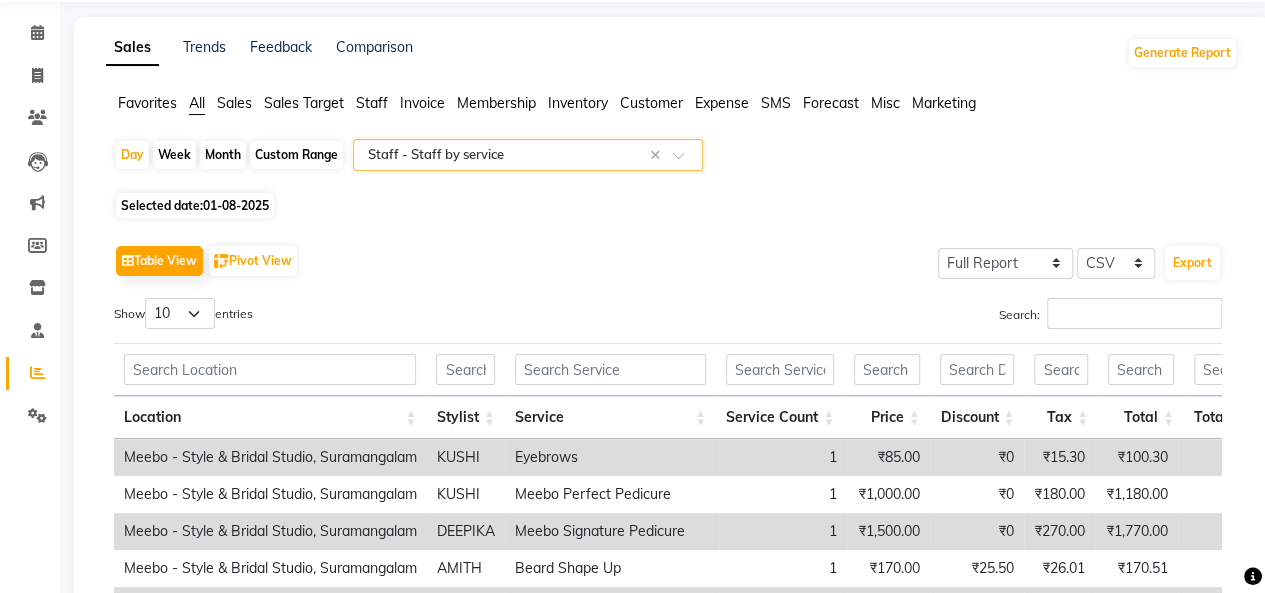 click on "Custom Range" 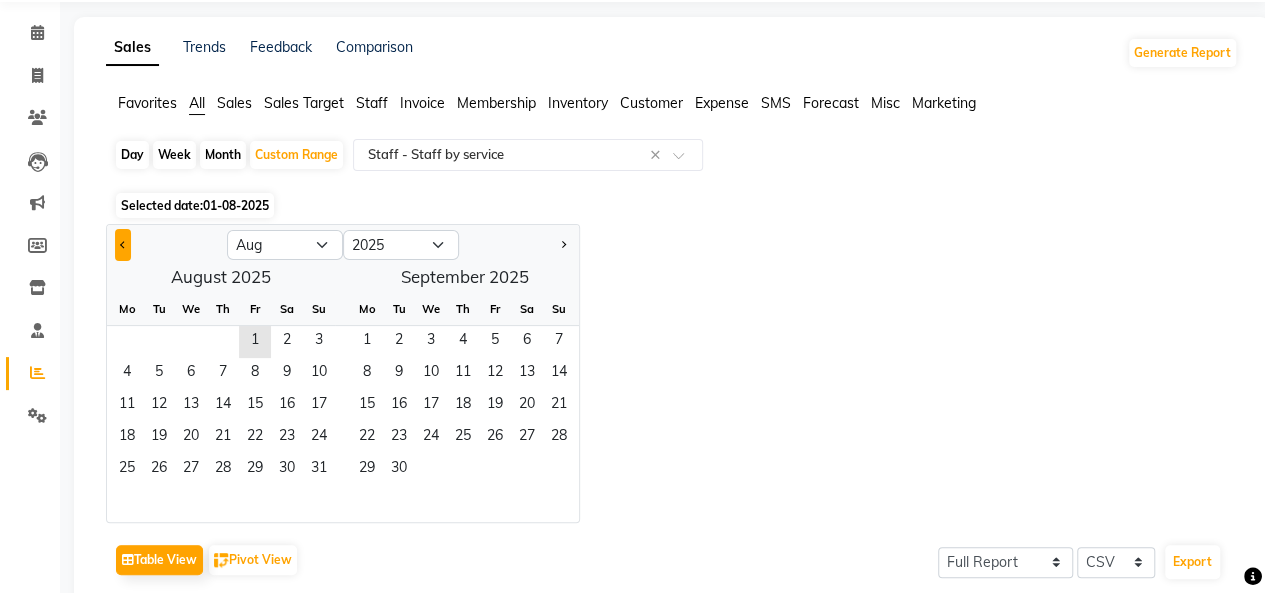 click 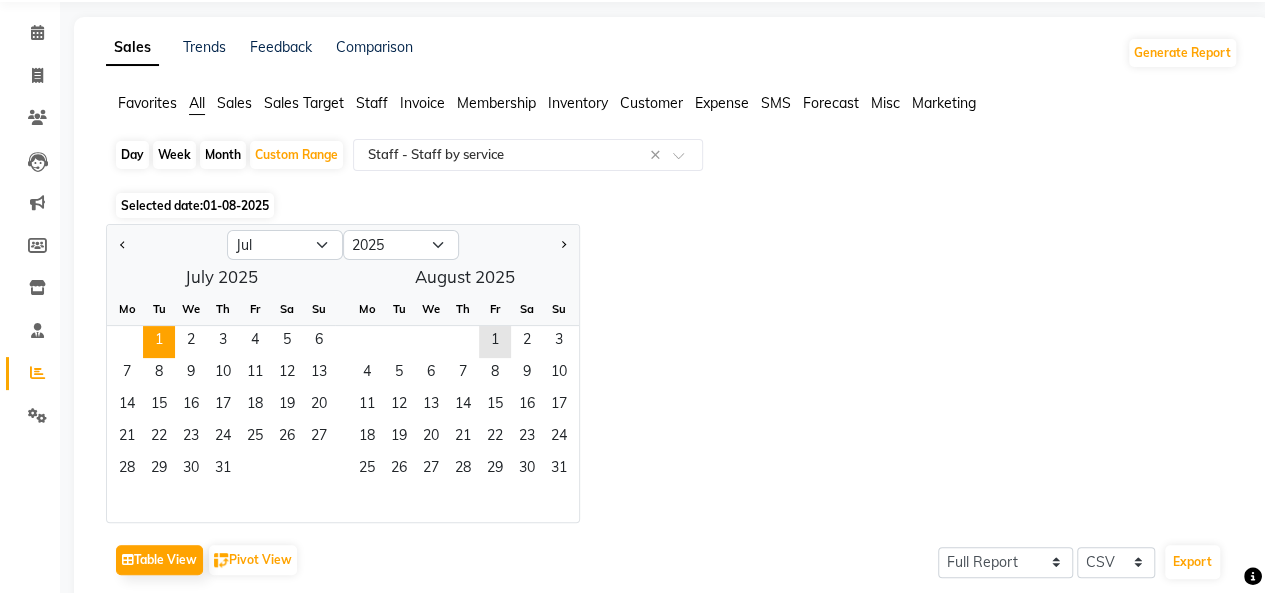 click on "1" 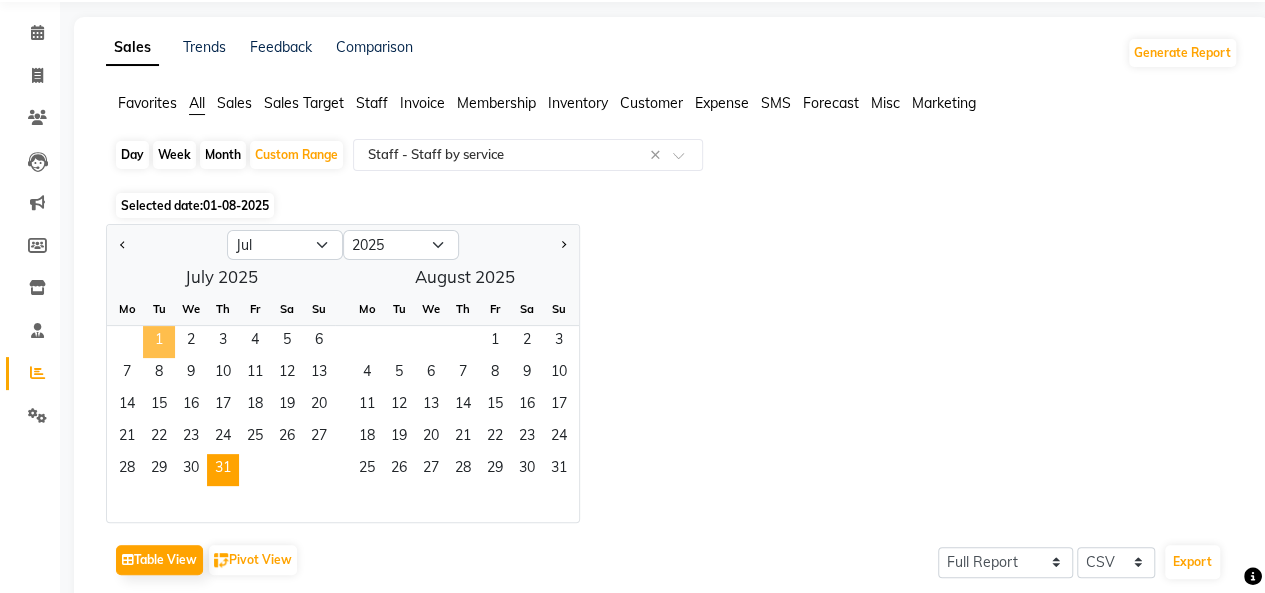 click on "31" 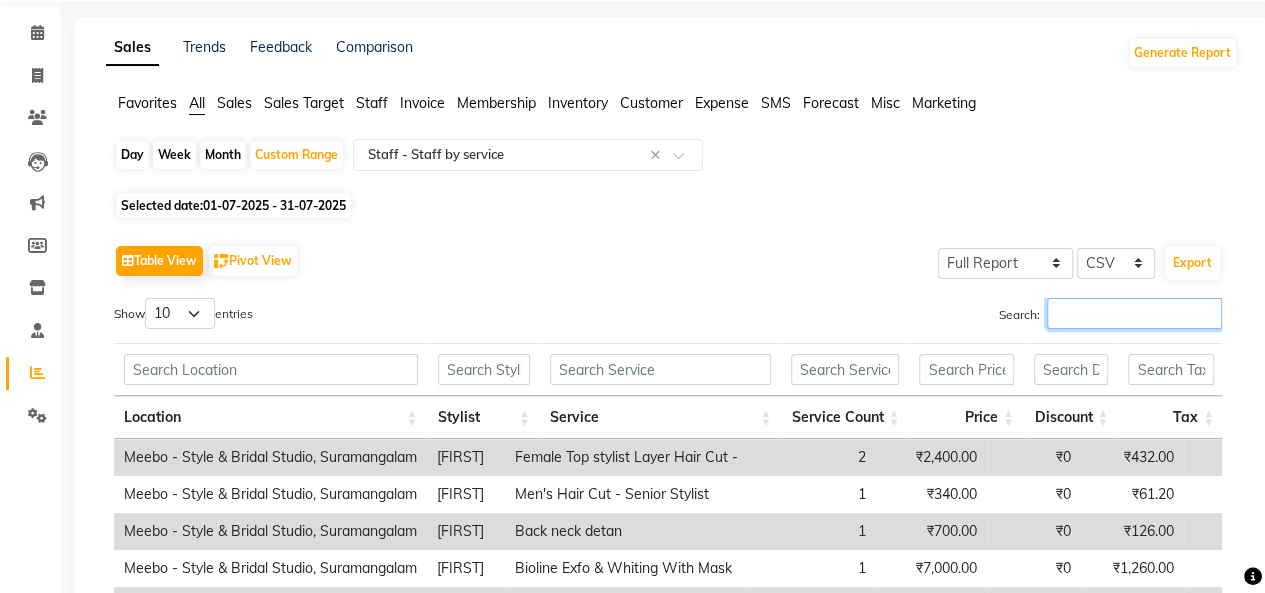click on "Search:" at bounding box center [1134, 313] 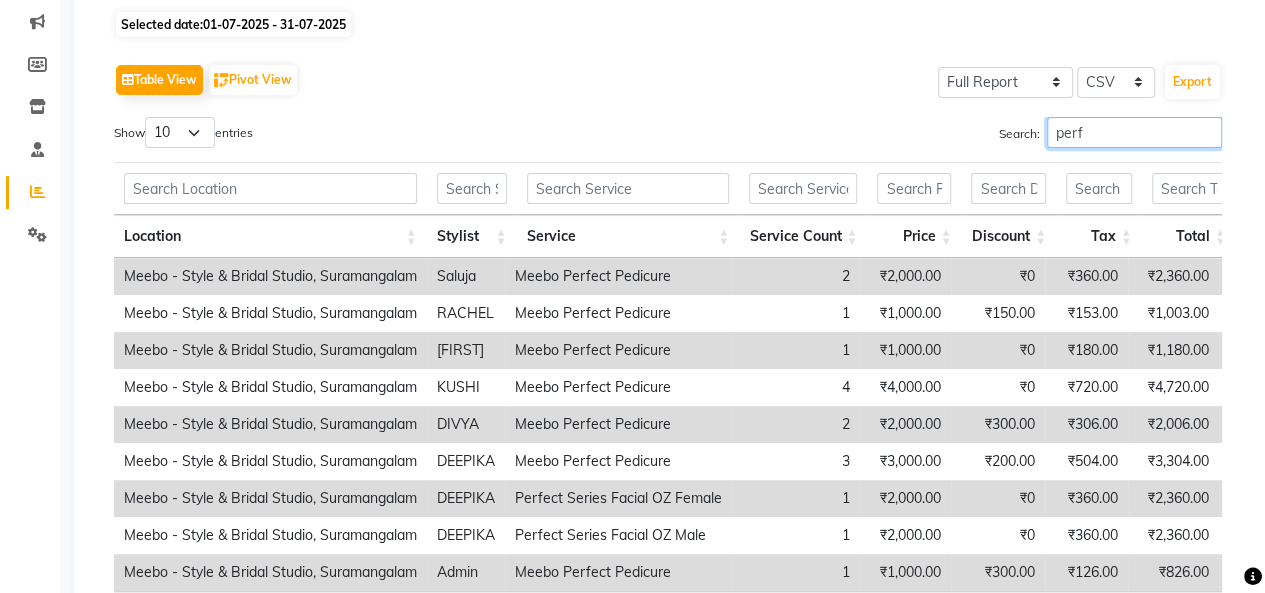 scroll, scrollTop: 250, scrollLeft: 0, axis: vertical 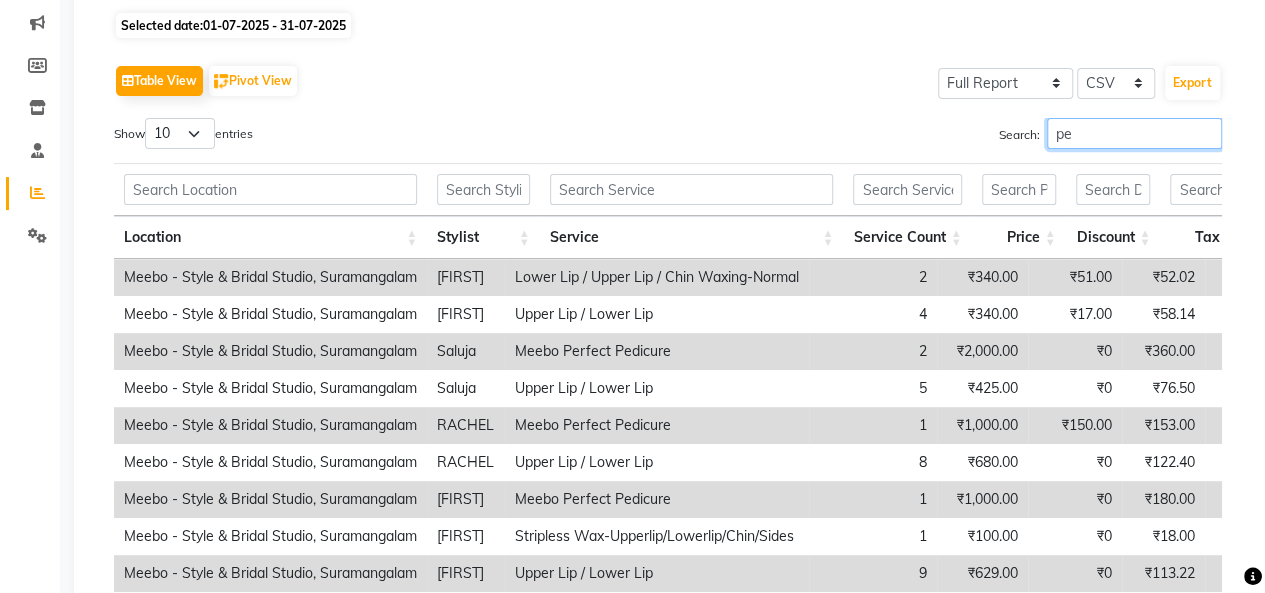type on "p" 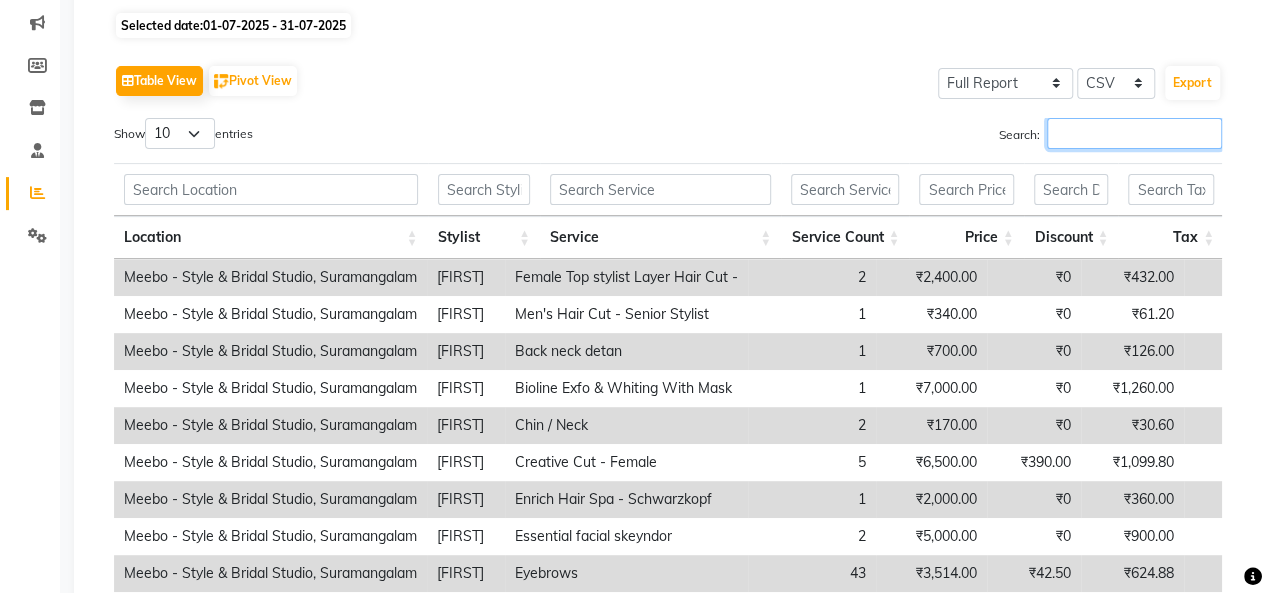 type on "m" 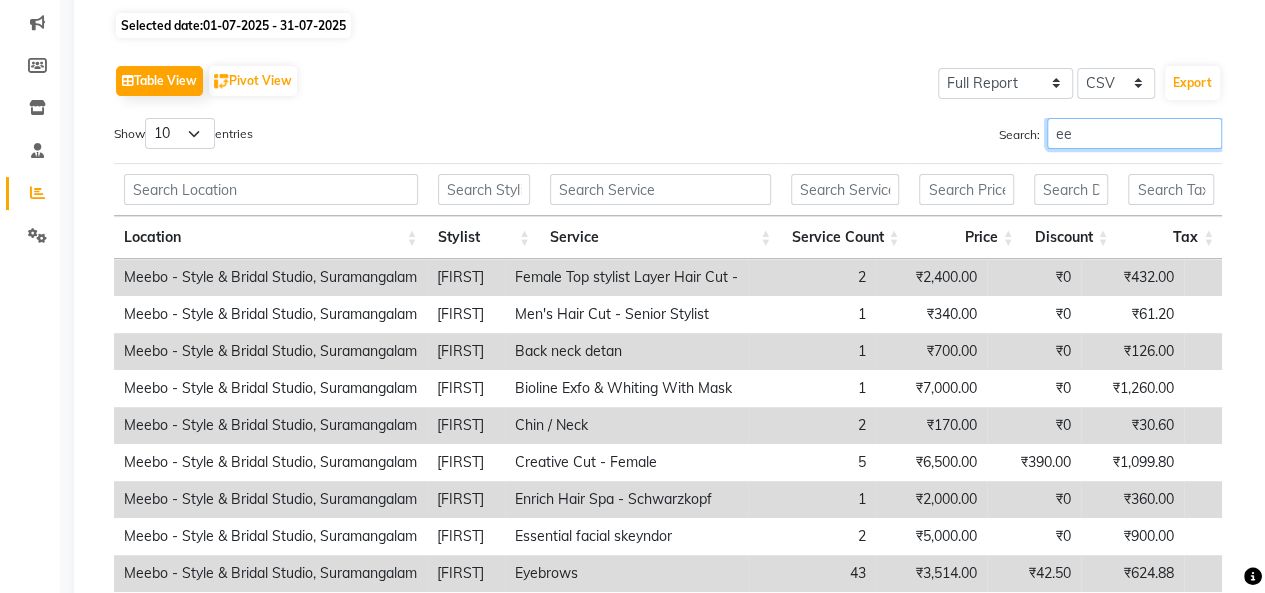 type on "e" 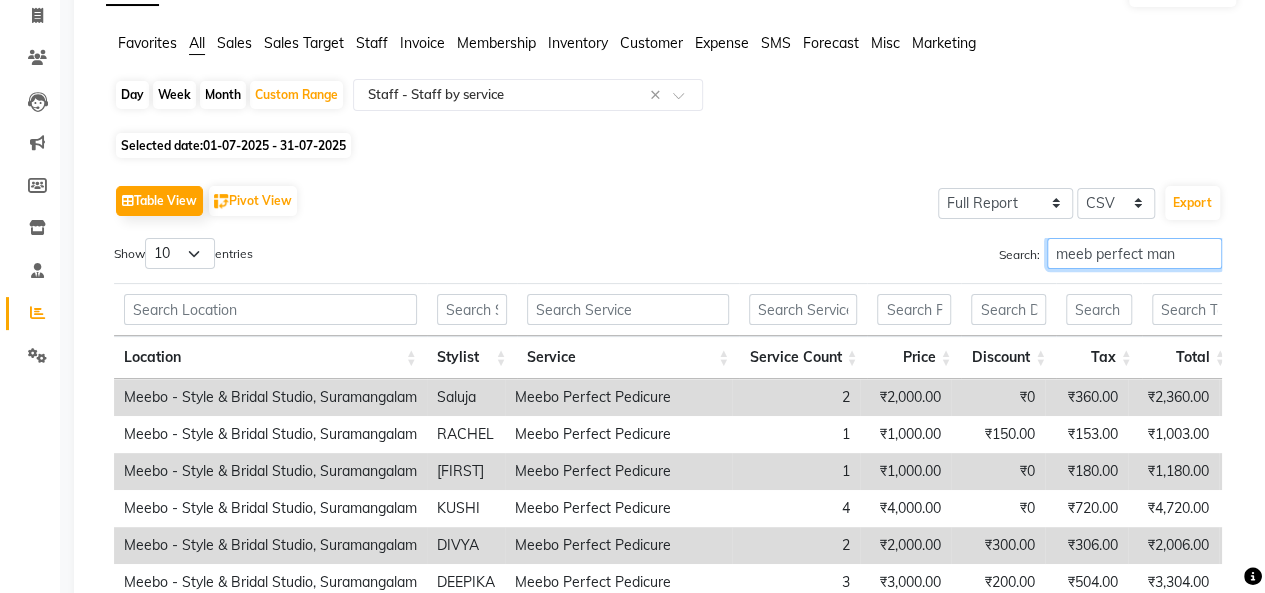 scroll, scrollTop: 250, scrollLeft: 0, axis: vertical 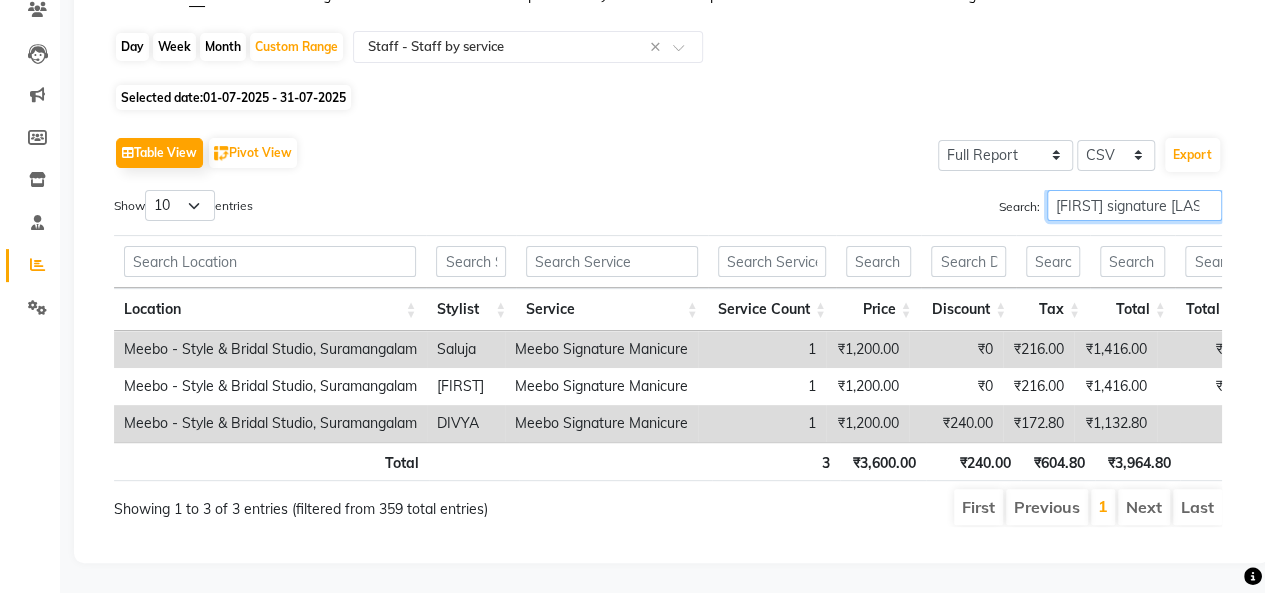 click on "meeb signature mani" at bounding box center (1134, 205) 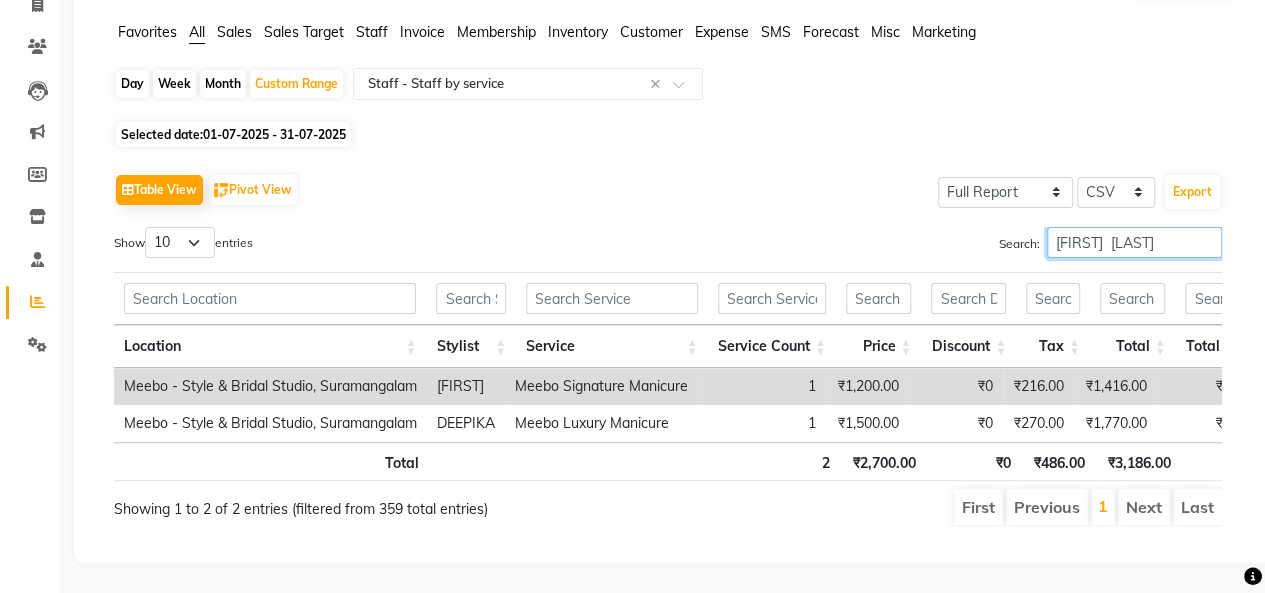 scroll, scrollTop: 250, scrollLeft: 0, axis: vertical 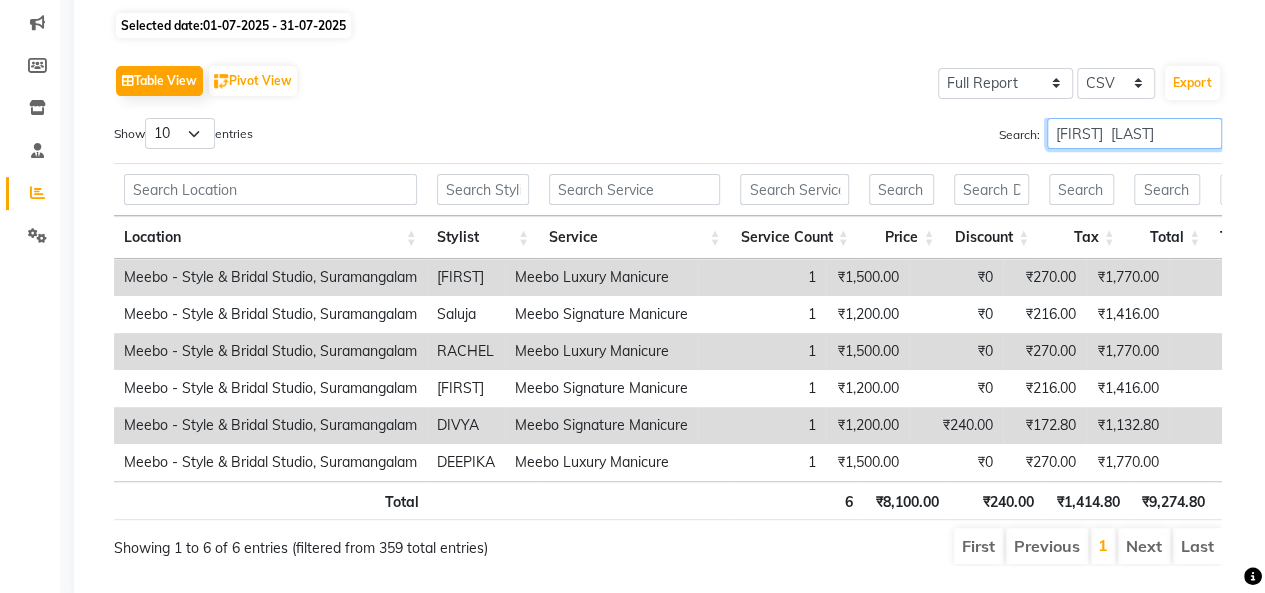 click on "meebo  mani" at bounding box center (1134, 133) 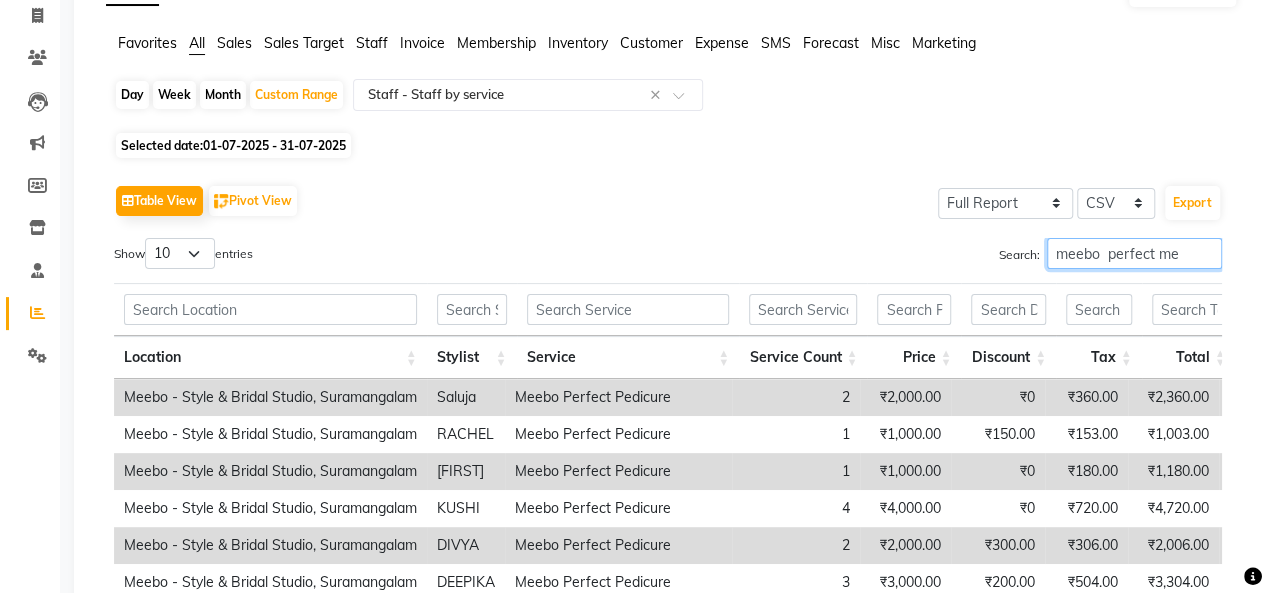 scroll, scrollTop: 250, scrollLeft: 0, axis: vertical 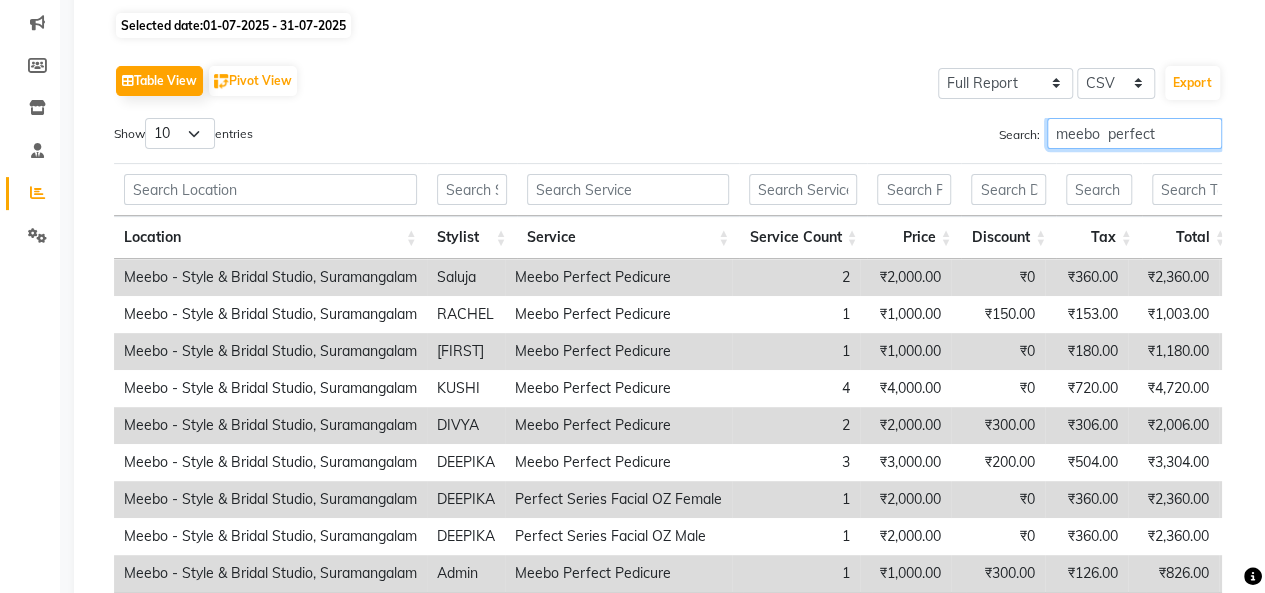 type on "meebo  perfect" 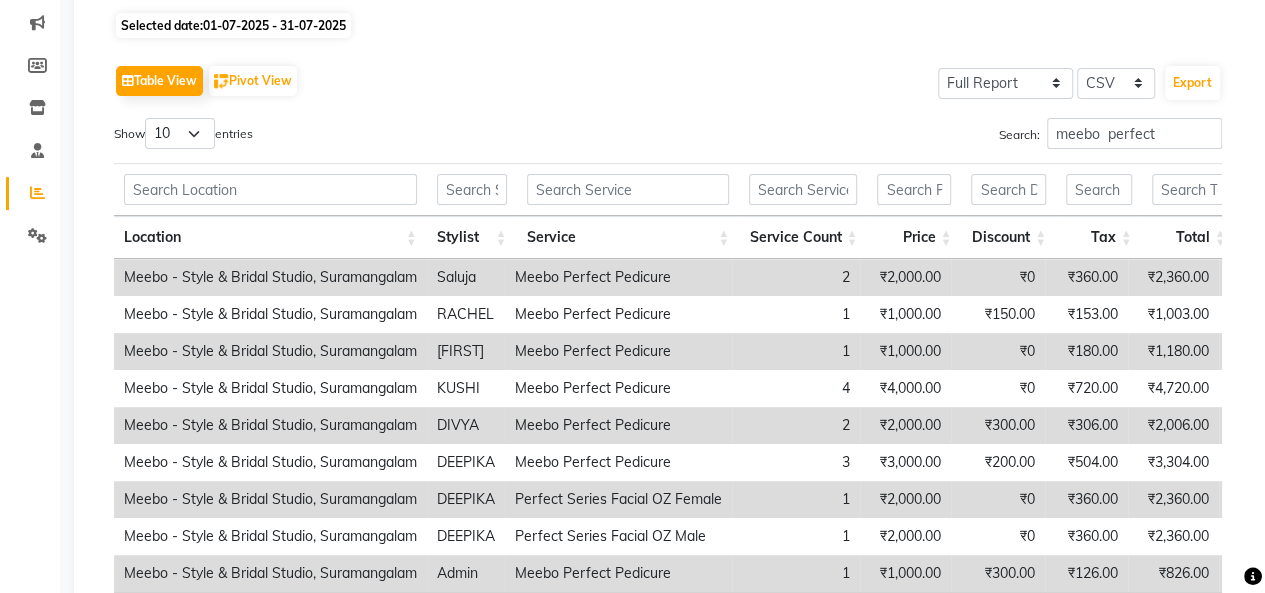 click on "01-07-2025 - 31-07-2025" 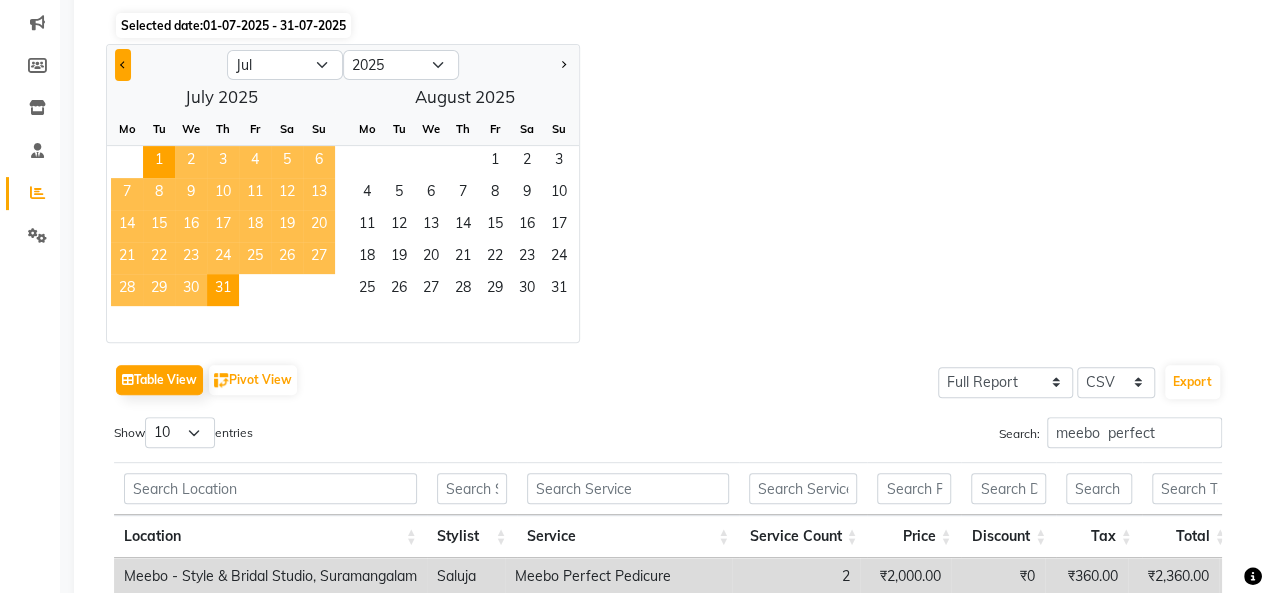 click 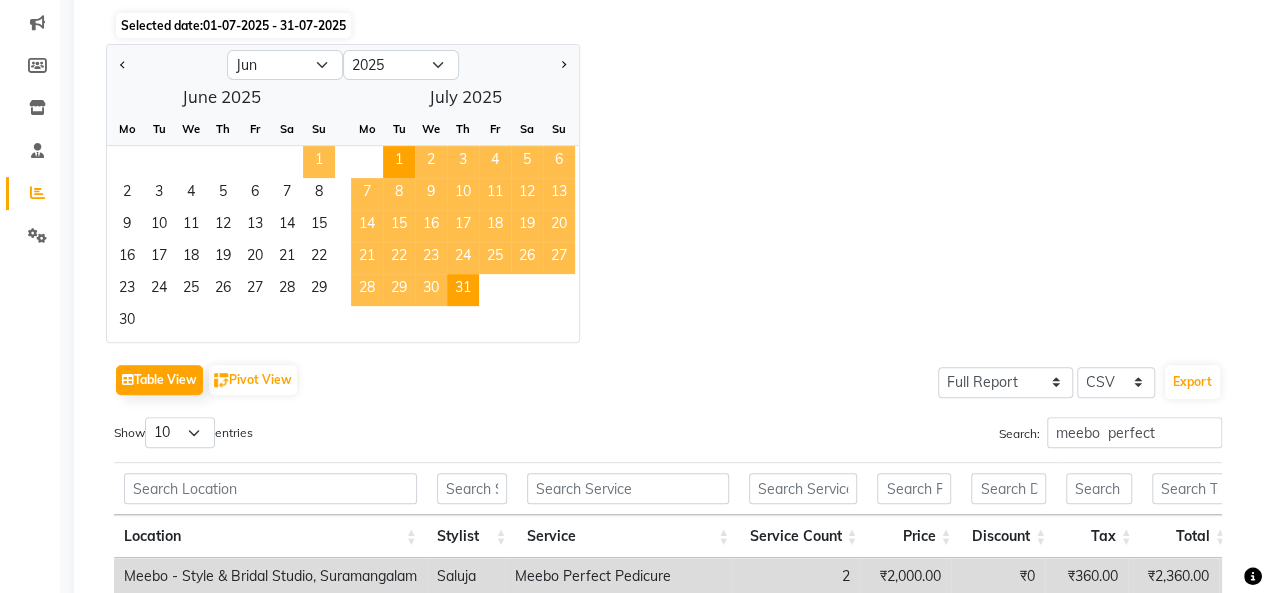 click on "1" 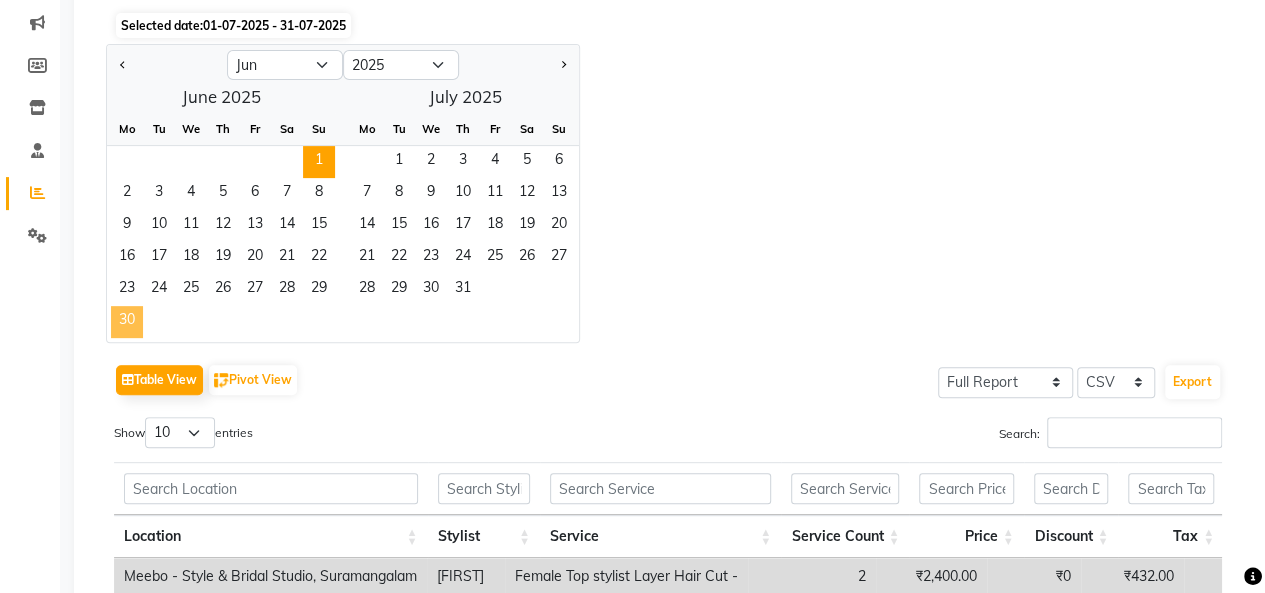 click on "30" 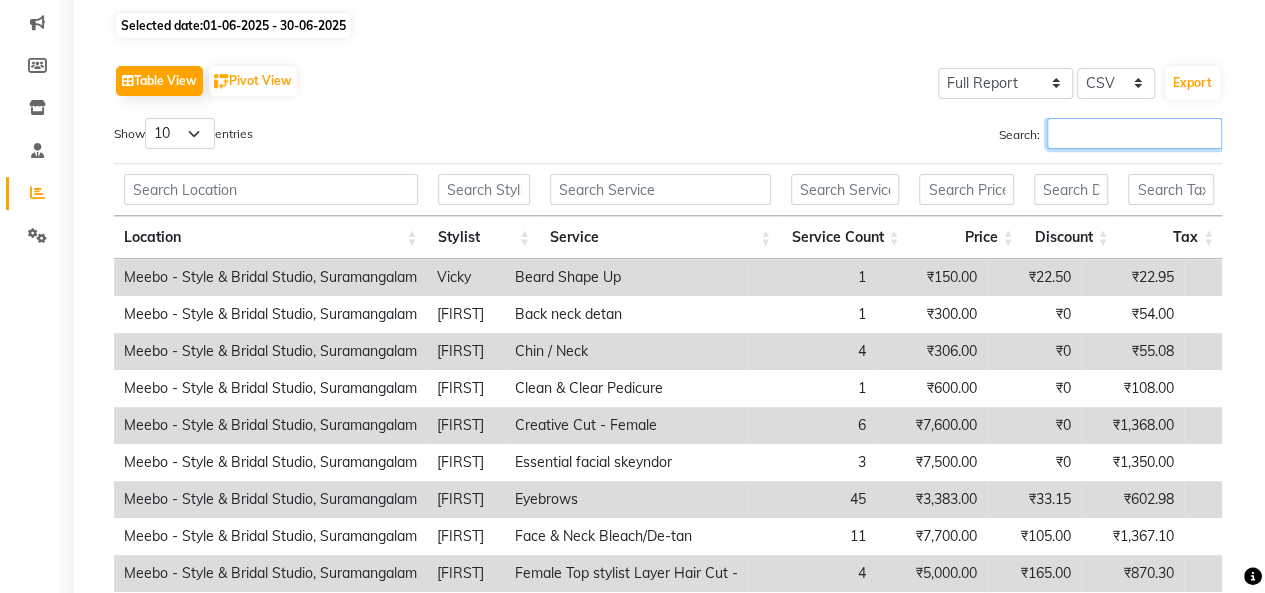 click on "Search:" at bounding box center [1134, 133] 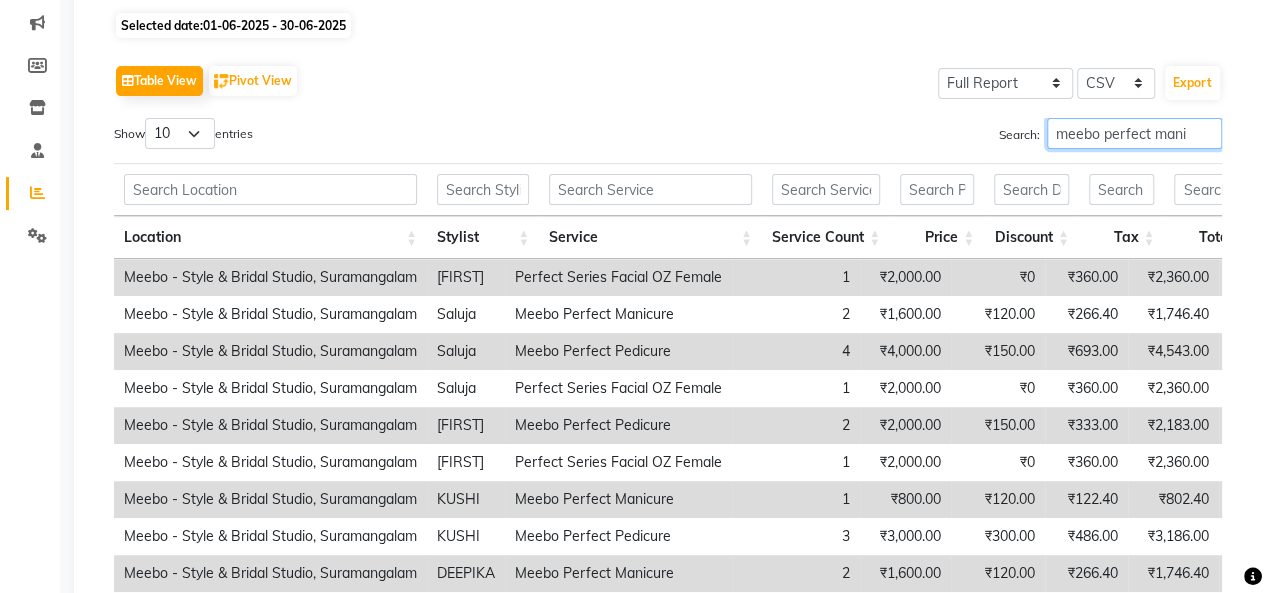 scroll, scrollTop: 204, scrollLeft: 0, axis: vertical 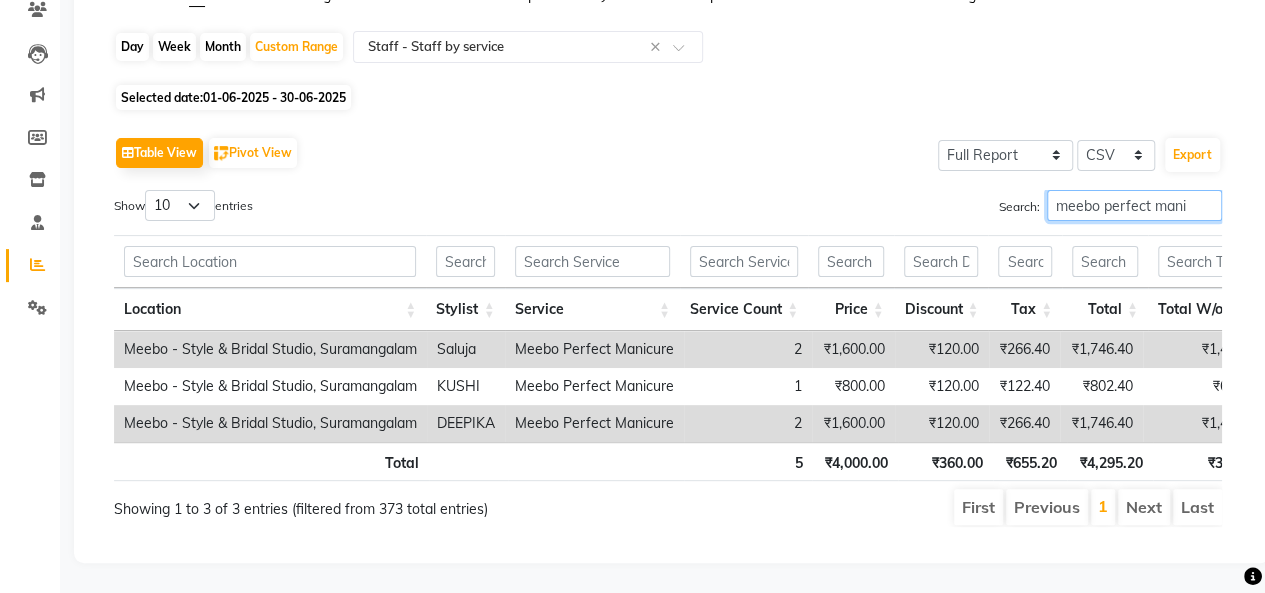 type on "meebo perfect mani" 